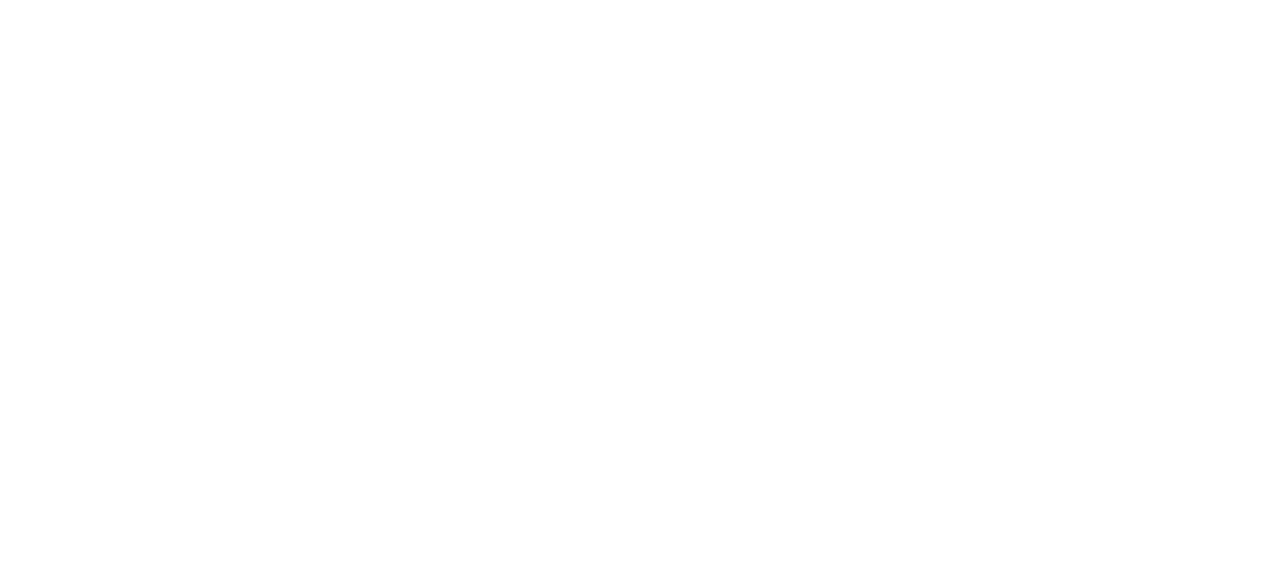 scroll, scrollTop: 0, scrollLeft: 0, axis: both 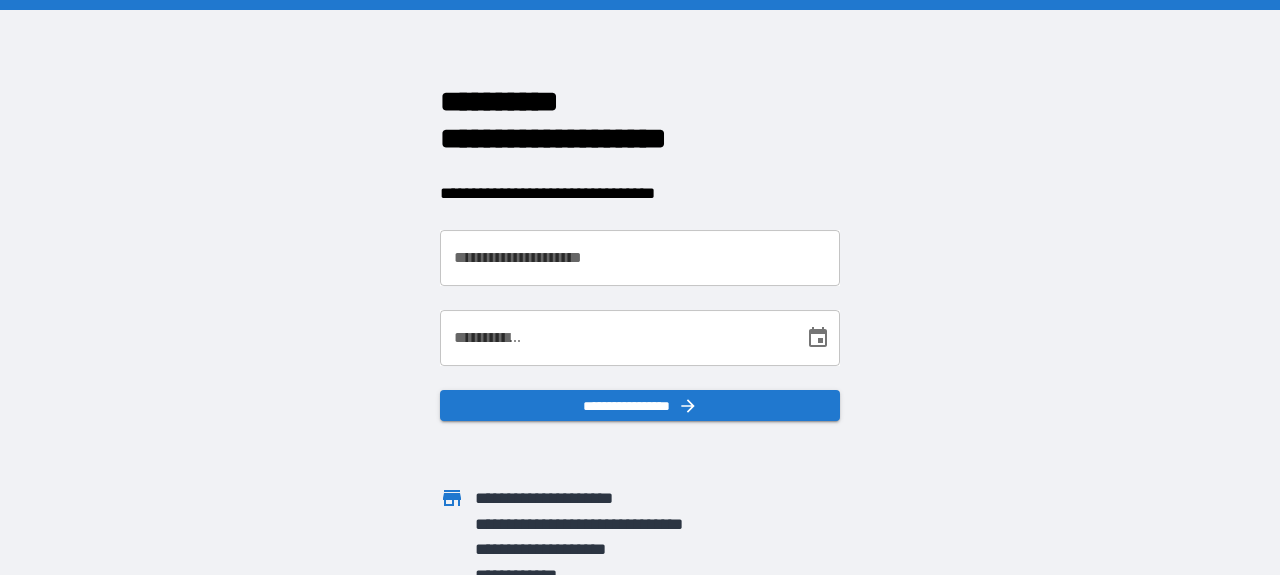 click on "**********" at bounding box center (640, 258) 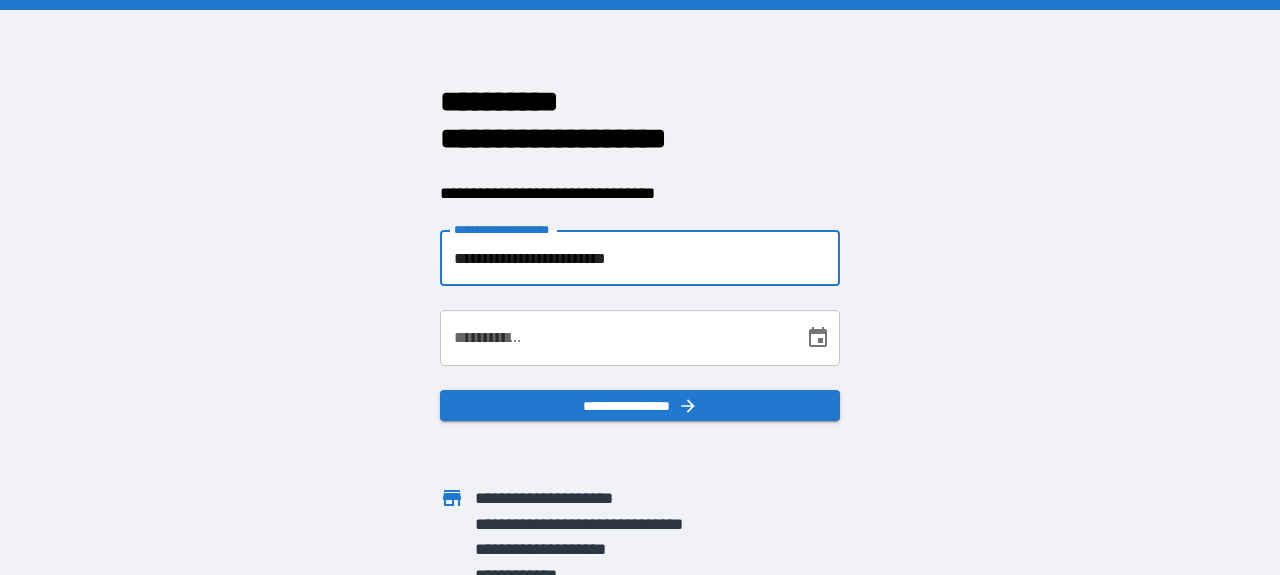 type on "**********" 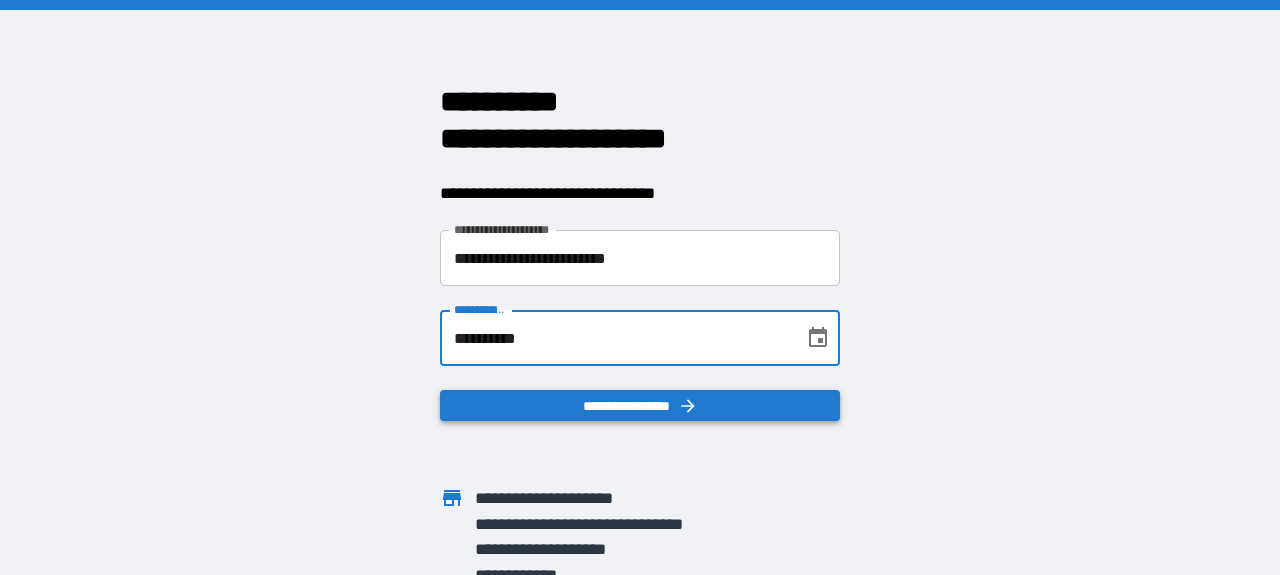 type on "**********" 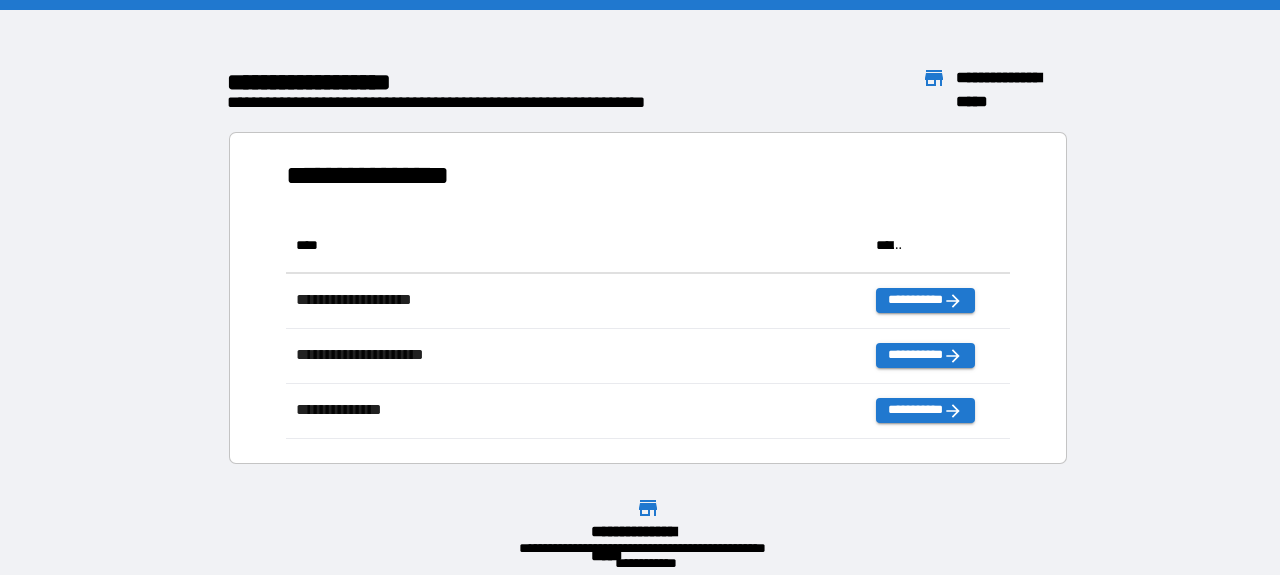 scroll, scrollTop: 0, scrollLeft: 1, axis: horizontal 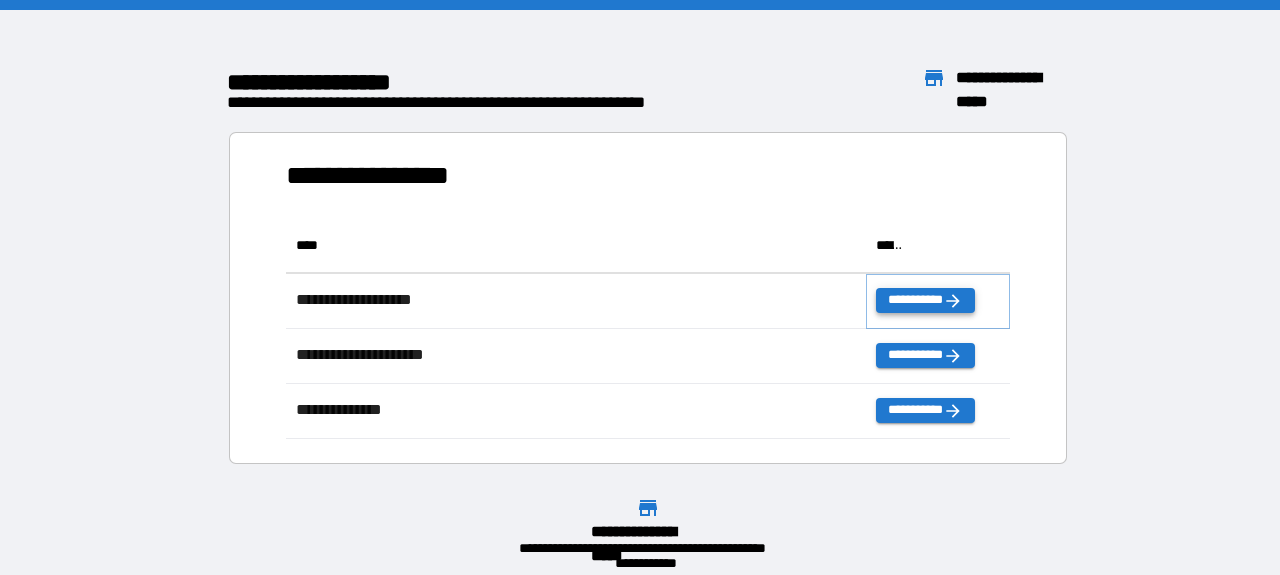click on "**********" at bounding box center [925, 300] 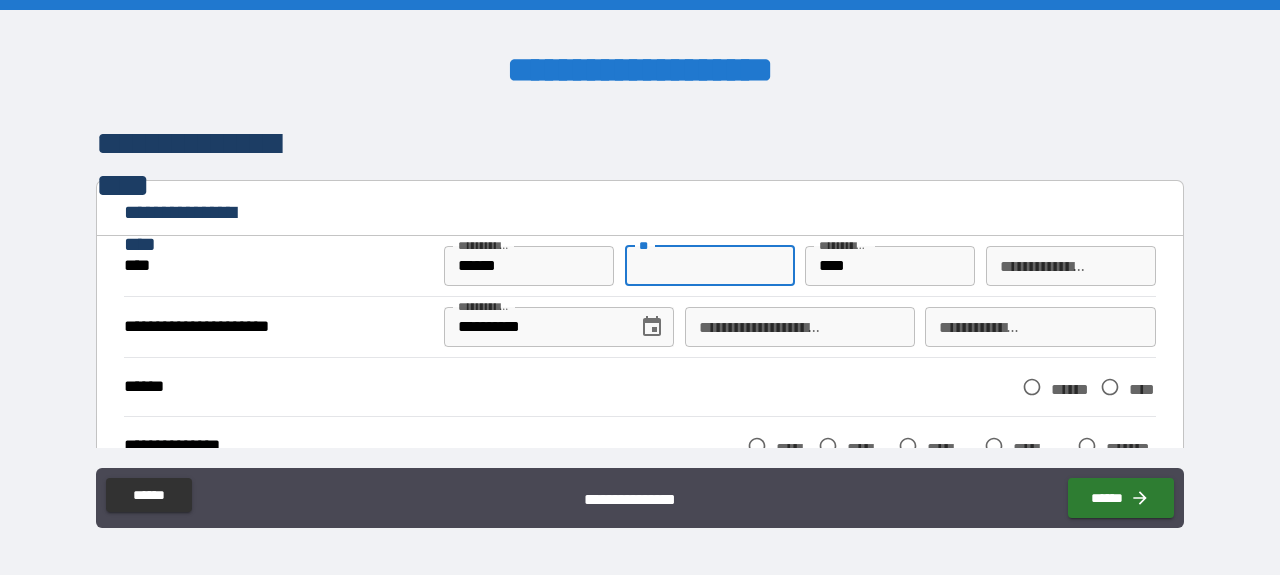 click on "**" at bounding box center (710, 266) 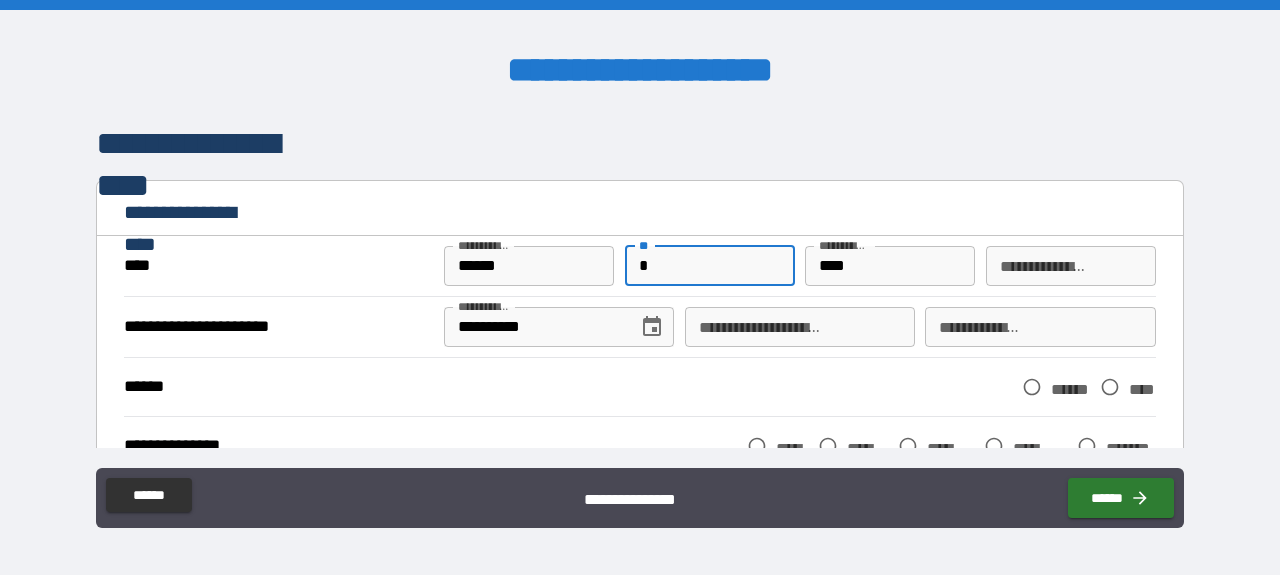type on "*" 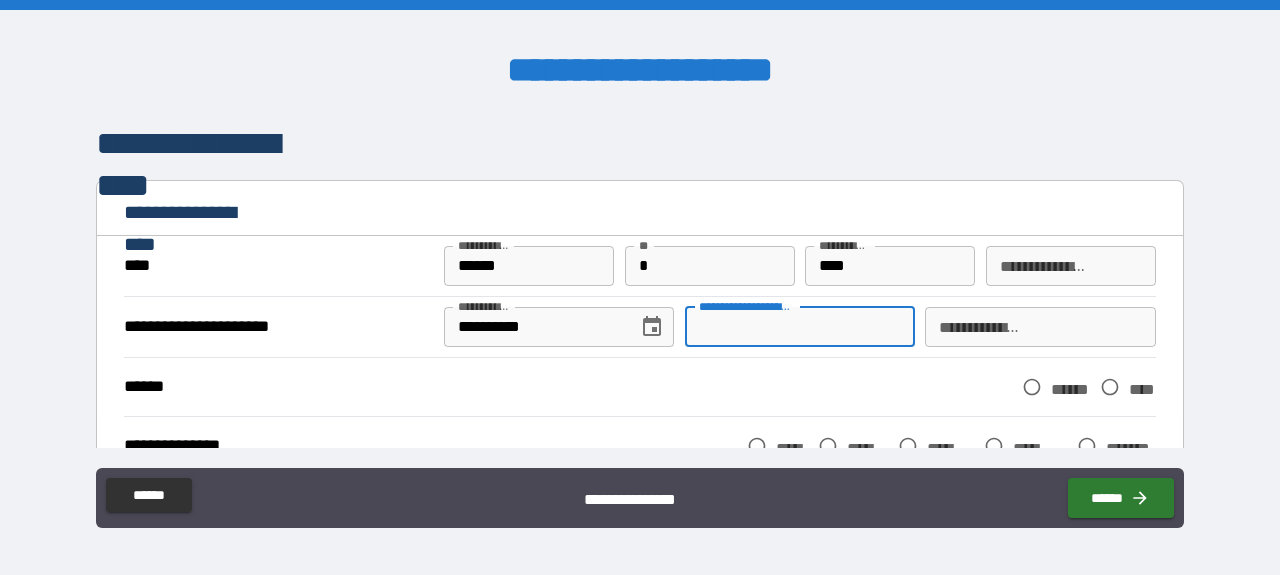 click on "**********" at bounding box center (800, 327) 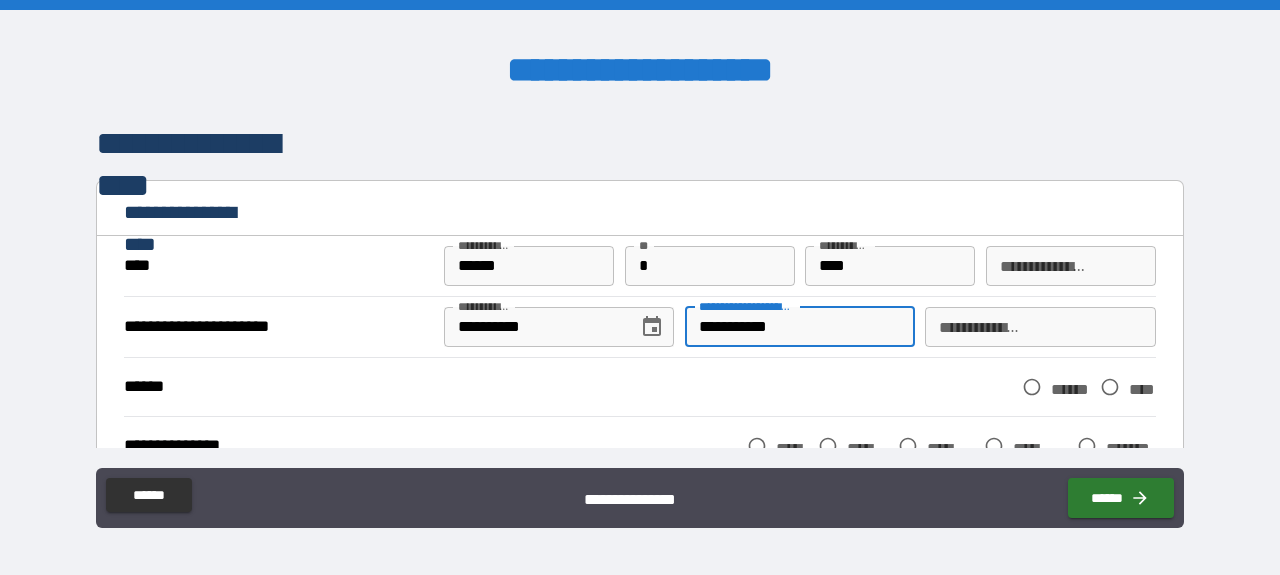 type on "**********" 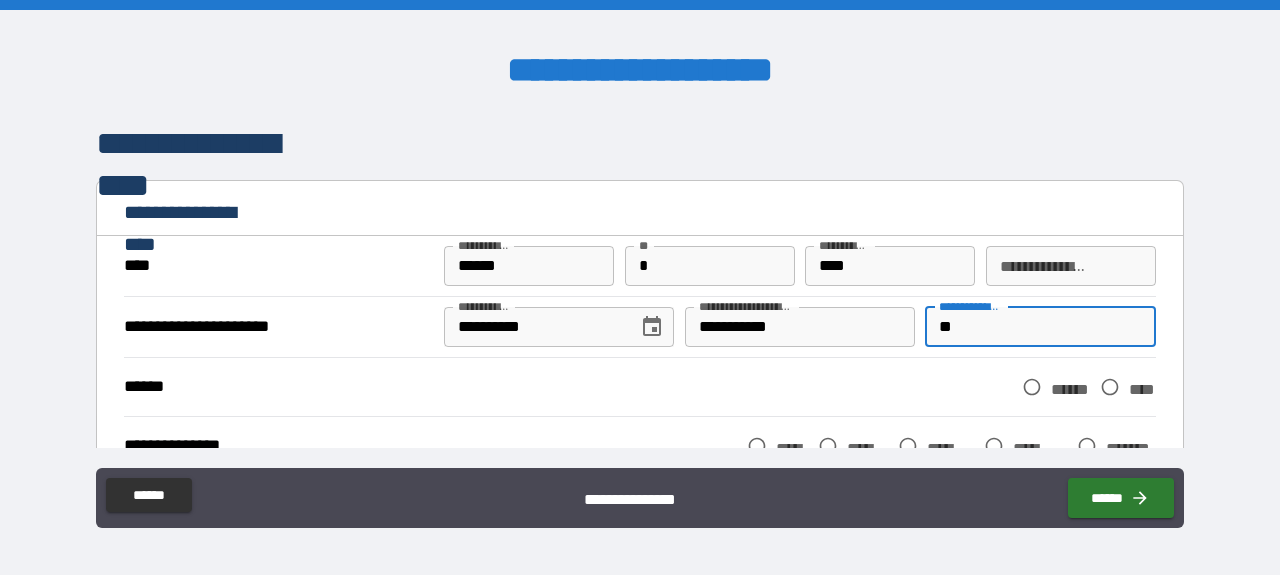 type on "*" 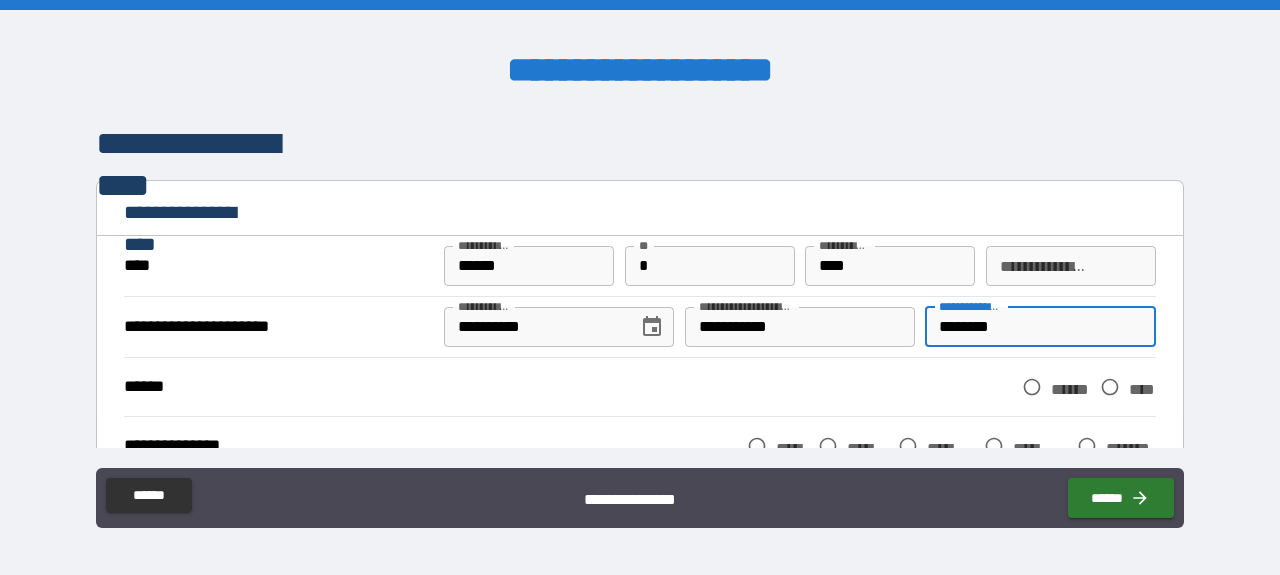 type on "********" 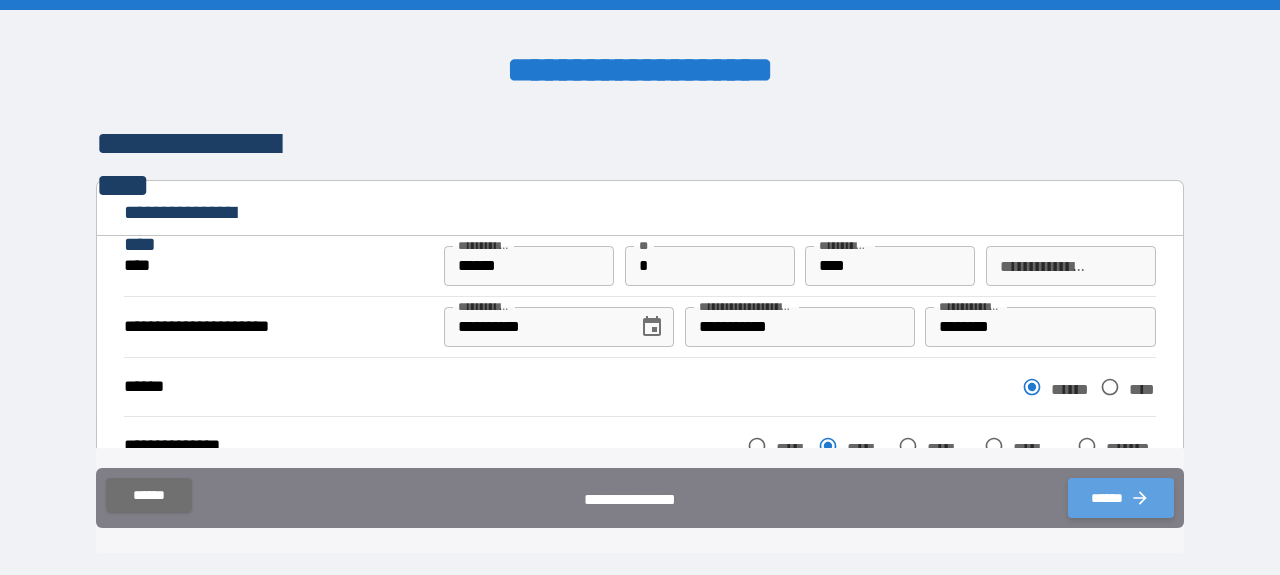click on "******" at bounding box center [1121, 498] 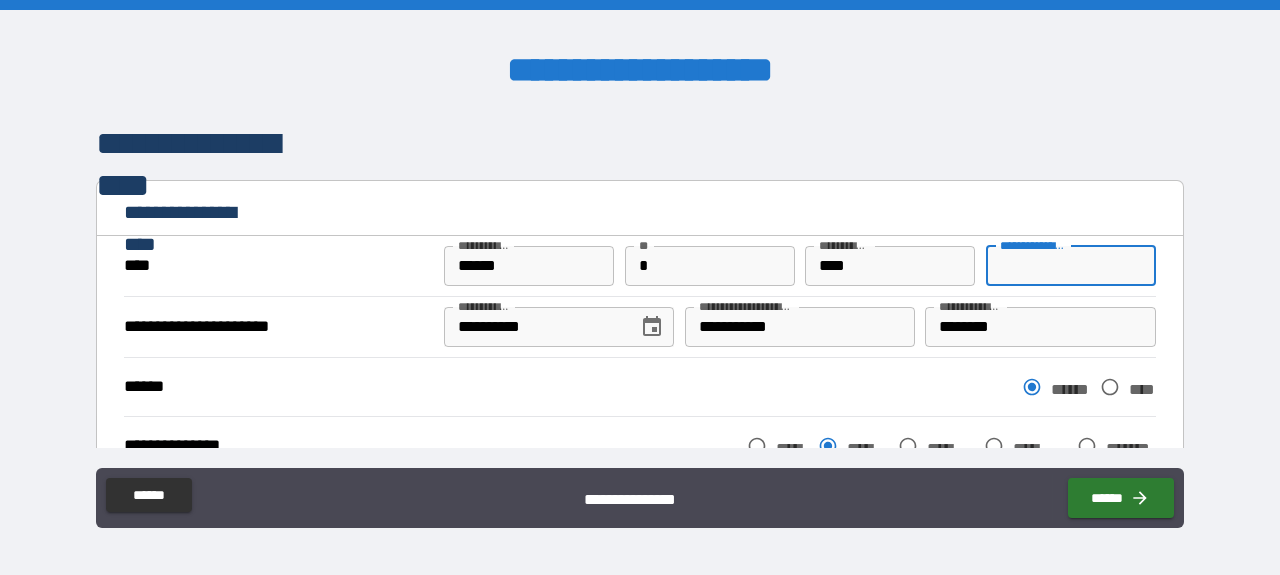 click on "**********" at bounding box center [1071, 266] 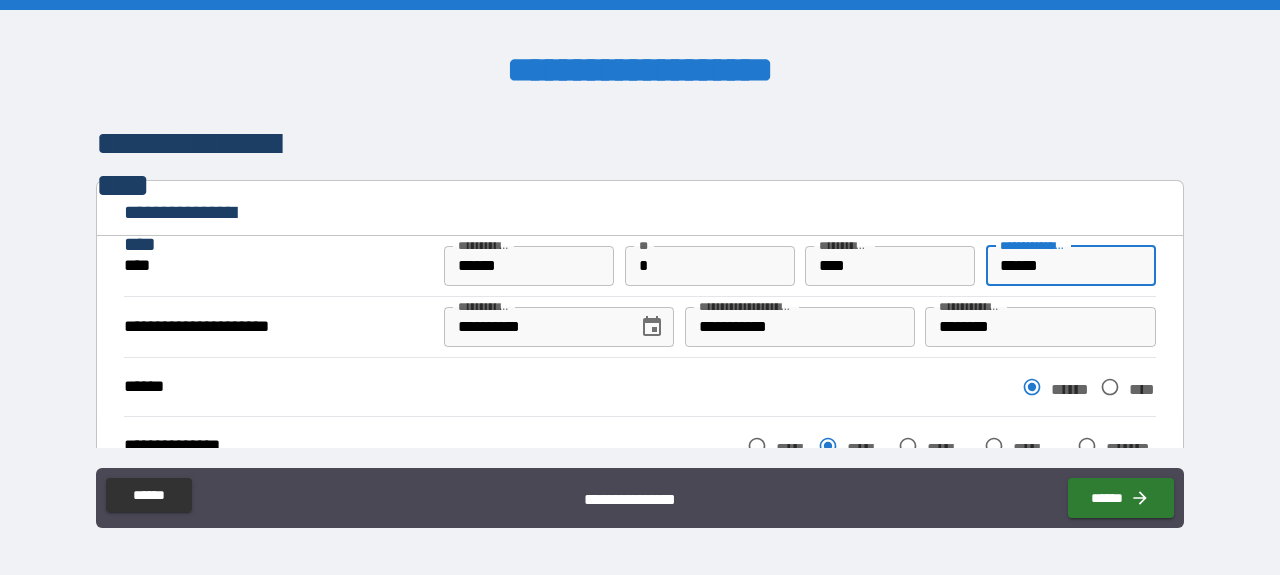 type on "******" 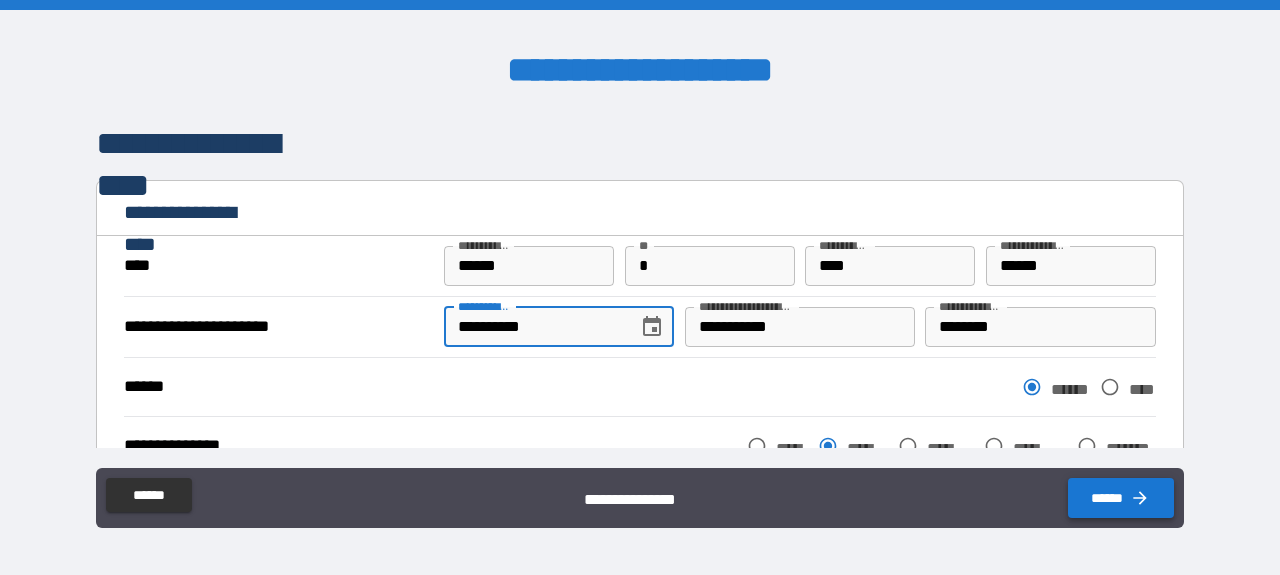 click on "******" at bounding box center [1121, 498] 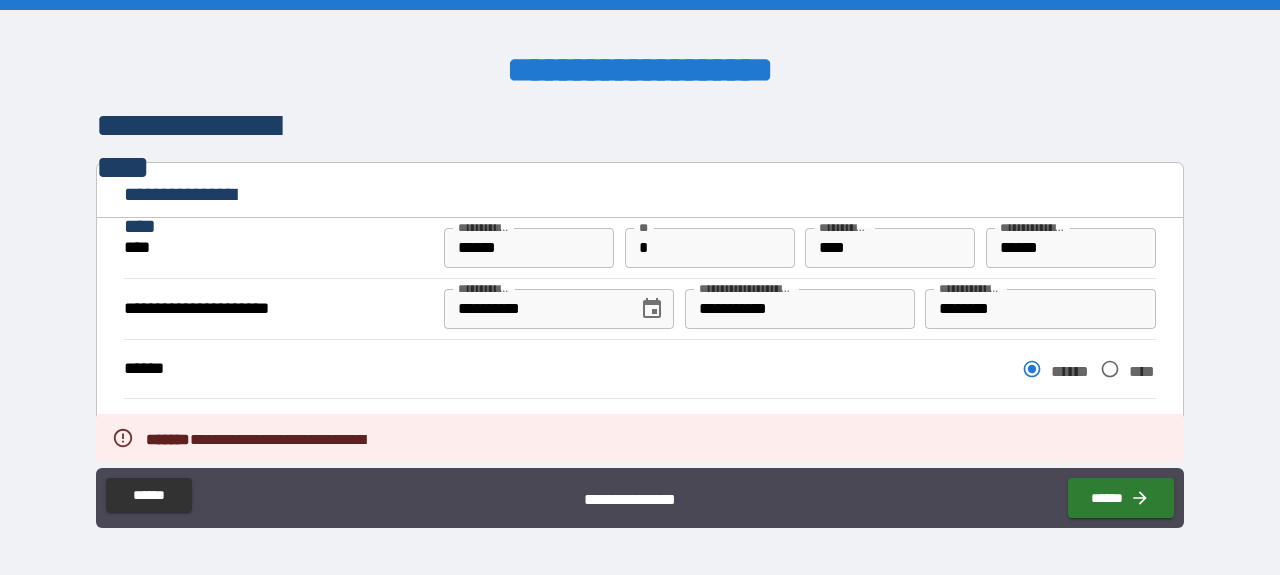 scroll, scrollTop: 41, scrollLeft: 0, axis: vertical 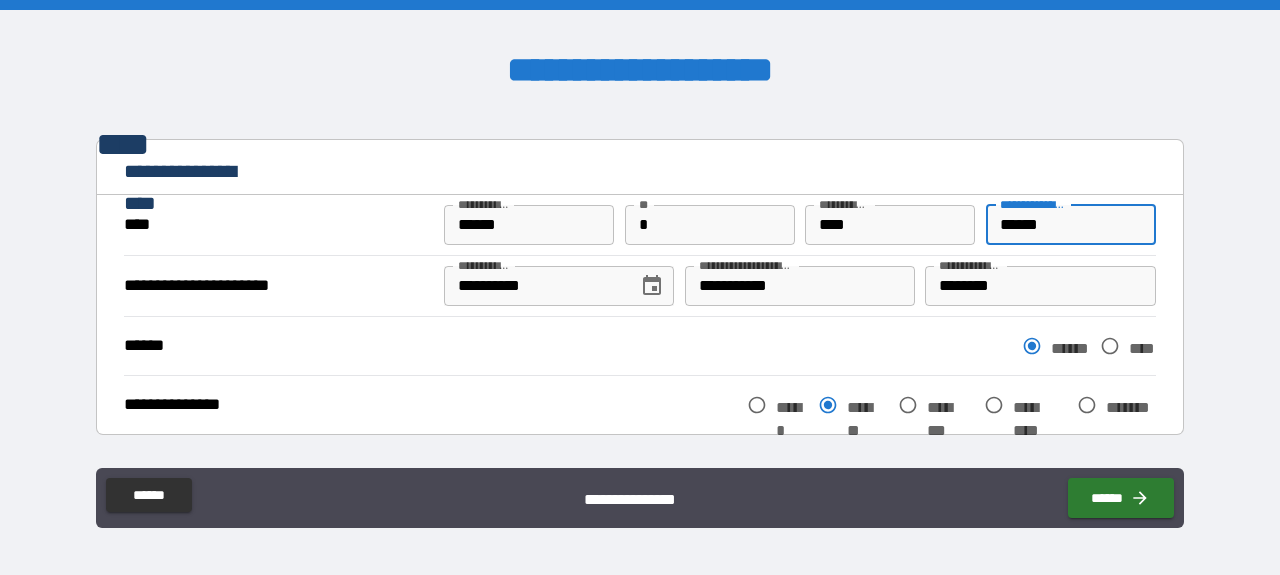 drag, startPoint x: 1039, startPoint y: 226, endPoint x: 911, endPoint y: 222, distance: 128.06248 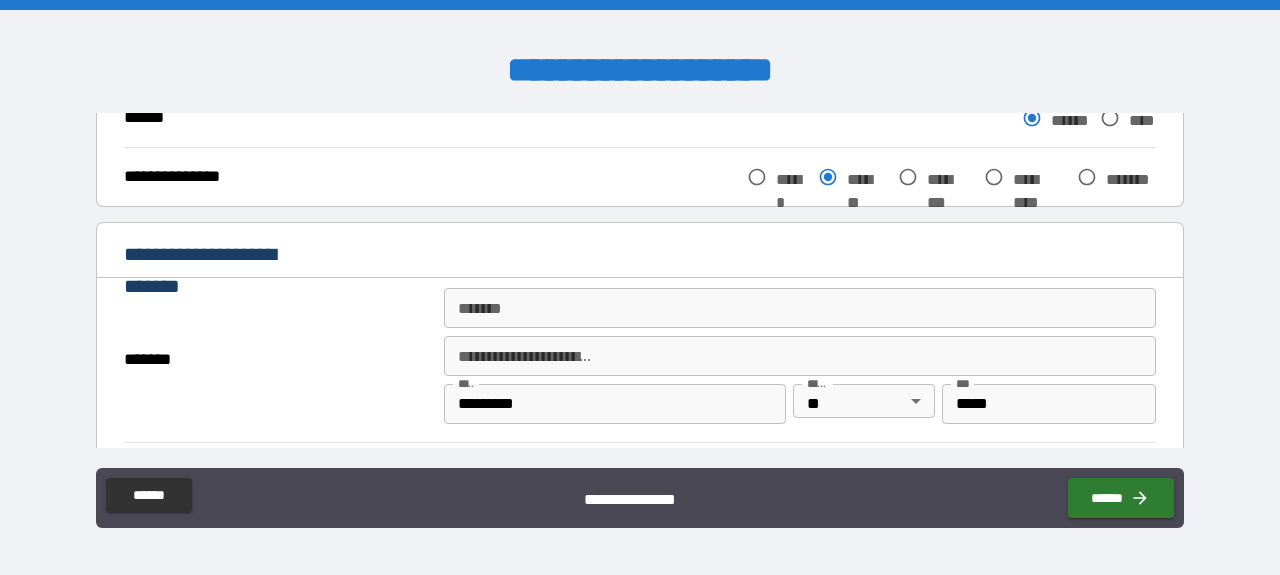 scroll, scrollTop: 273, scrollLeft: 0, axis: vertical 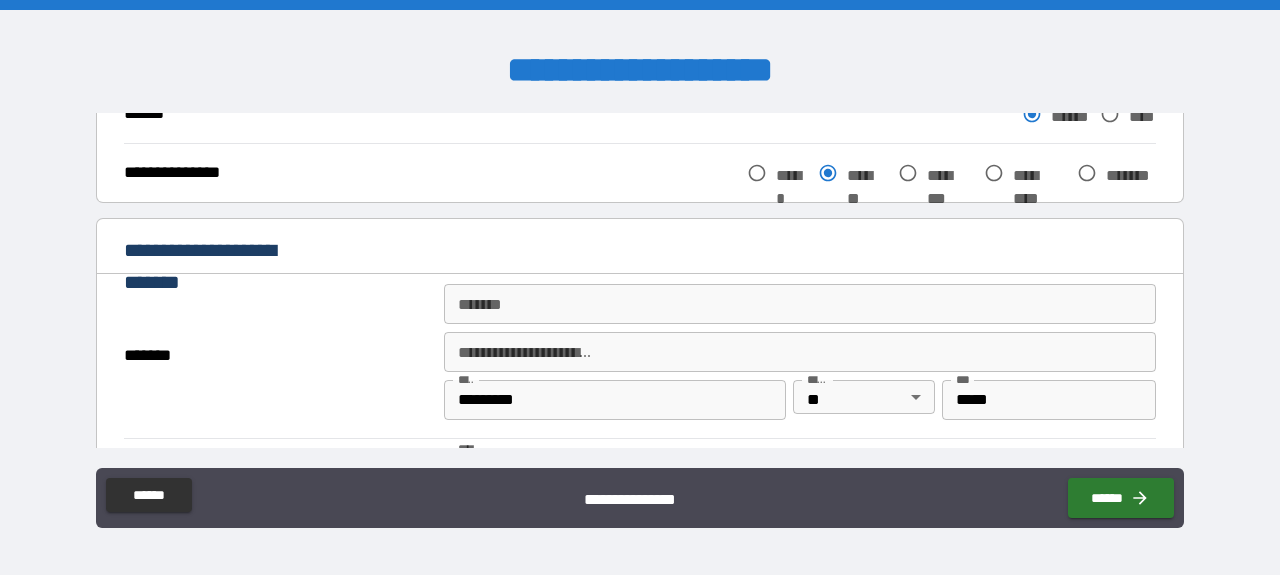 type 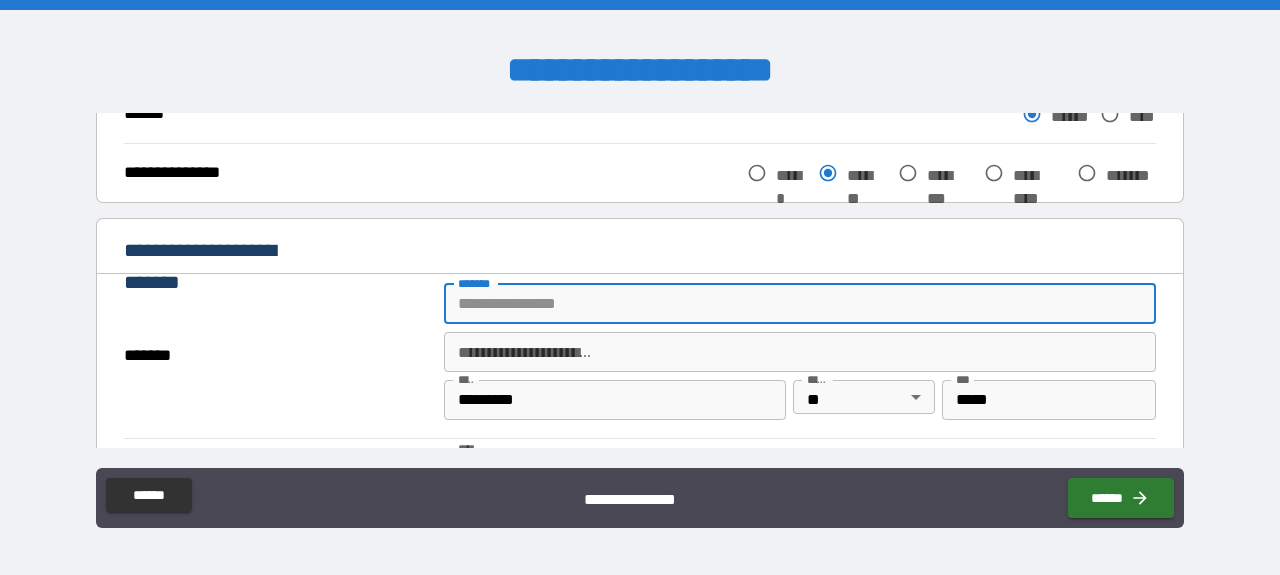 click on "*******" at bounding box center (800, 304) 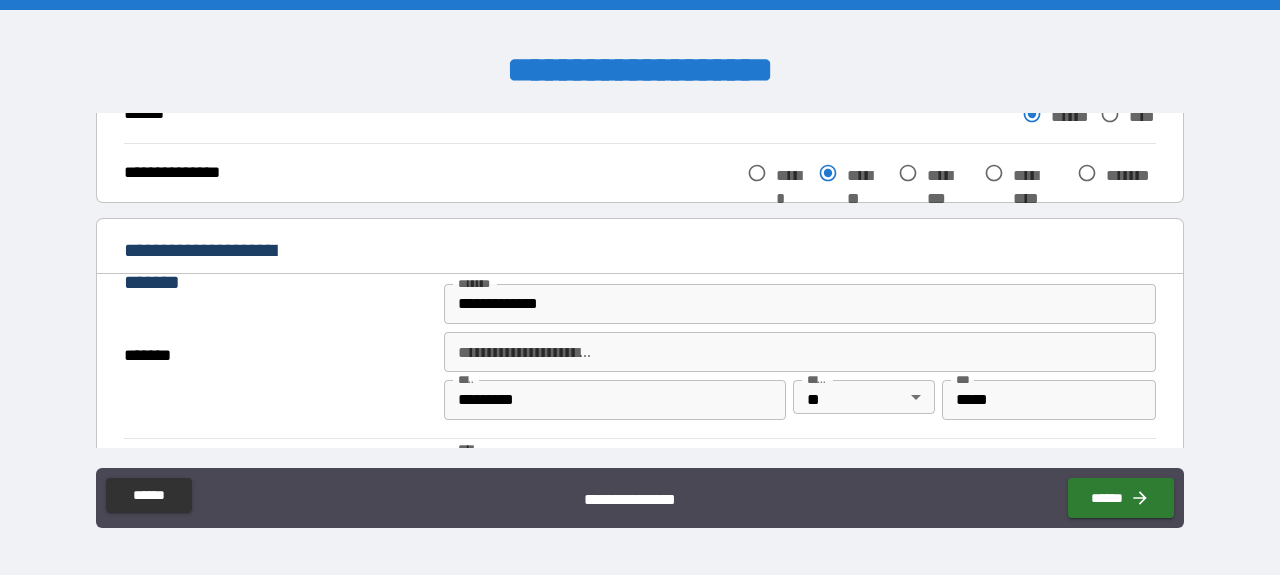 type on "**********" 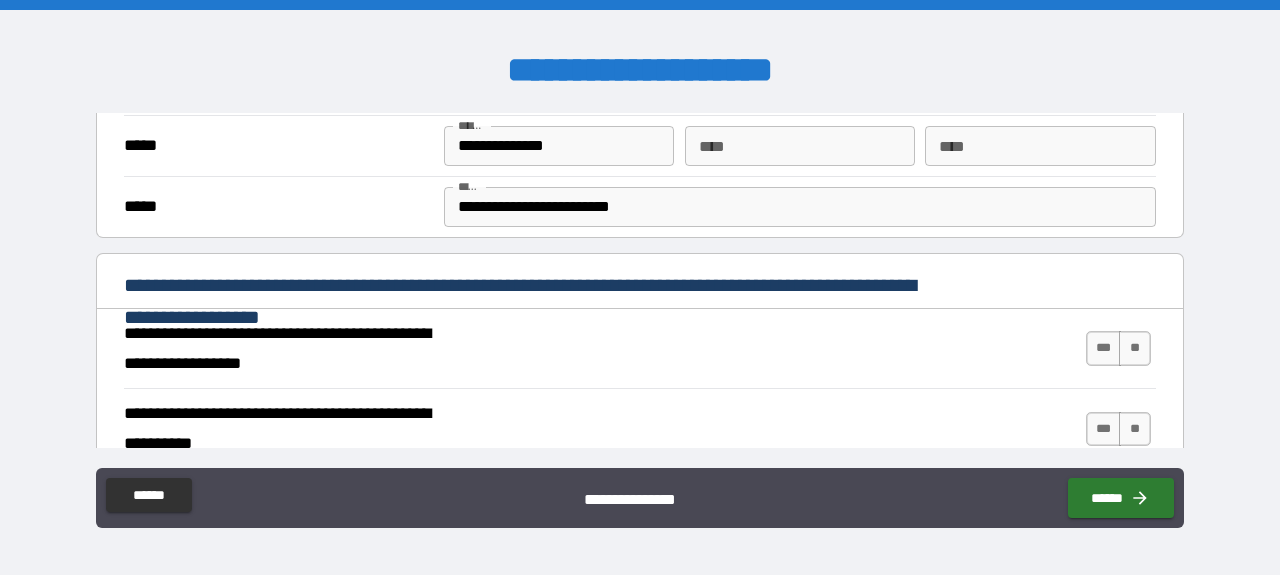 scroll, scrollTop: 601, scrollLeft: 0, axis: vertical 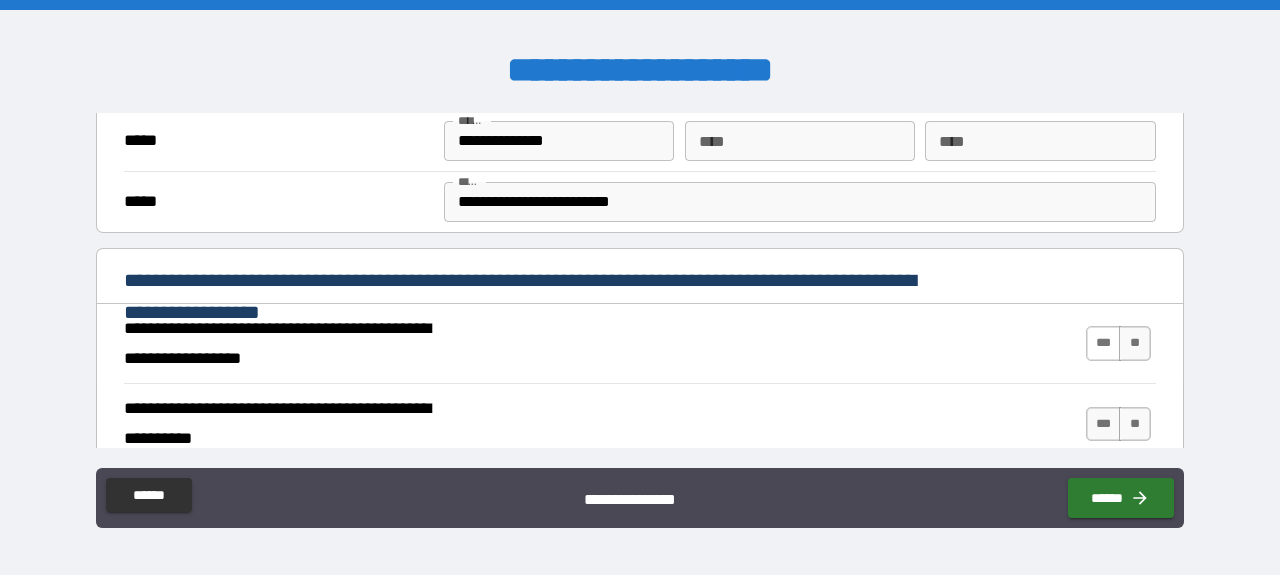 click on "***" at bounding box center [1104, 343] 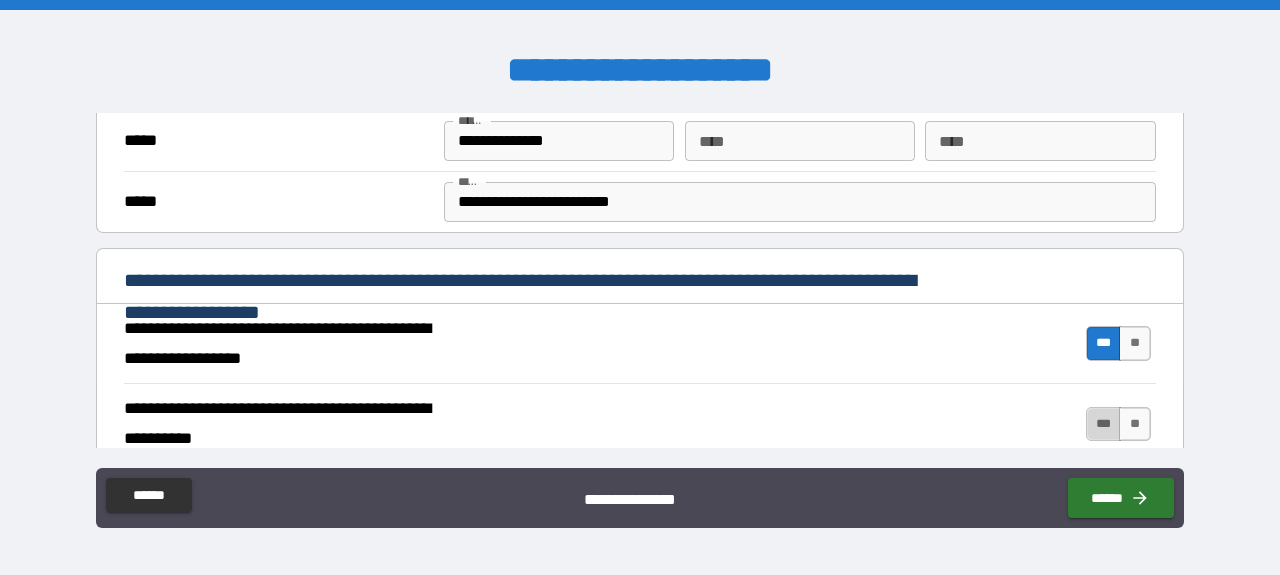 click on "***" at bounding box center [1104, 424] 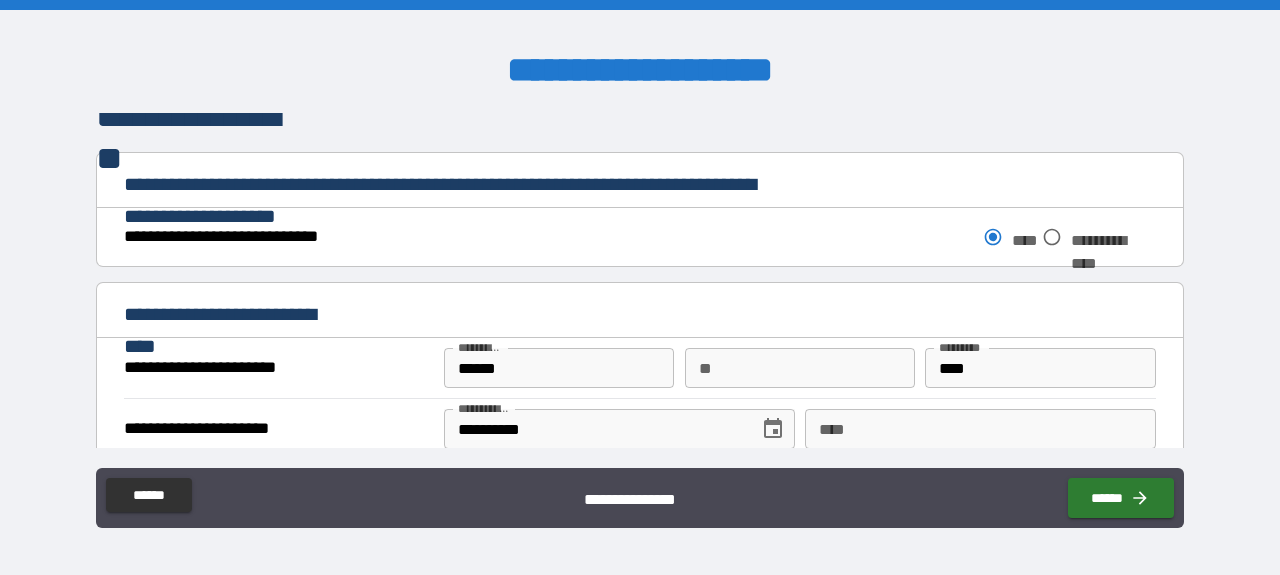 scroll, scrollTop: 1040, scrollLeft: 0, axis: vertical 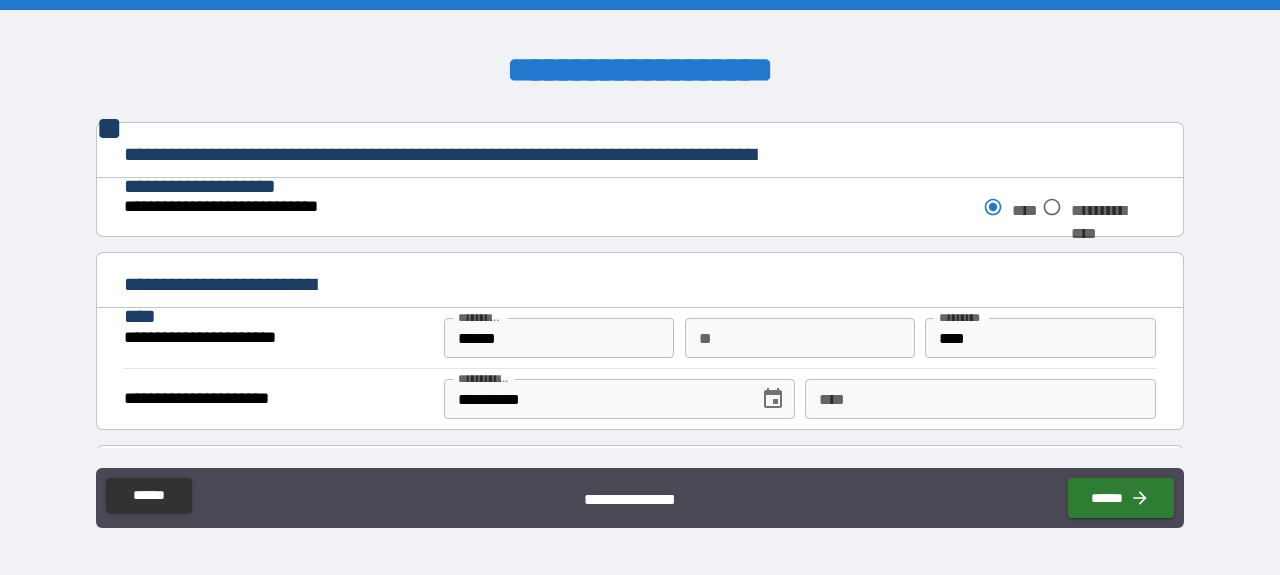 click on "****" at bounding box center (980, 399) 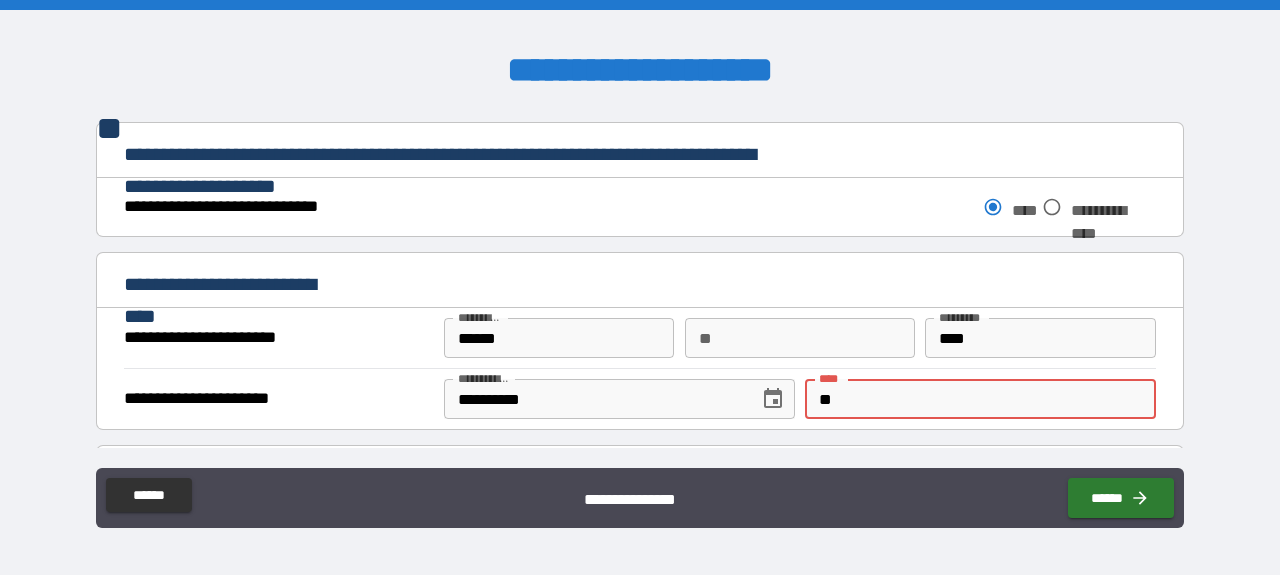 type on "*" 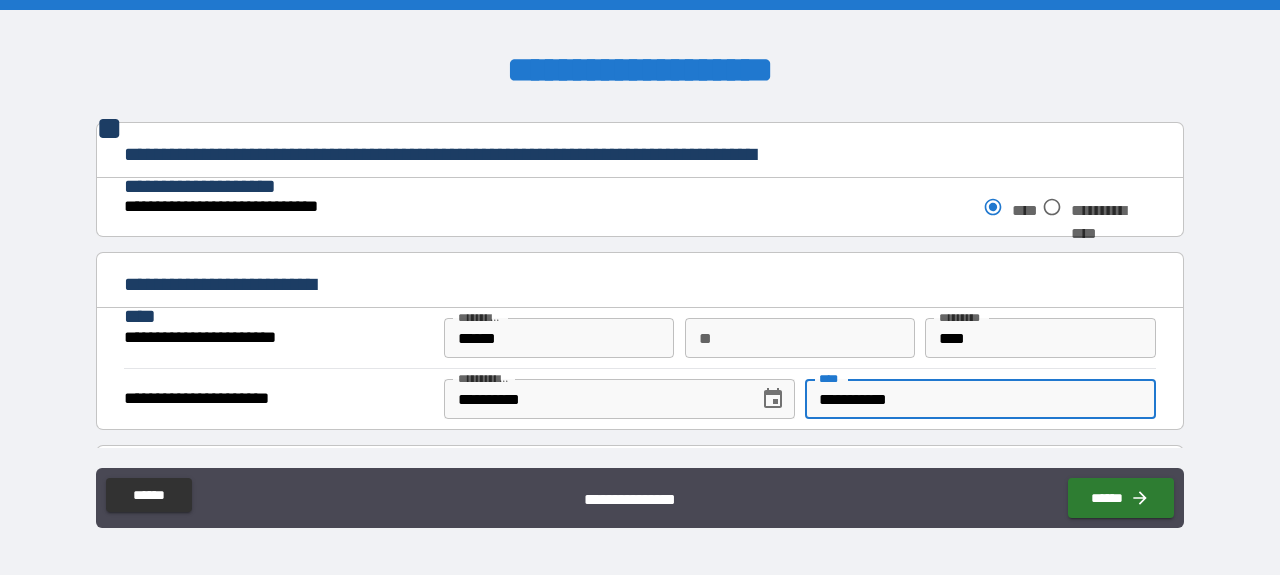 type on "**********" 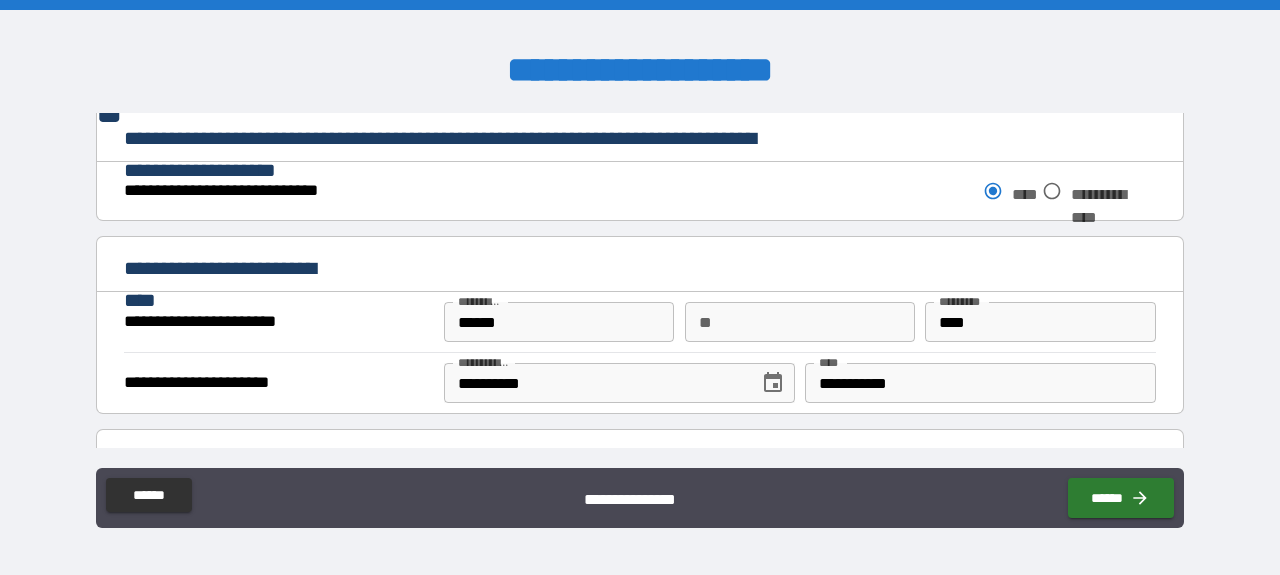 type on "**********" 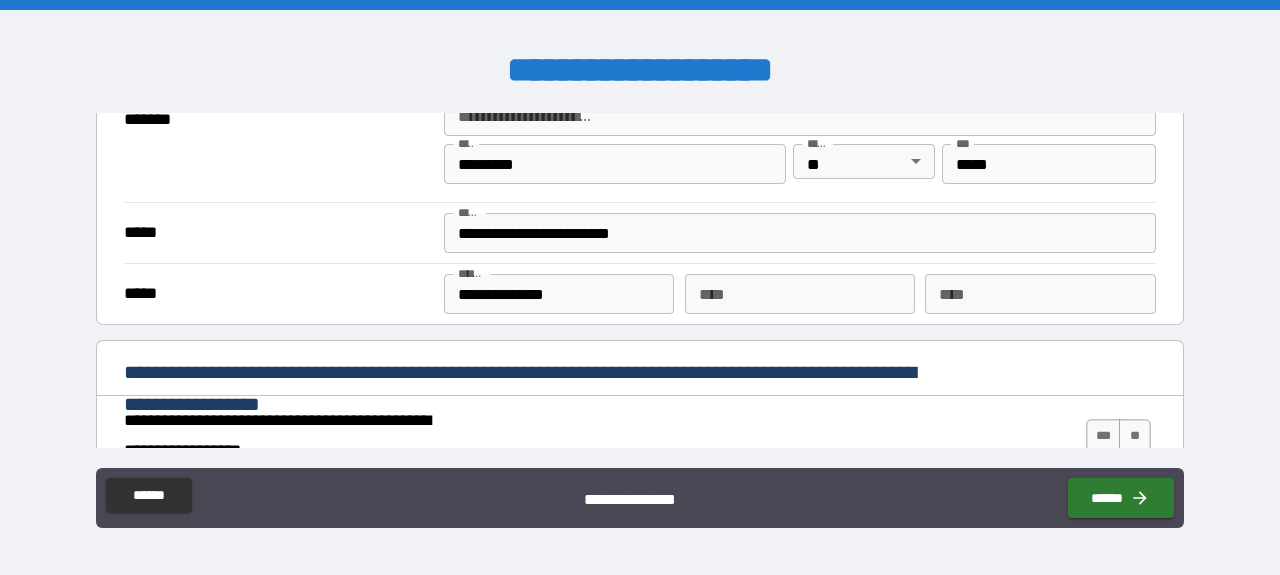 scroll, scrollTop: 1539, scrollLeft: 0, axis: vertical 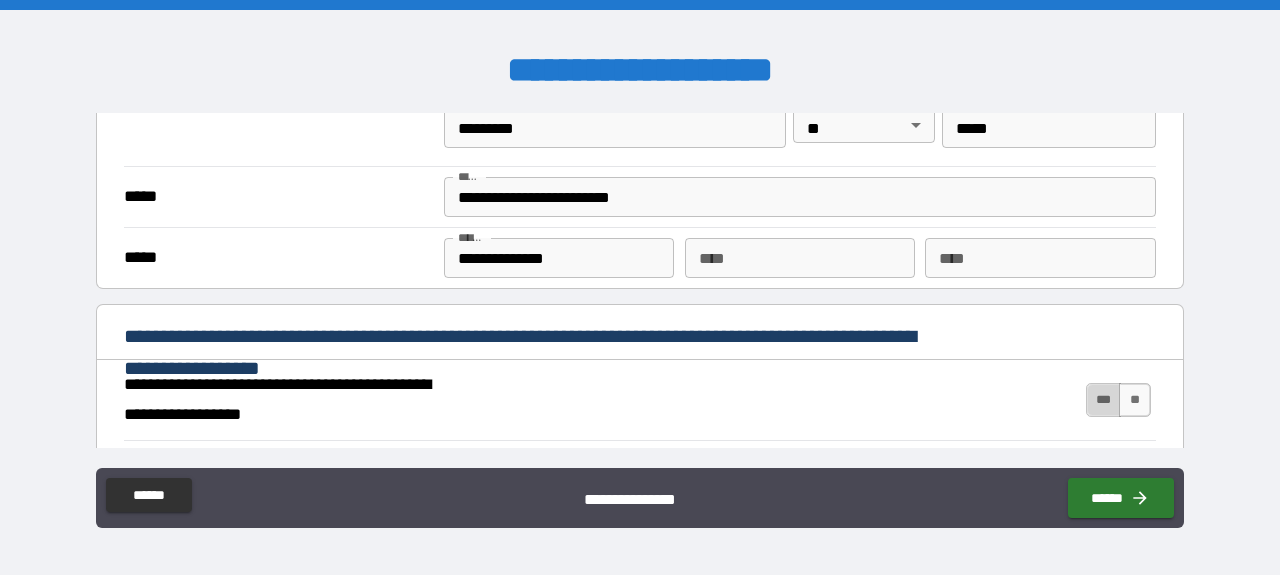 click on "***" at bounding box center (1104, 400) 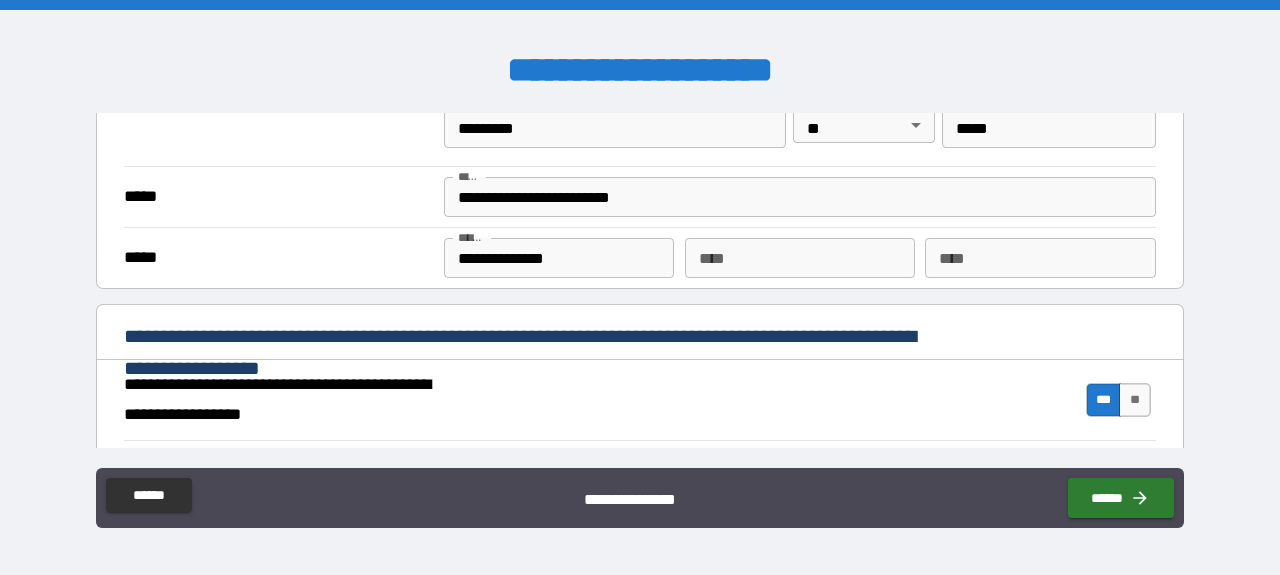 click on "***" at bounding box center [1104, 480] 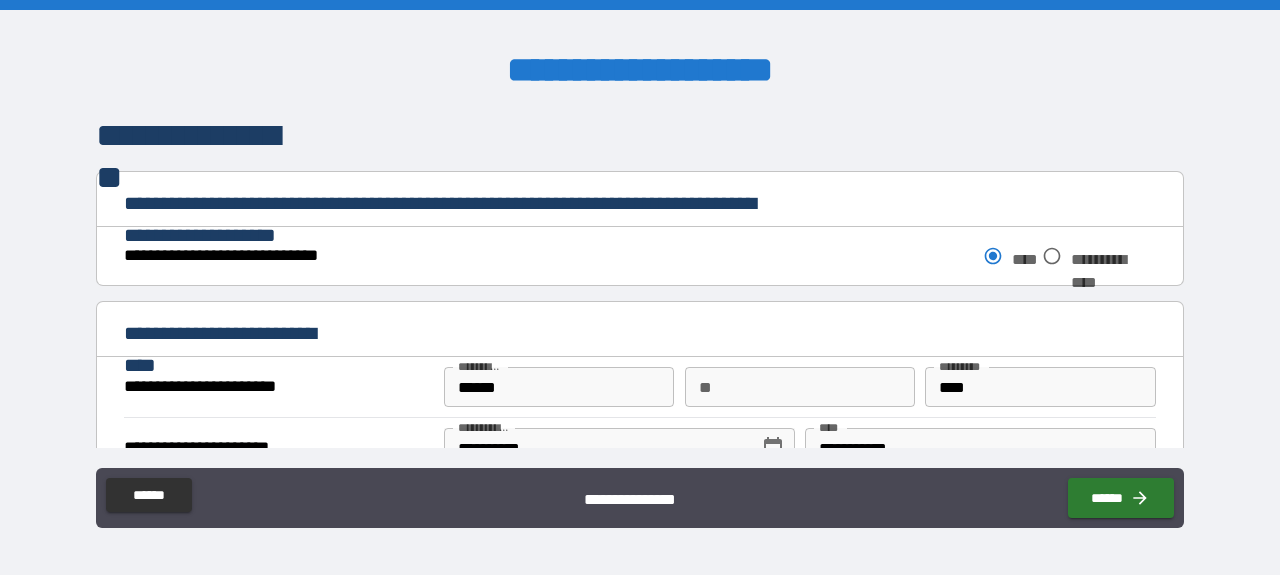 scroll, scrollTop: 998, scrollLeft: 0, axis: vertical 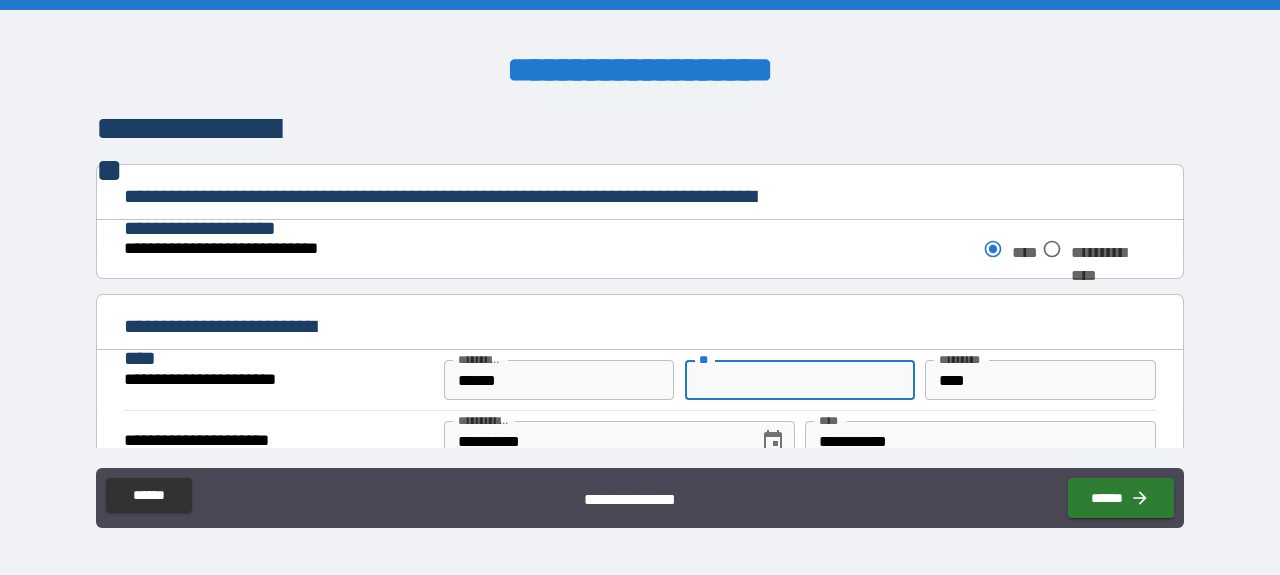 click on "**" at bounding box center [800, 380] 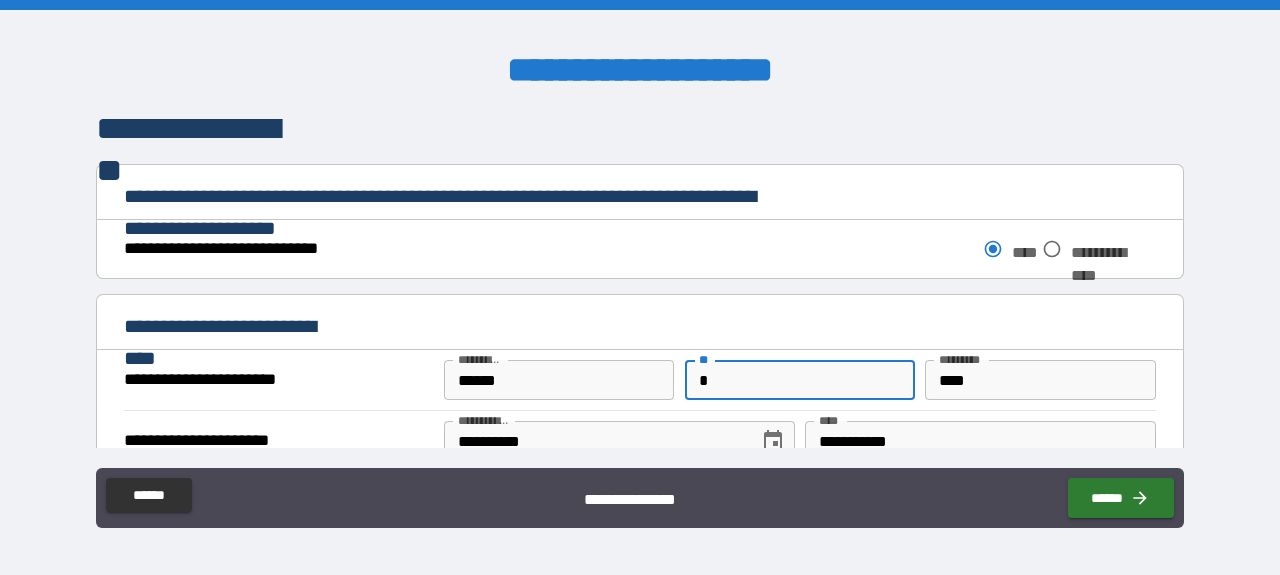 type on "*" 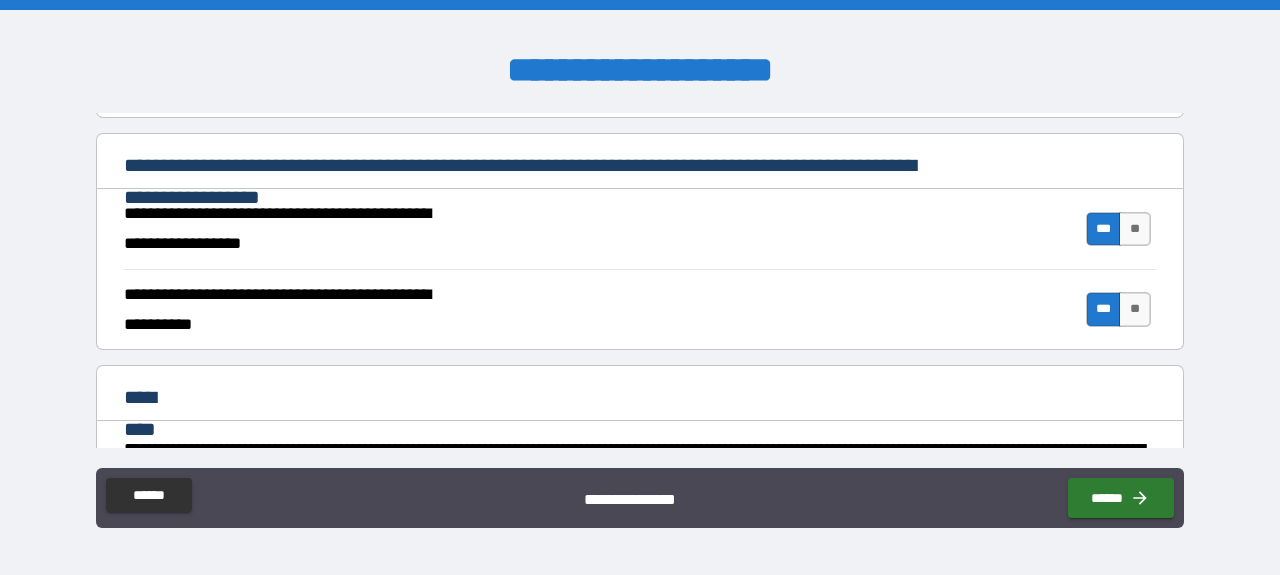 scroll, scrollTop: 1714, scrollLeft: 0, axis: vertical 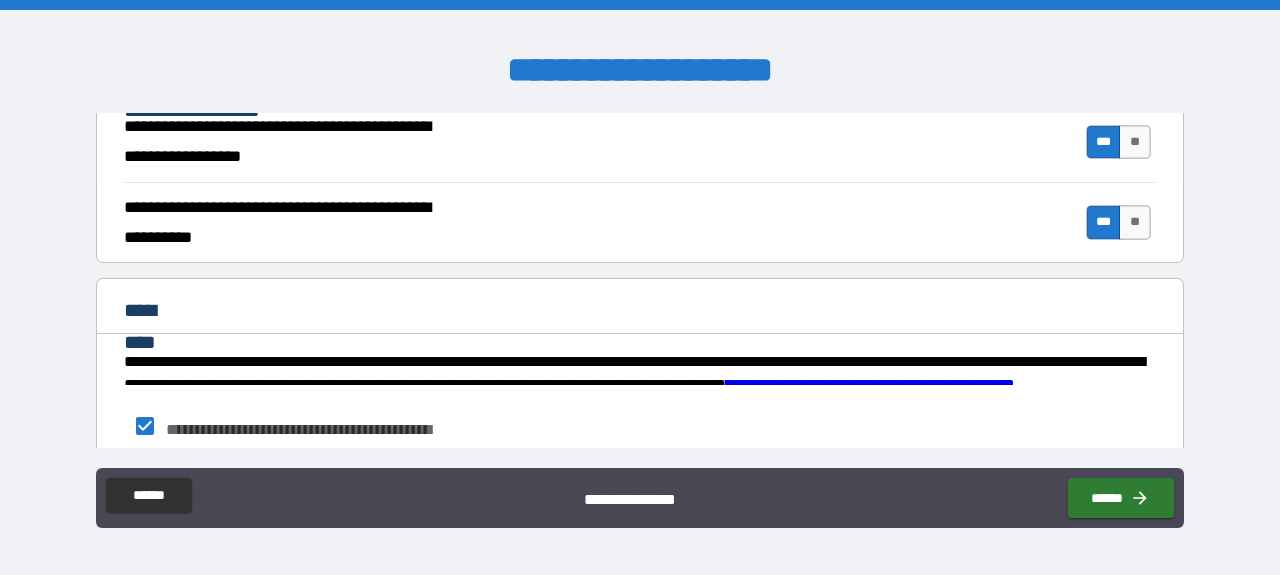 click on "*********" at bounding box center (477, 488) 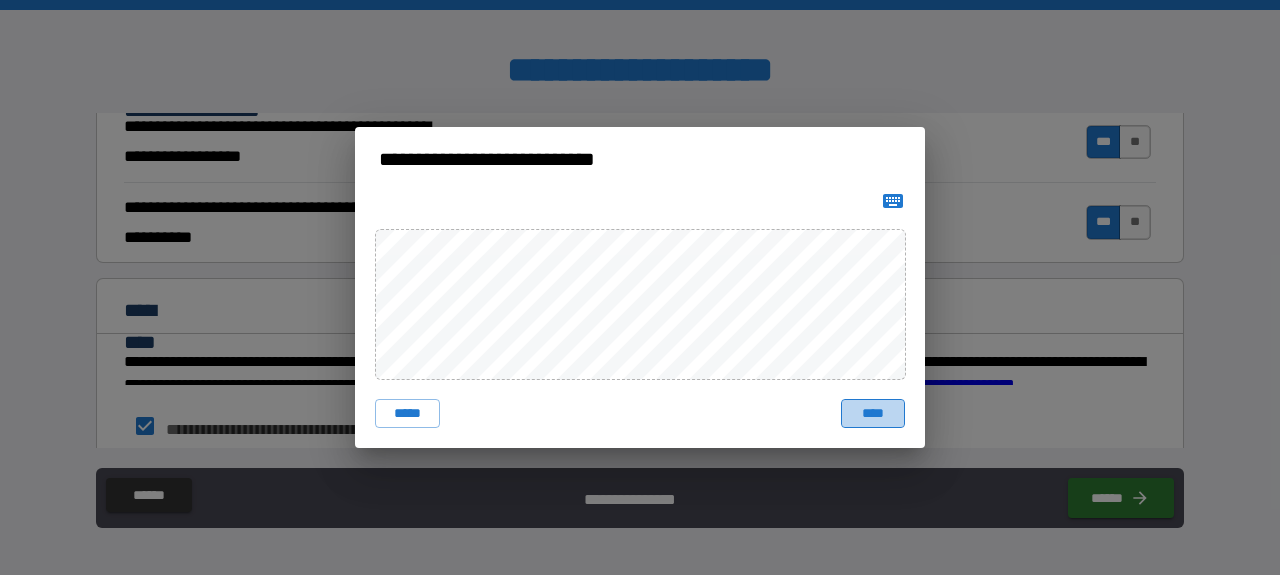 click on "****" at bounding box center (873, 414) 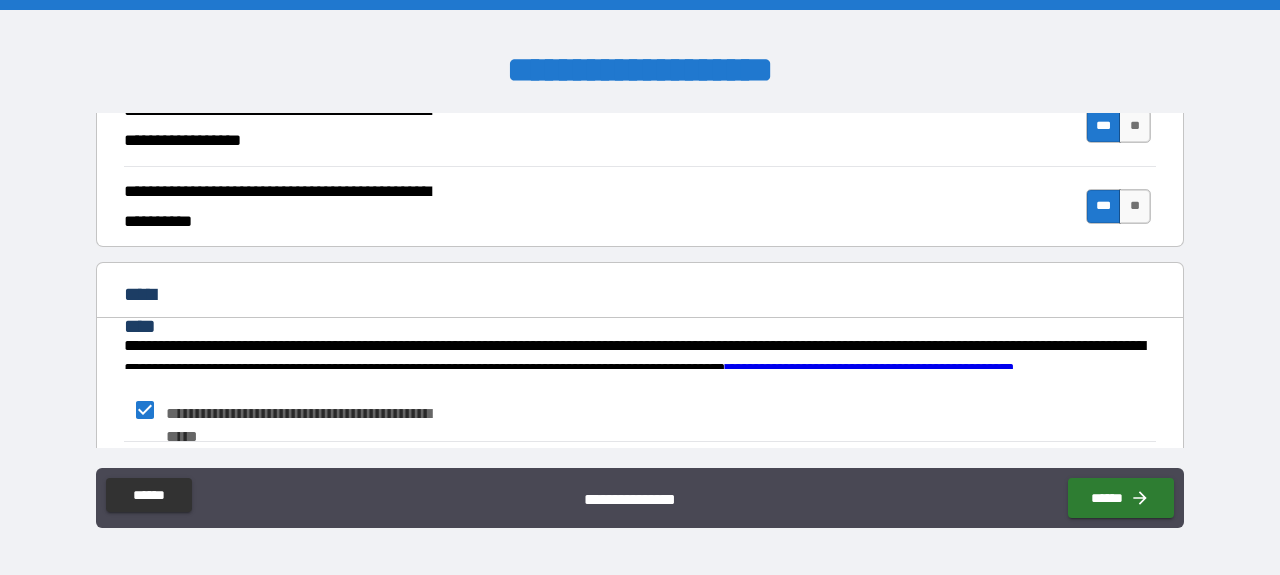 scroll, scrollTop: 1814, scrollLeft: 0, axis: vertical 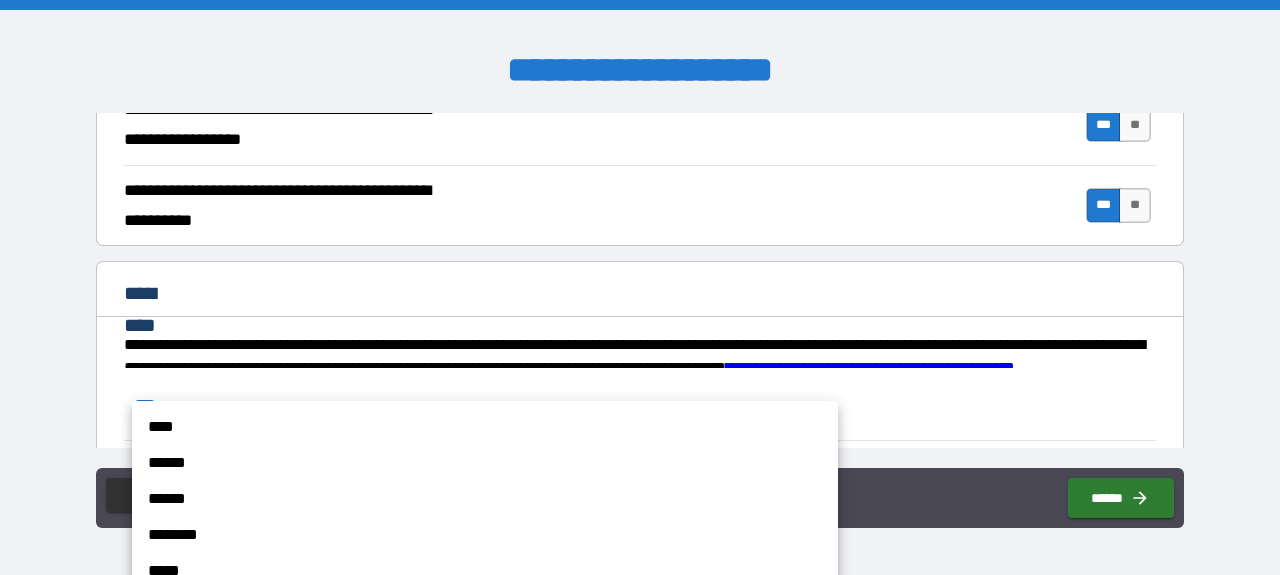 click on "**********" at bounding box center (640, 287) 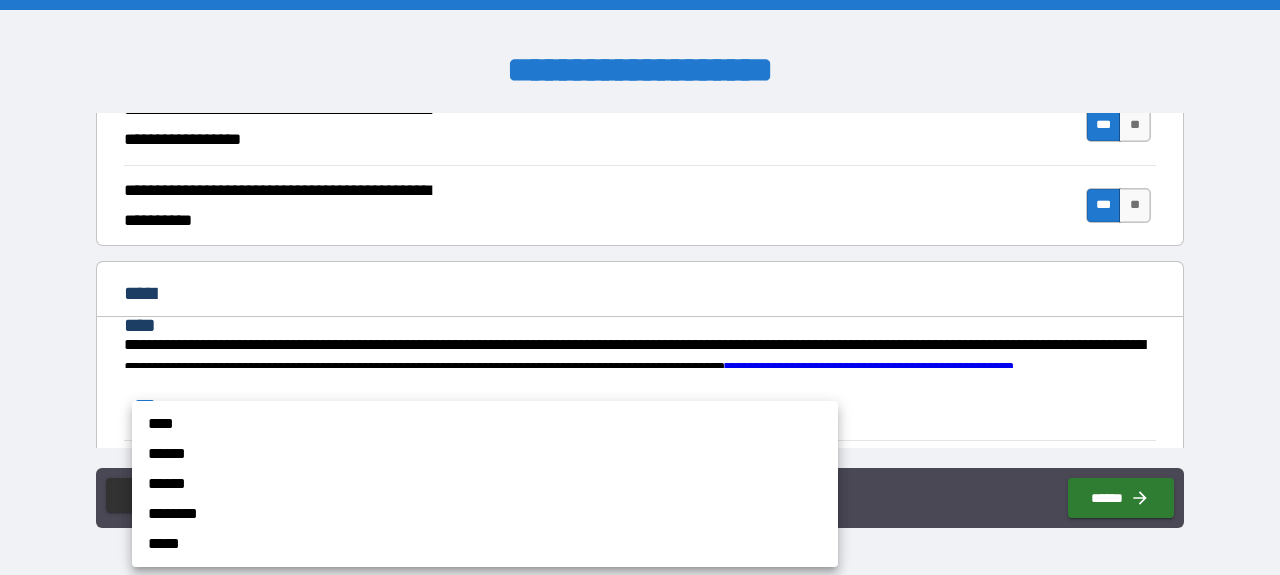 click on "****" at bounding box center (485, 424) 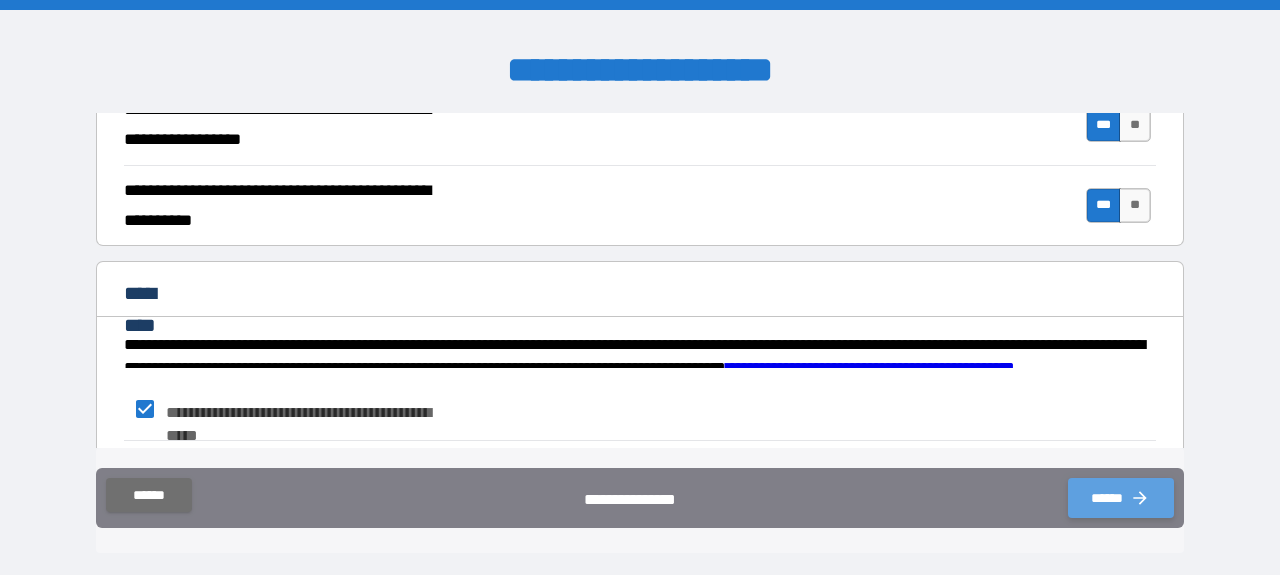 click 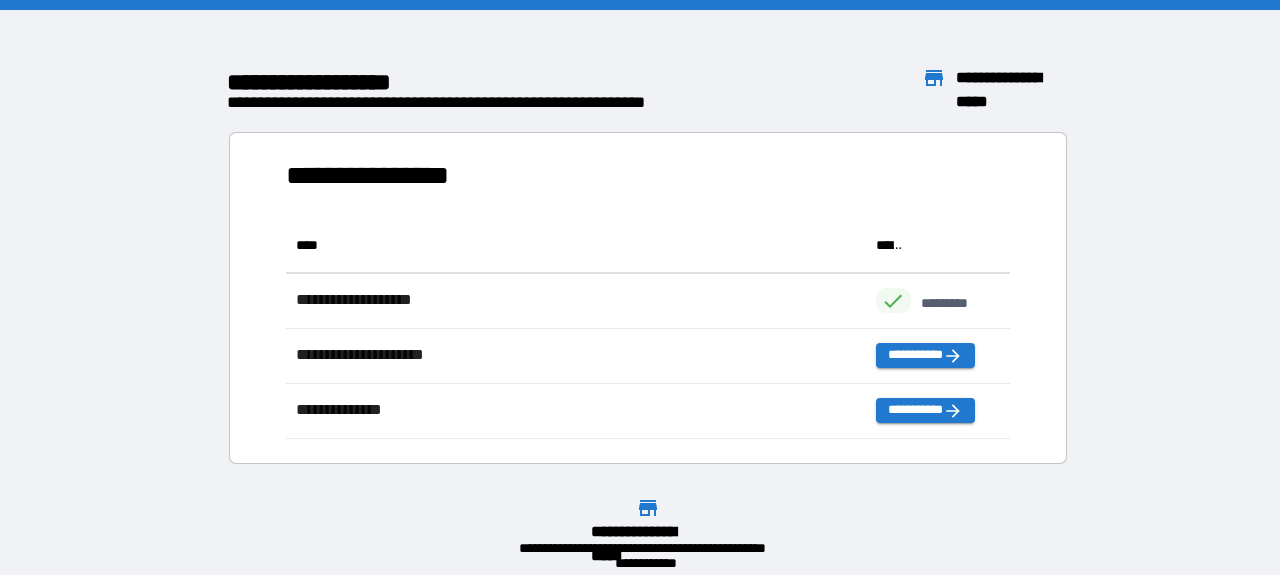 scroll, scrollTop: 0, scrollLeft: 1, axis: horizontal 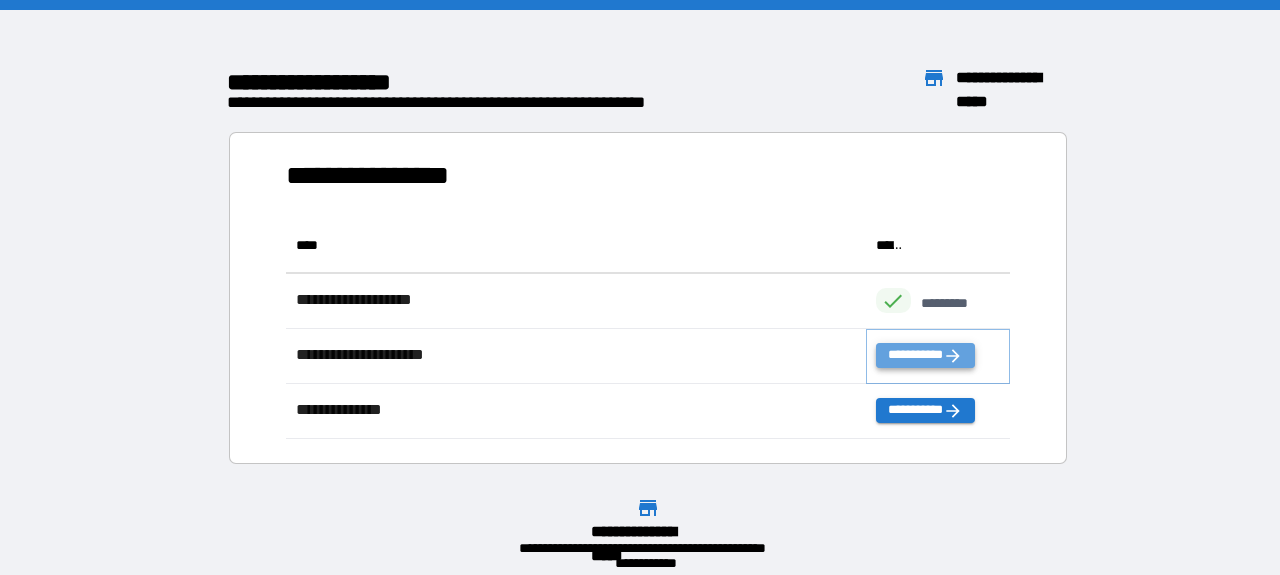 click on "**********" at bounding box center (925, 355) 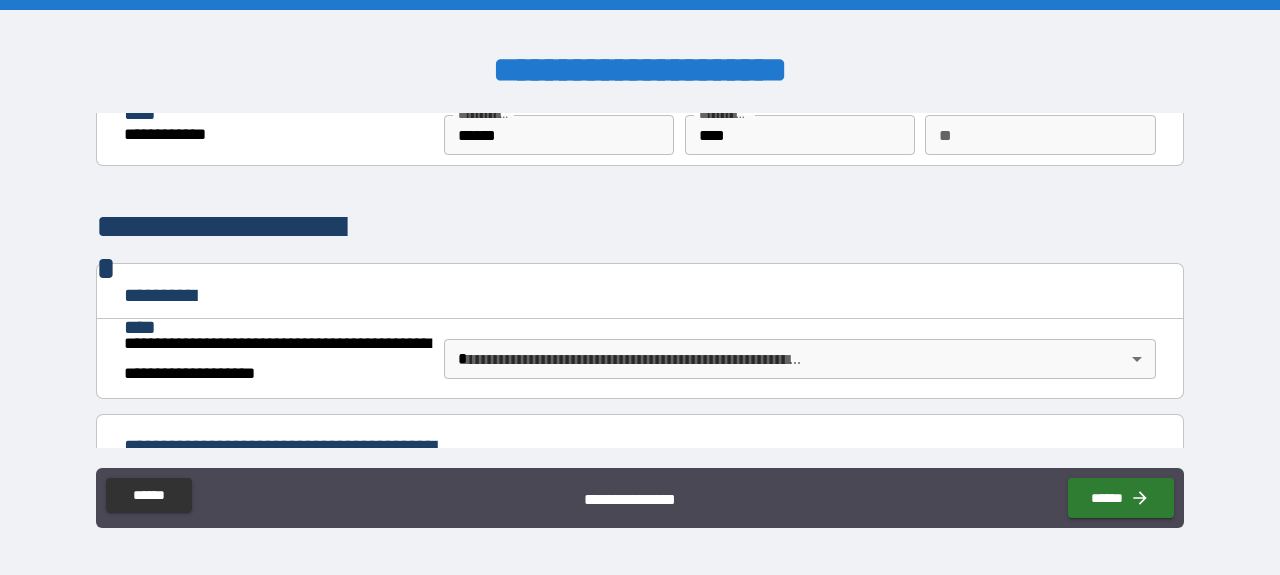 scroll, scrollTop: 65, scrollLeft: 0, axis: vertical 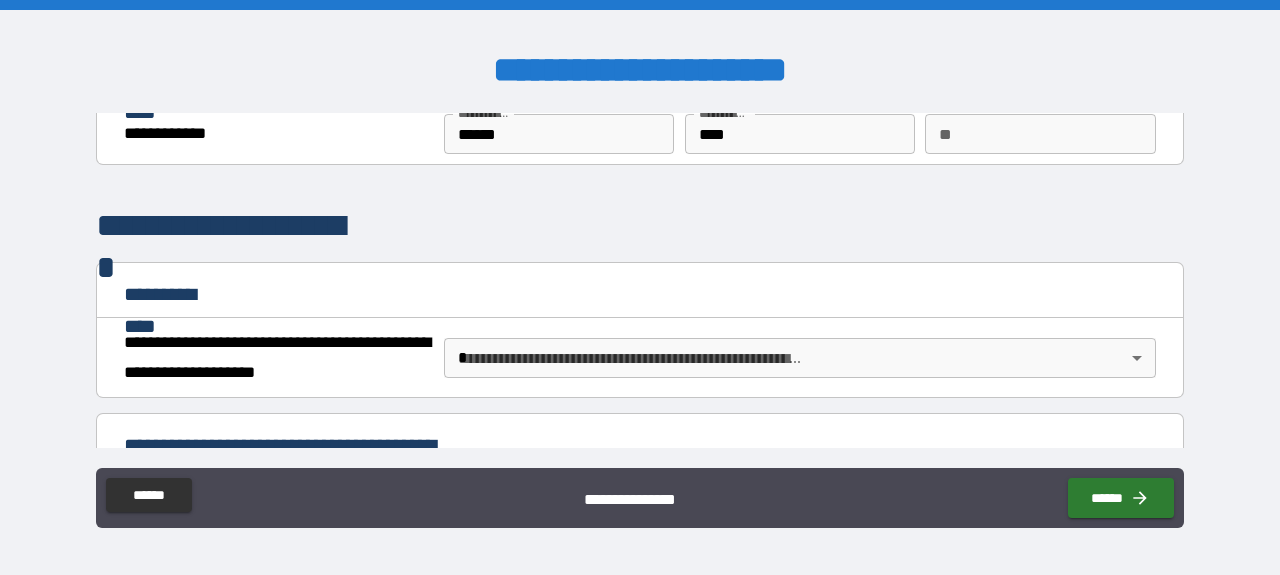 click on "**" at bounding box center [1040, 134] 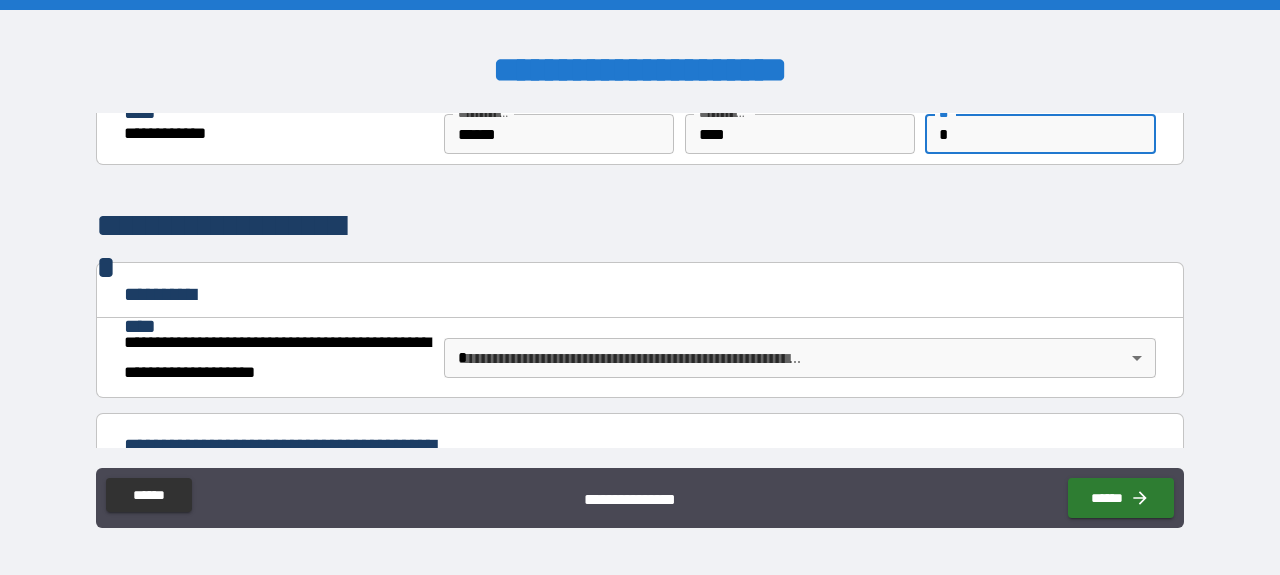 type on "*" 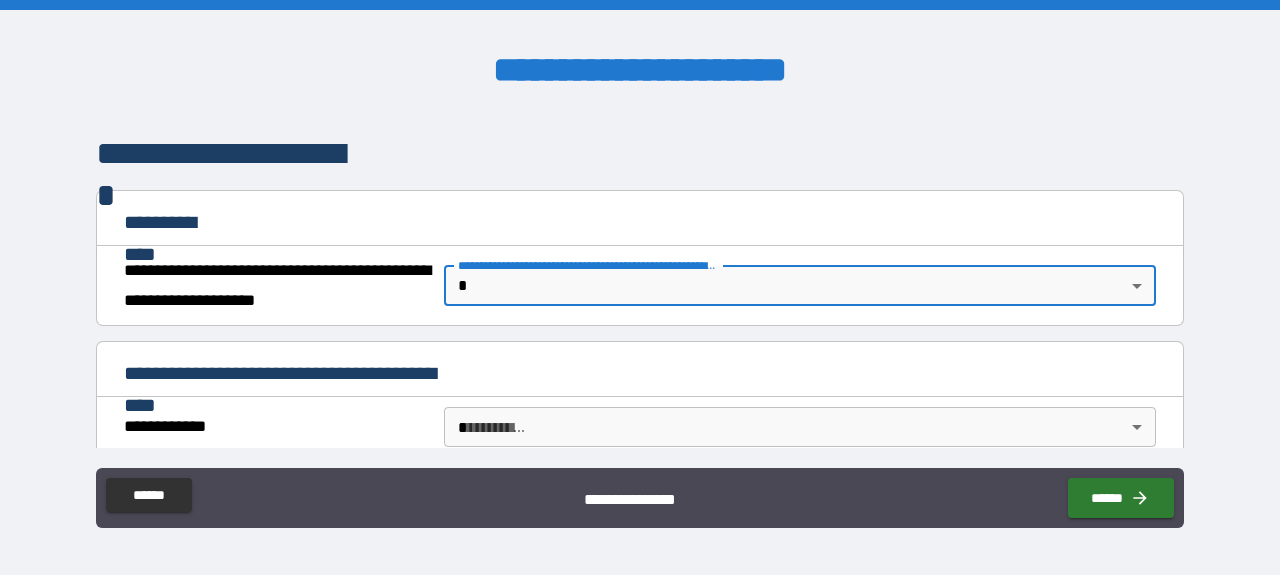 scroll, scrollTop: 140, scrollLeft: 0, axis: vertical 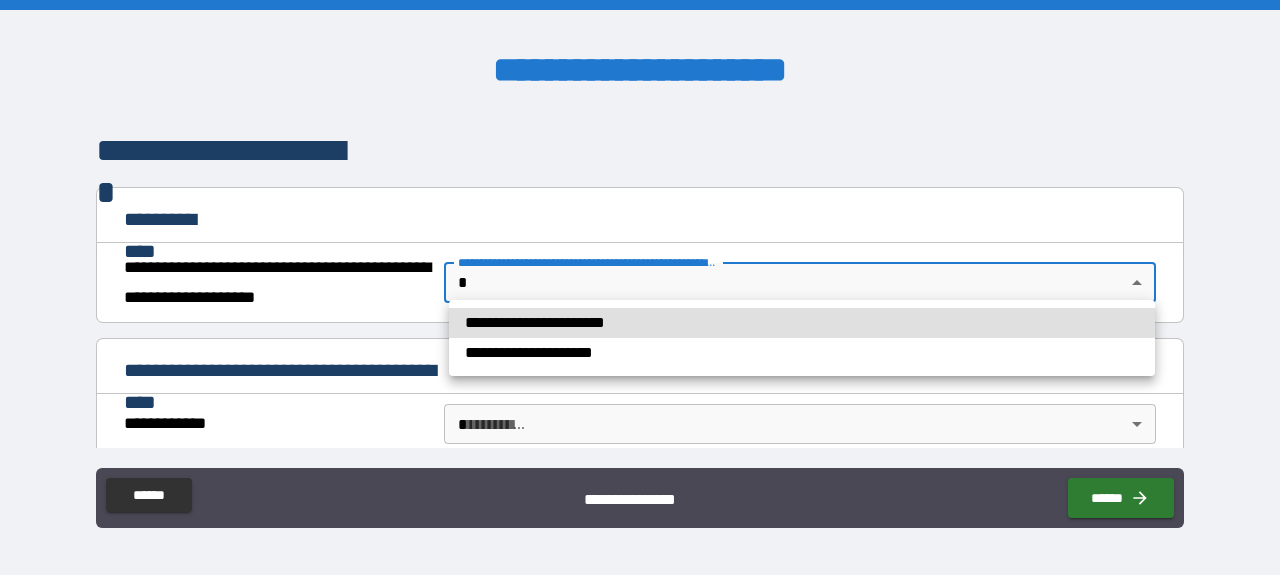 click on "**********" at bounding box center [640, 287] 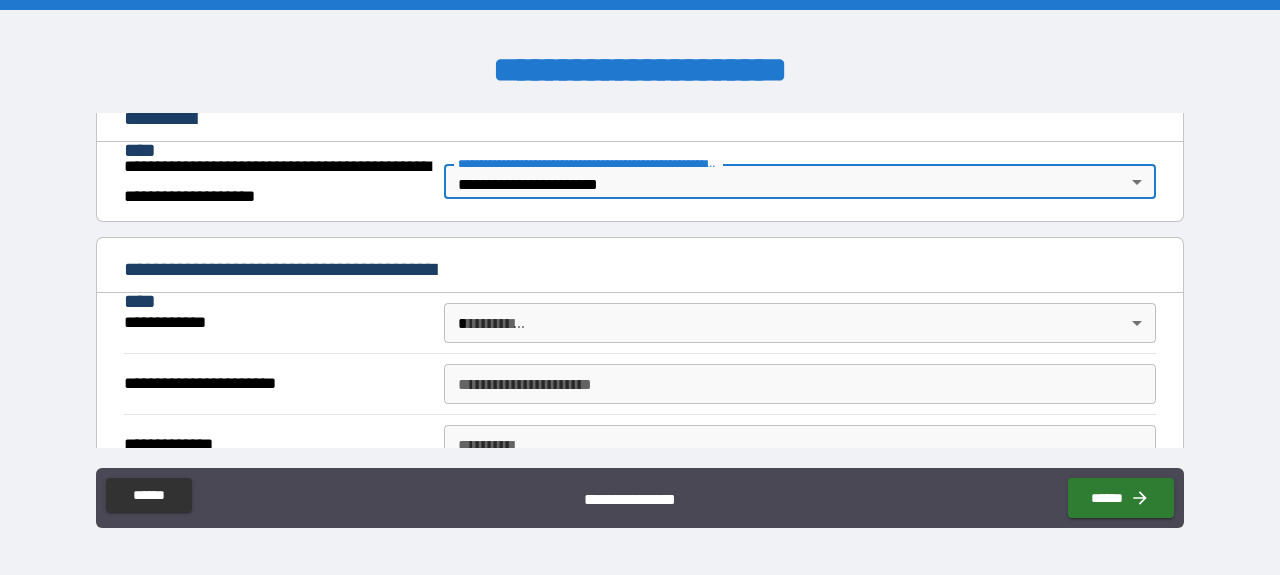 scroll, scrollTop: 248, scrollLeft: 0, axis: vertical 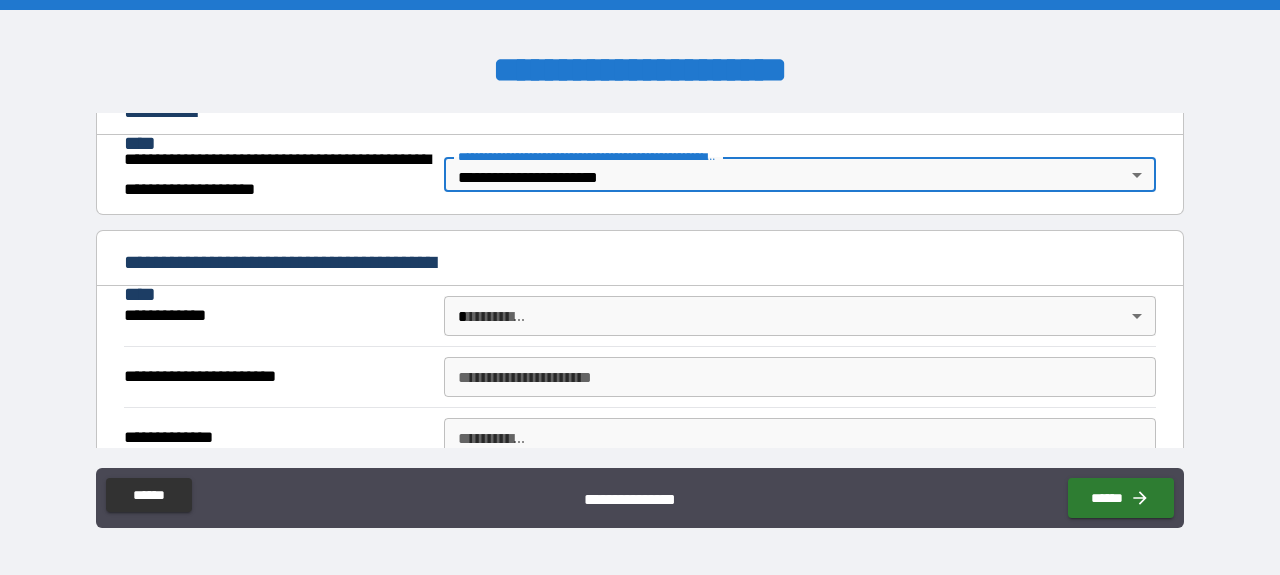 click on "**********" at bounding box center (640, 287) 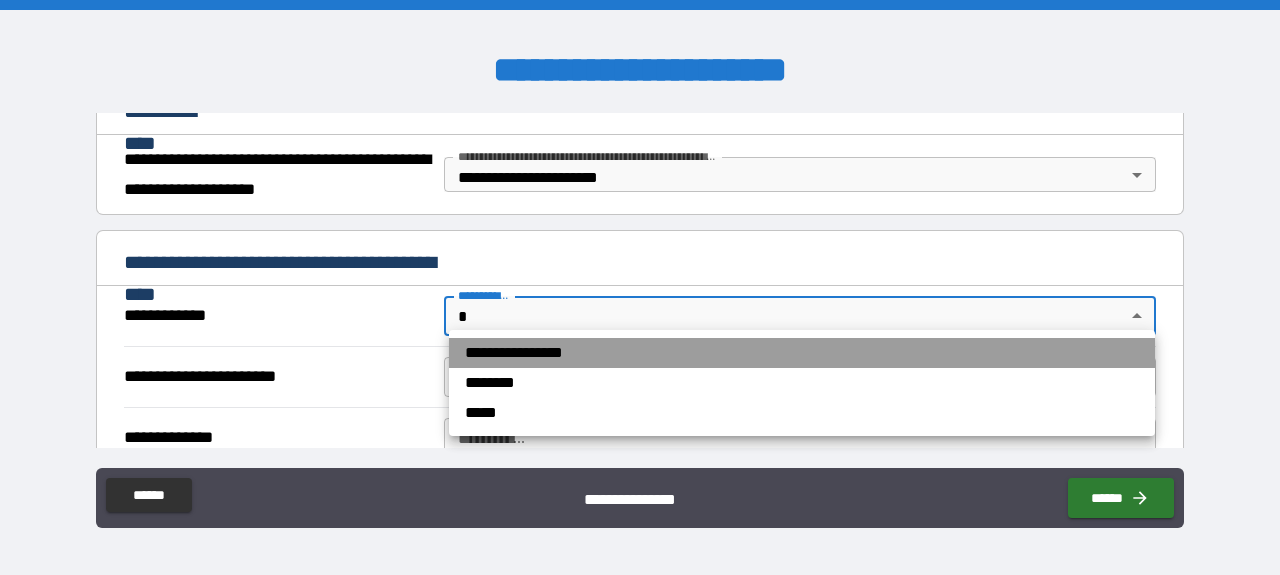 click on "**********" at bounding box center (802, 353) 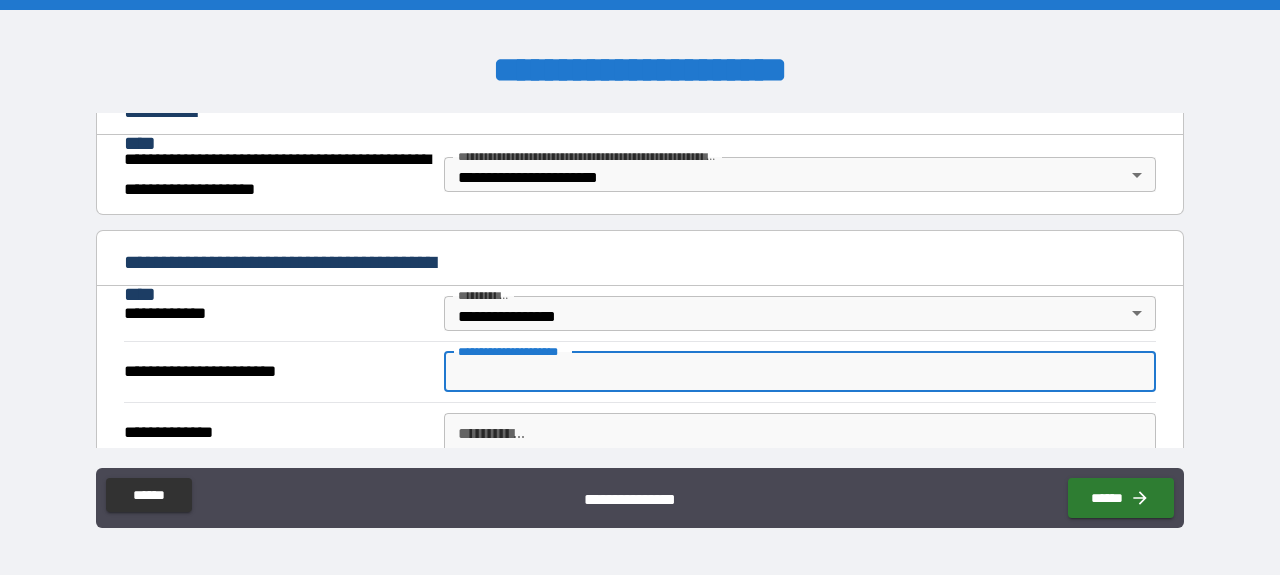 click on "**********" at bounding box center [800, 372] 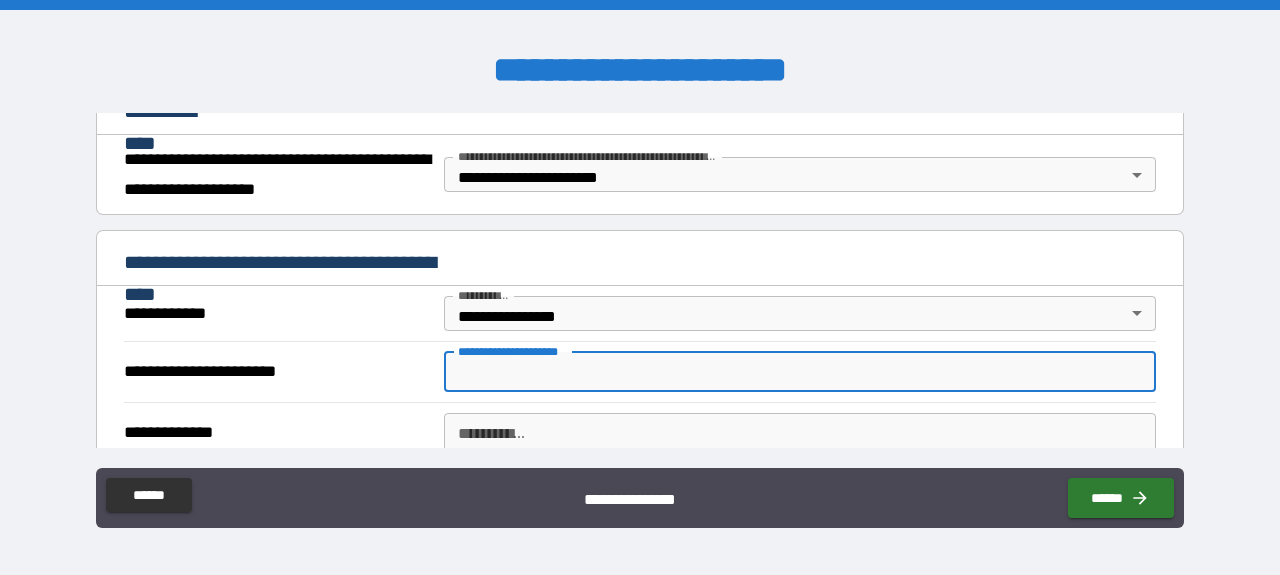 type on "**********" 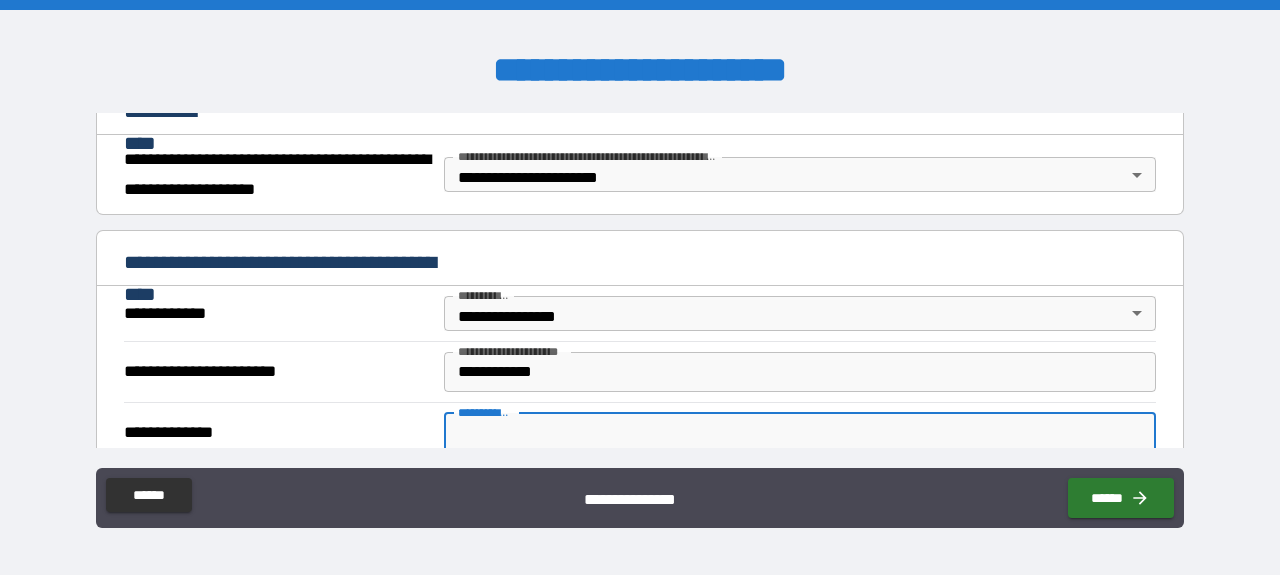 click on "**********" at bounding box center [800, 433] 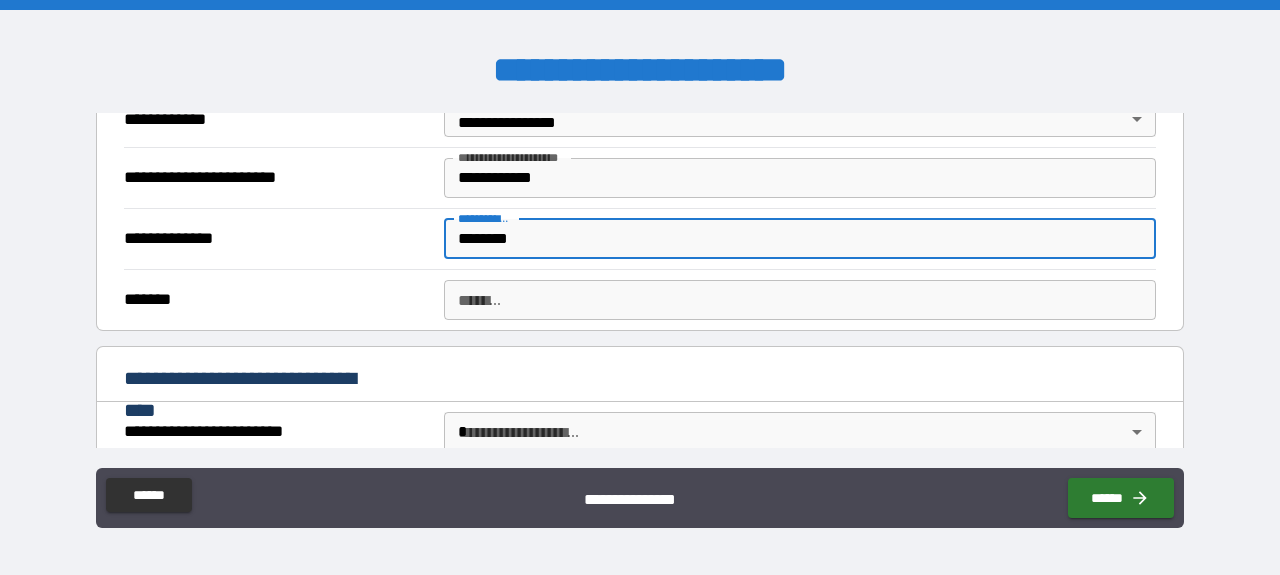 scroll, scrollTop: 445, scrollLeft: 0, axis: vertical 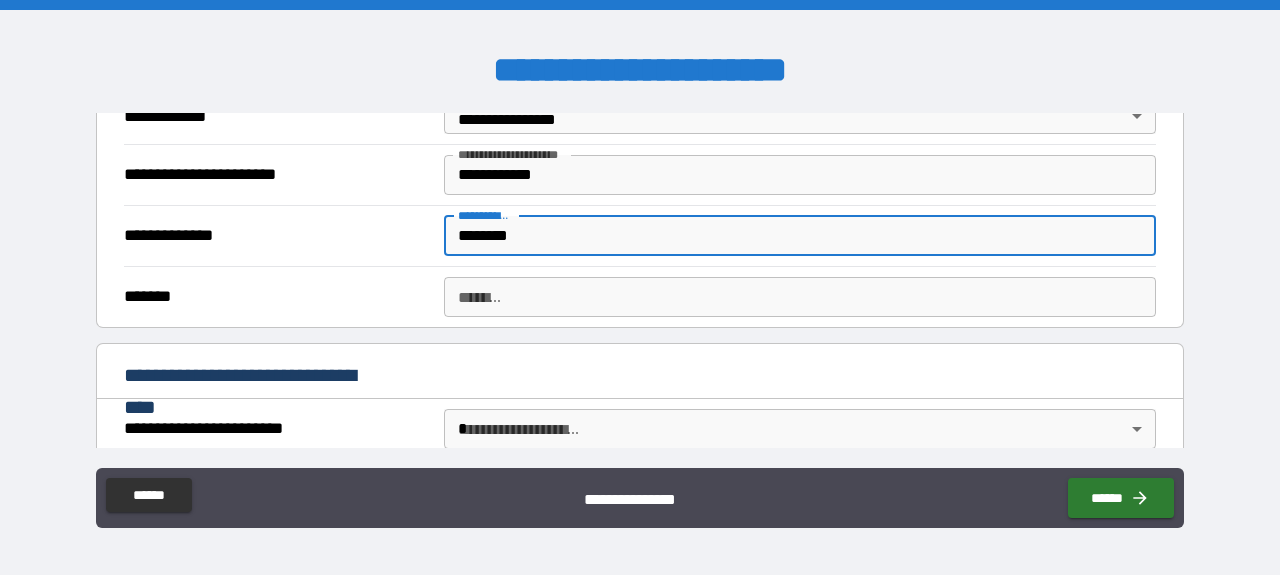 type on "********" 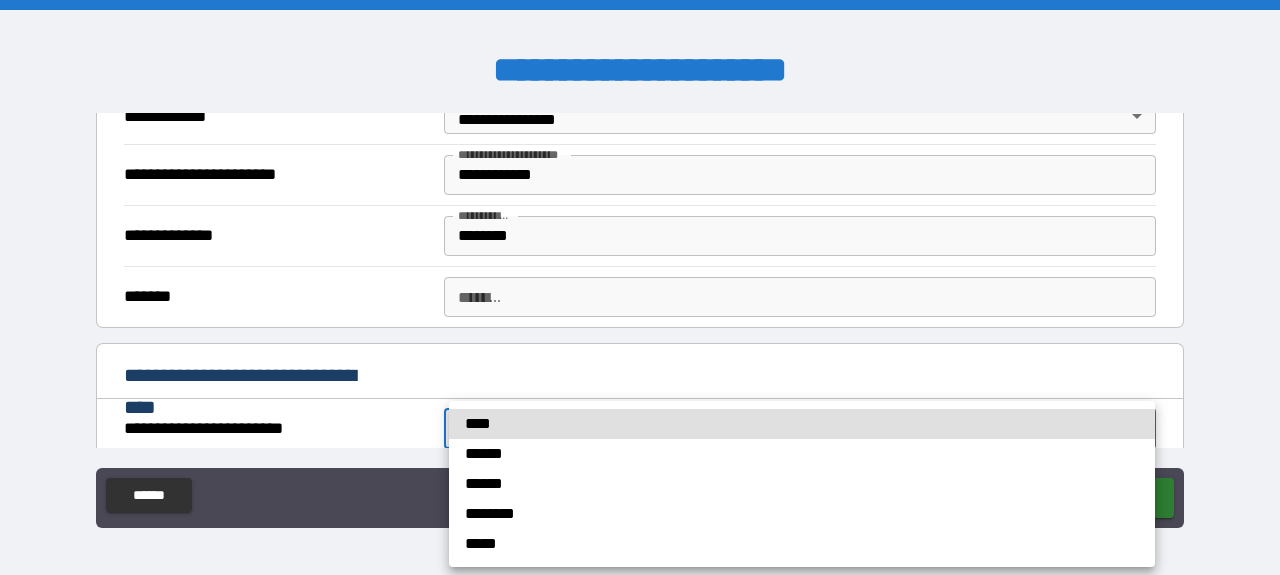 click on "**********" at bounding box center (640, 287) 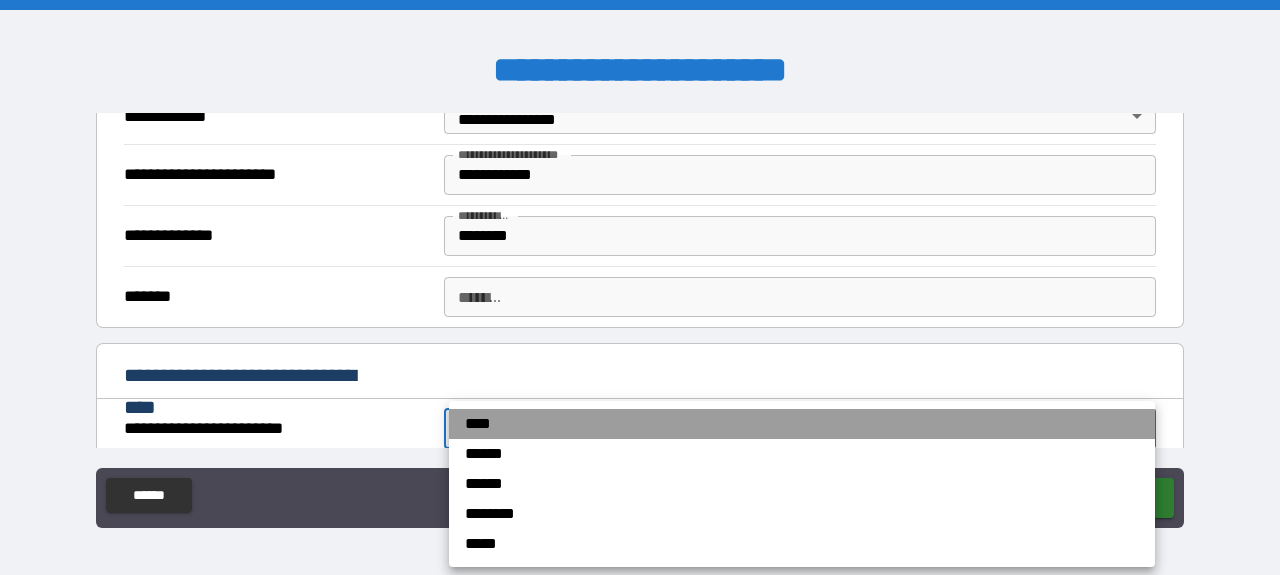 click on "****" at bounding box center (802, 424) 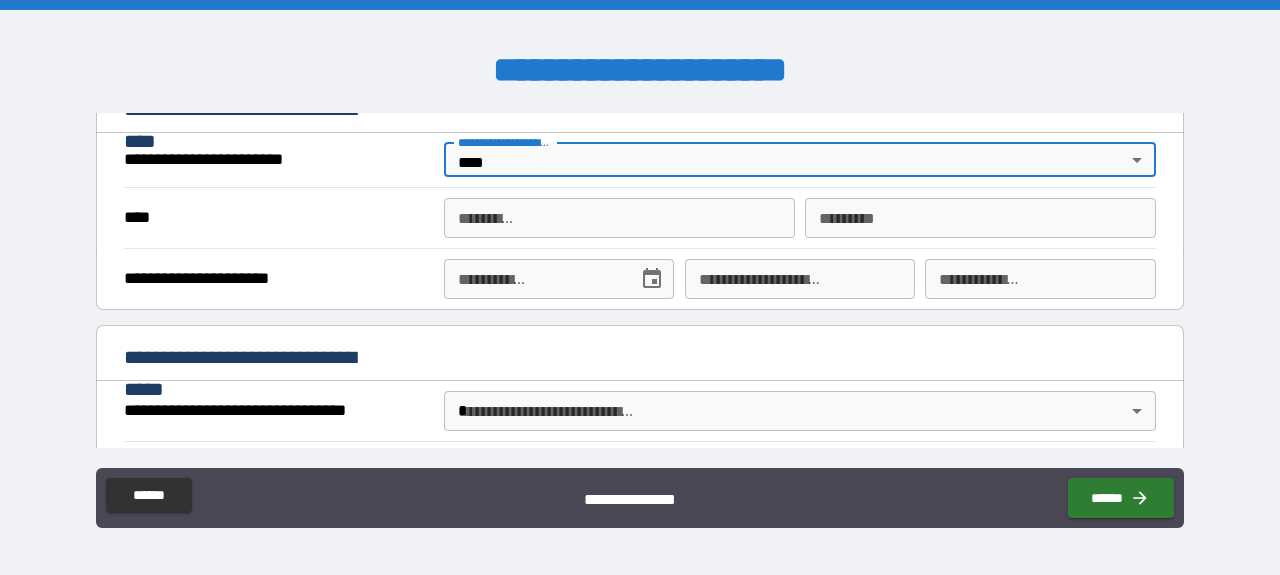 scroll, scrollTop: 661, scrollLeft: 0, axis: vertical 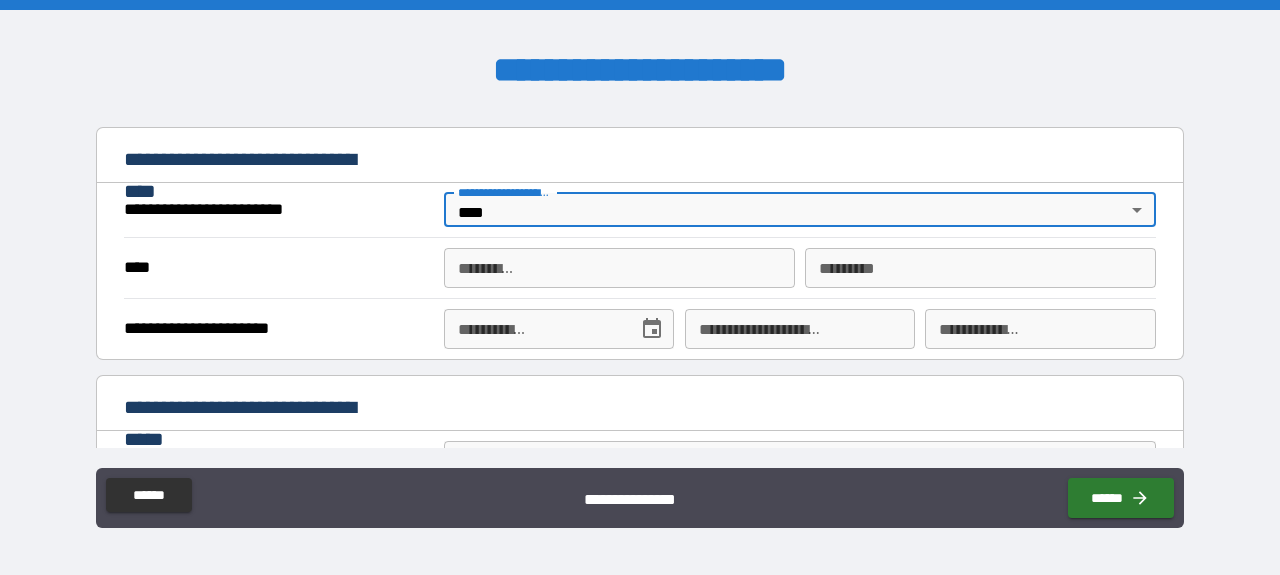 click on "**********" at bounding box center [619, 268] 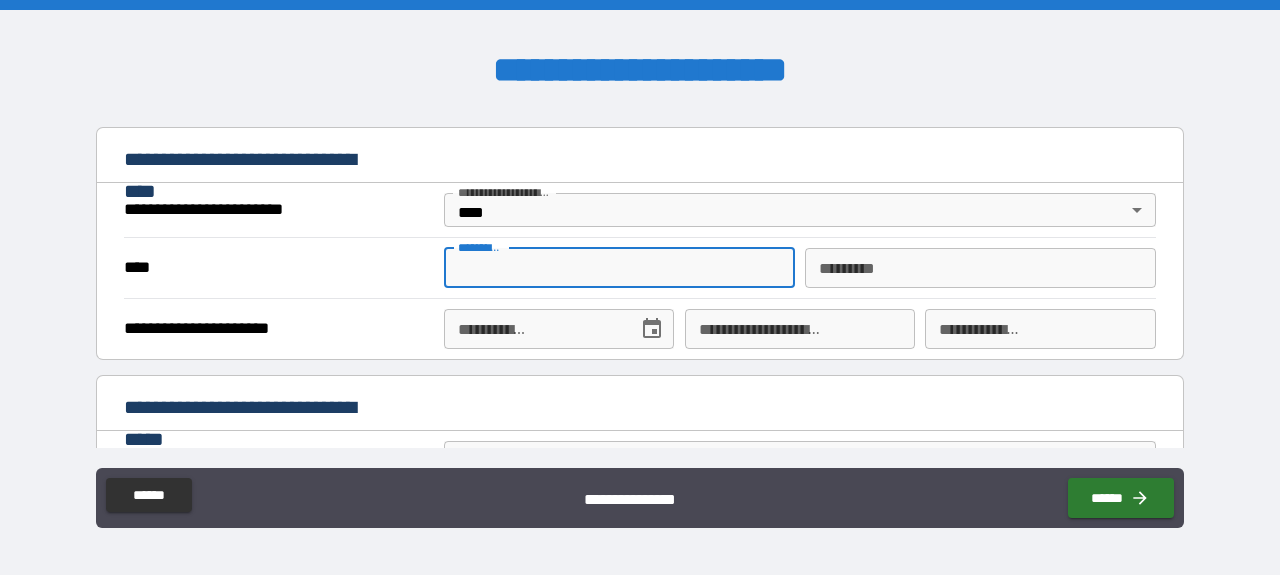 type on "******" 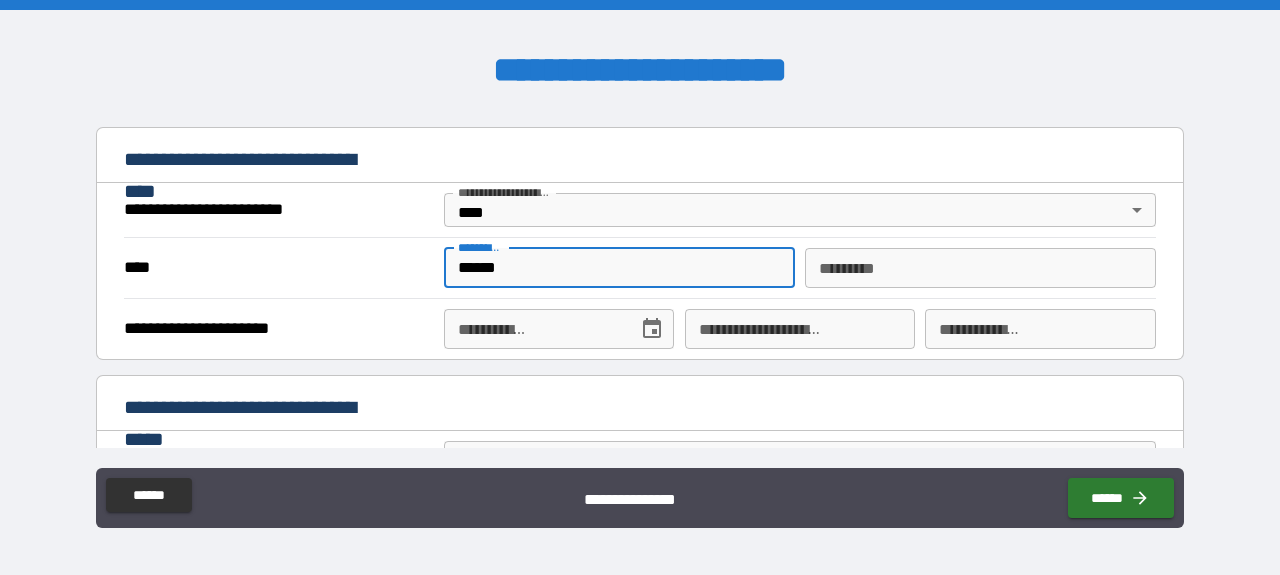 type on "****" 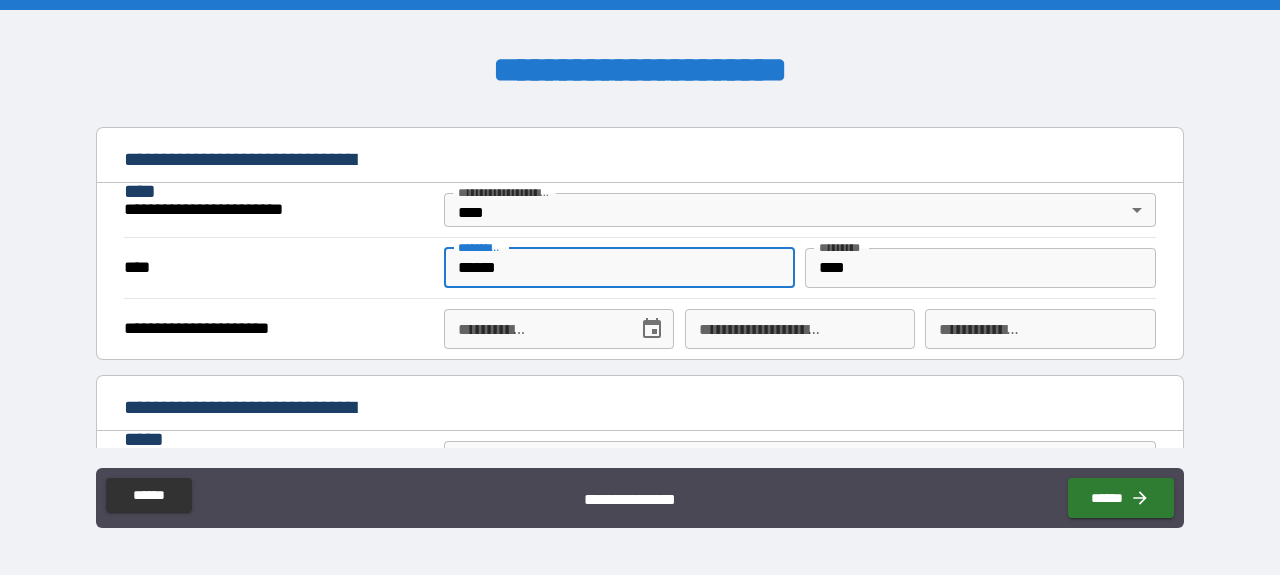 click on "**********" at bounding box center [534, 329] 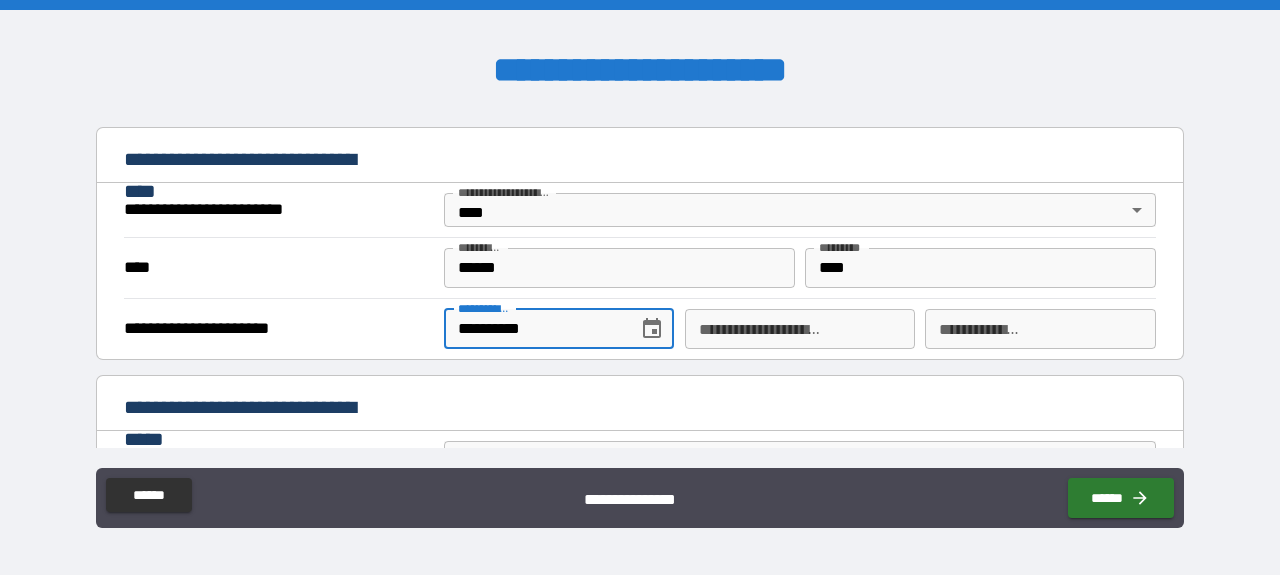 type on "**********" 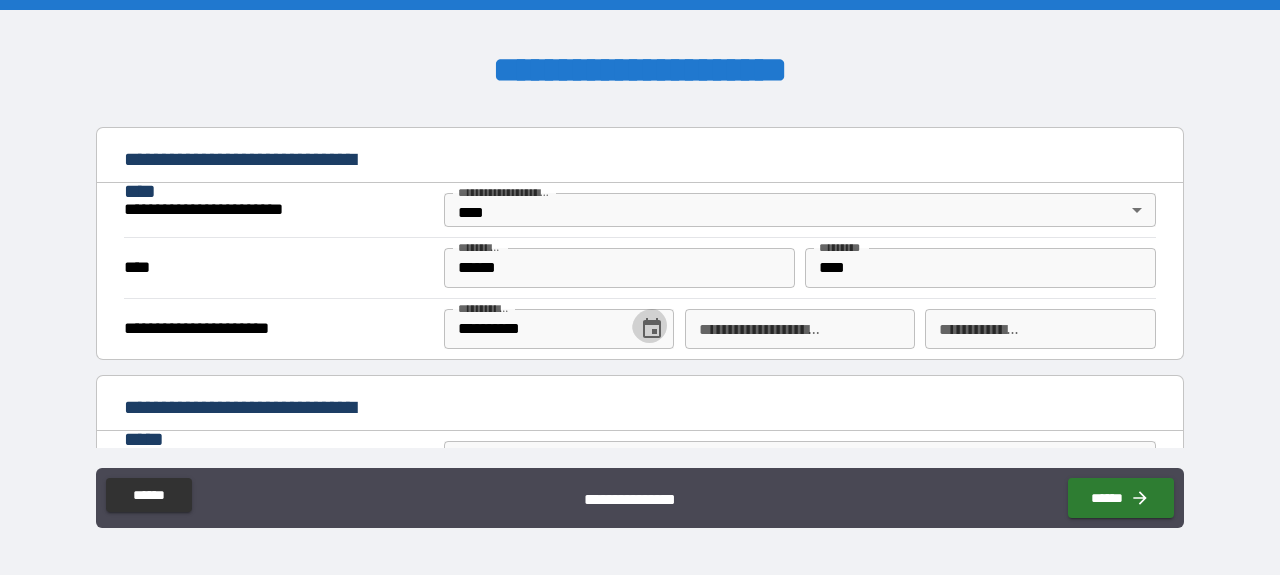 type 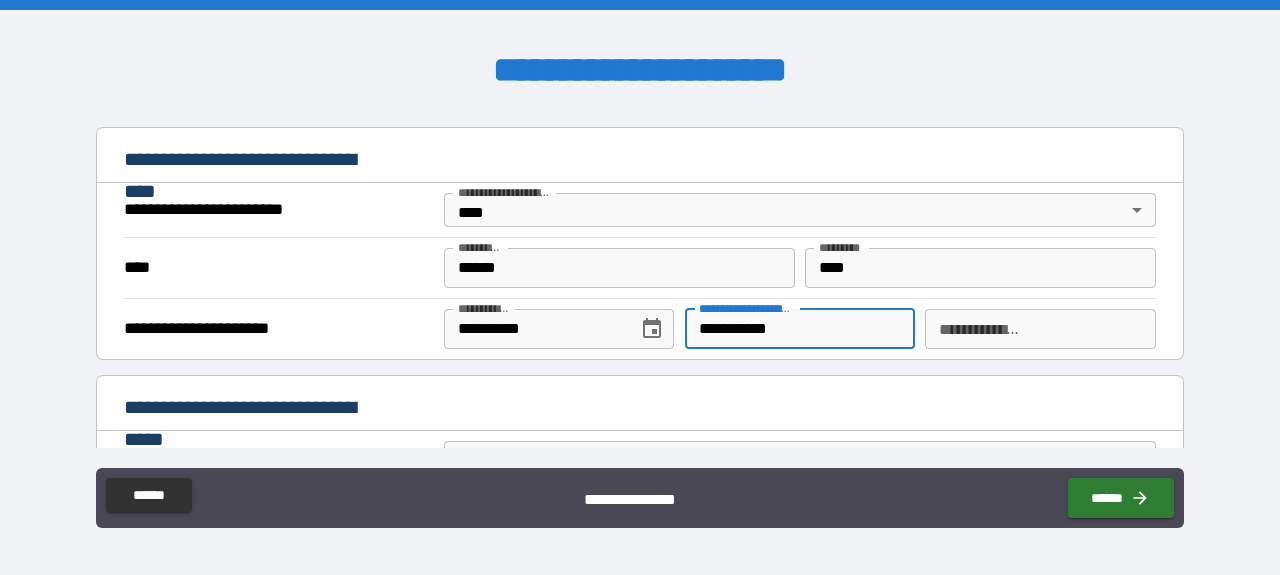 type on "**********" 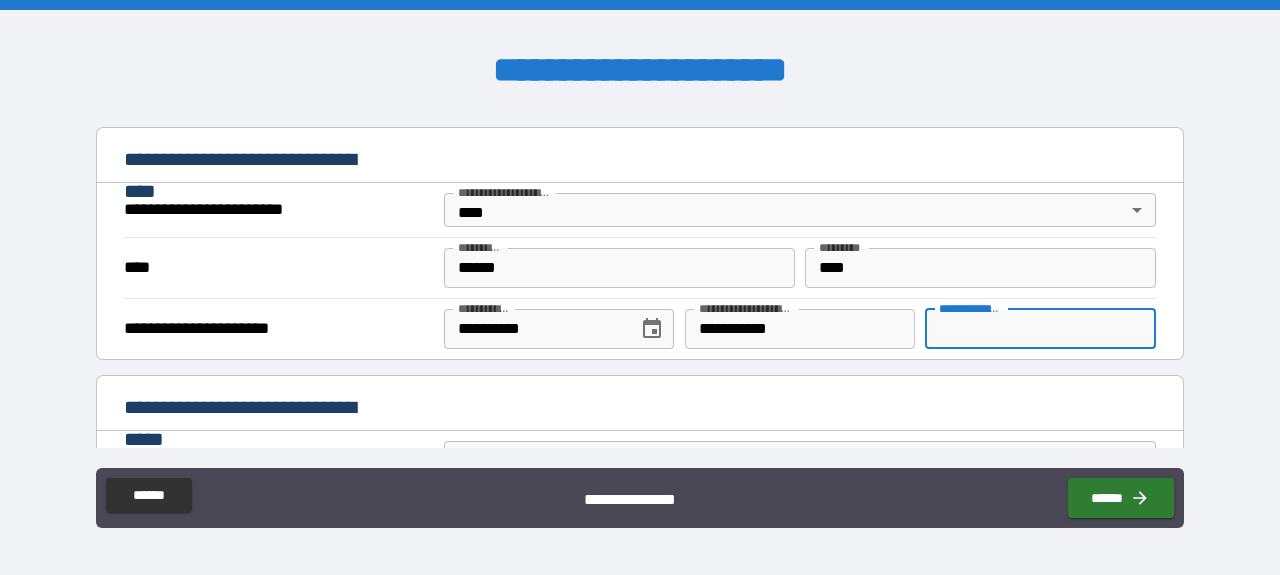 type on "*" 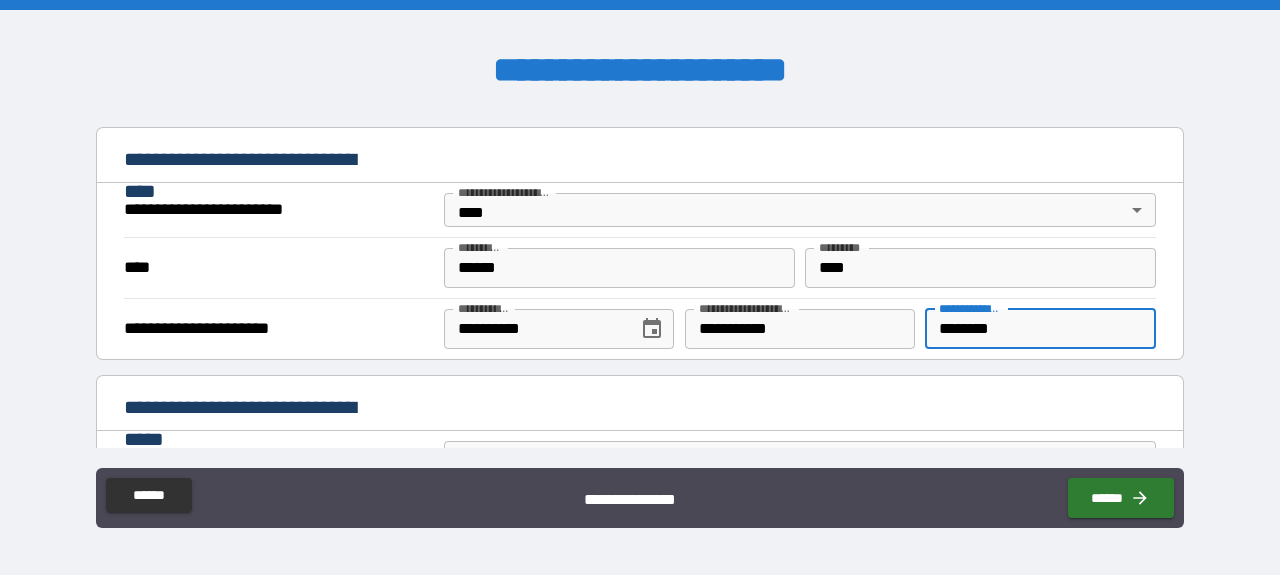 type on "********" 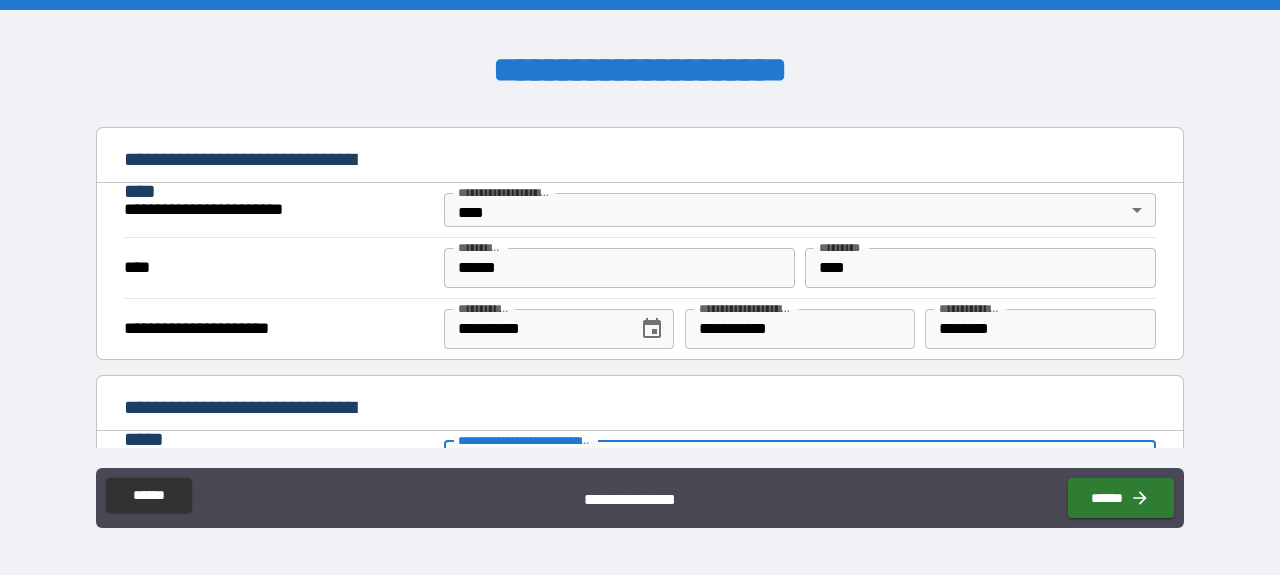 click on "**********" at bounding box center (640, 287) 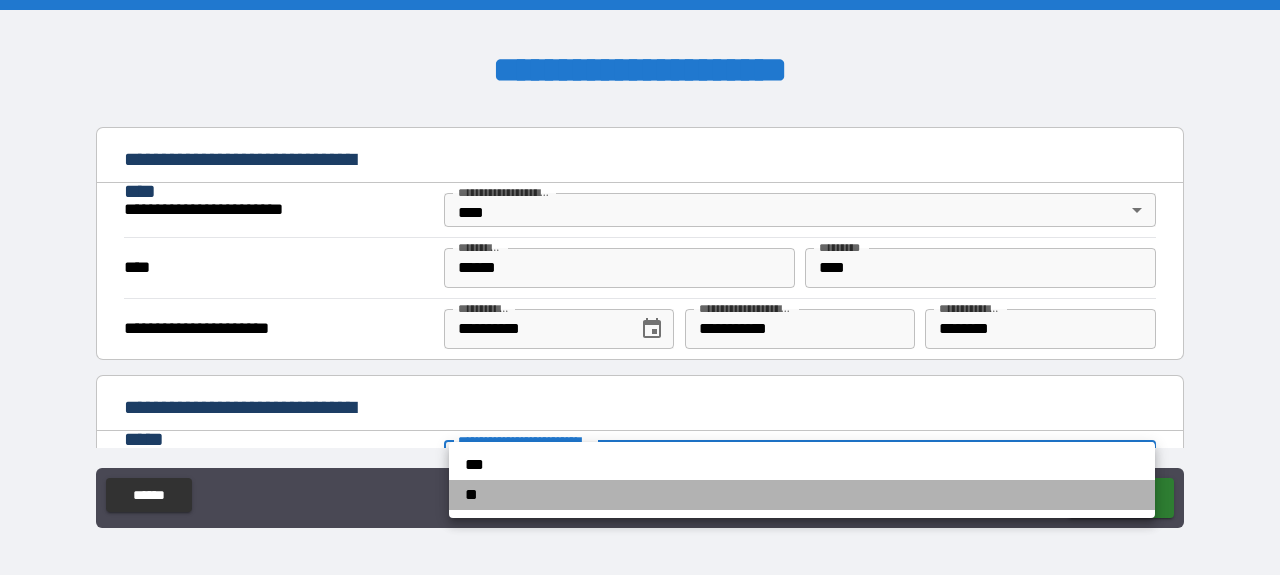 click on "**" at bounding box center (802, 495) 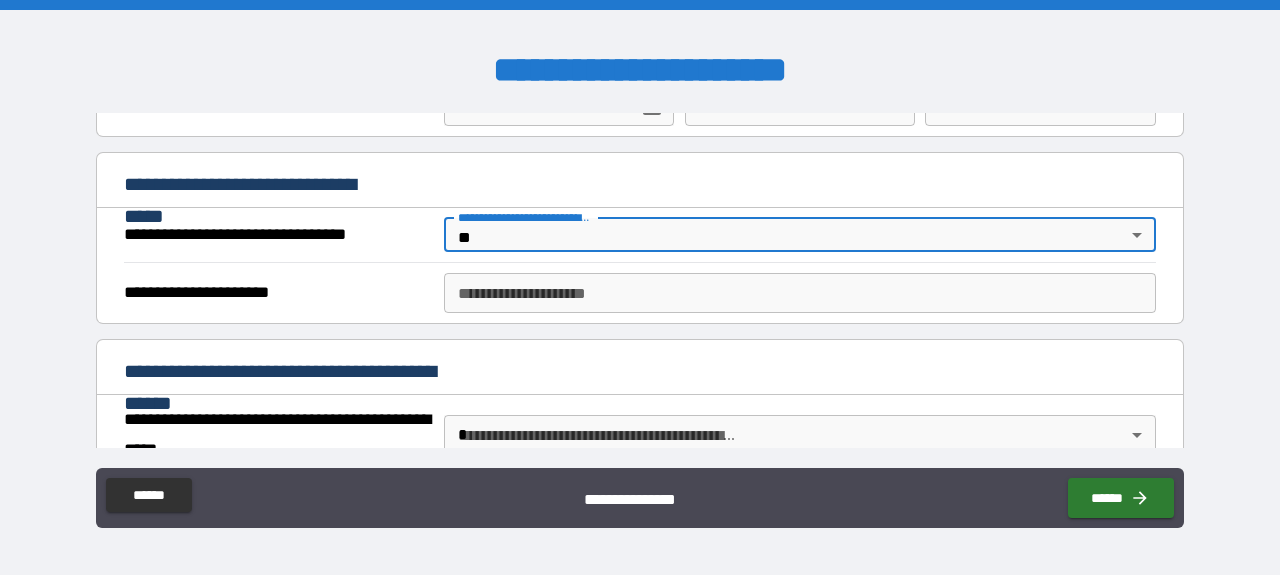 scroll, scrollTop: 916, scrollLeft: 0, axis: vertical 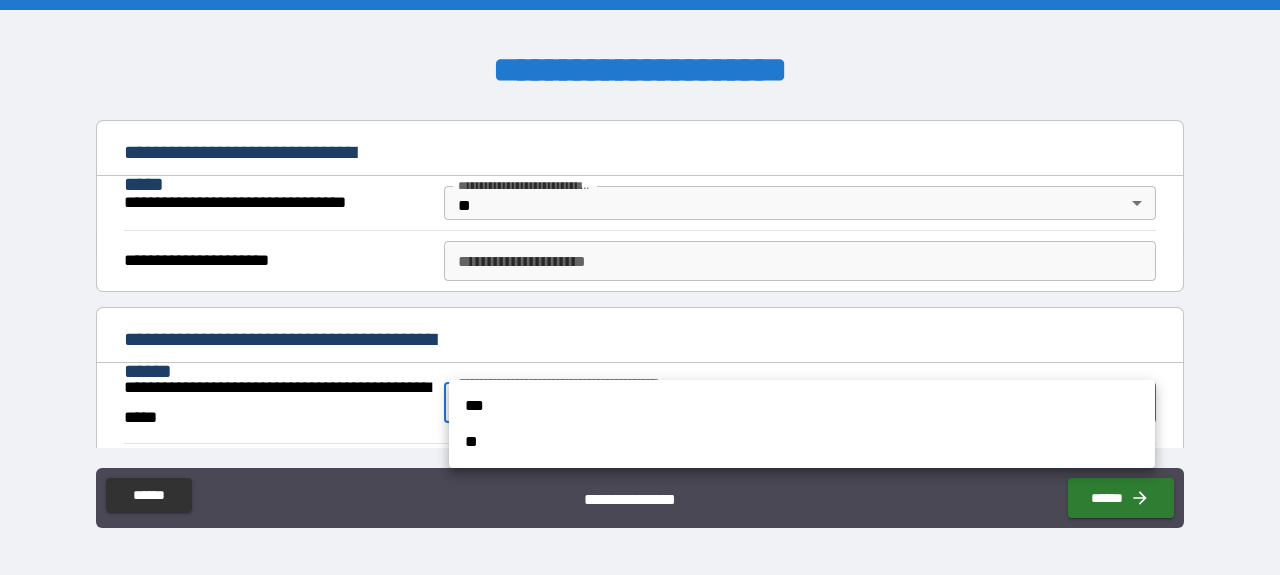 click on "**********" at bounding box center [640, 287] 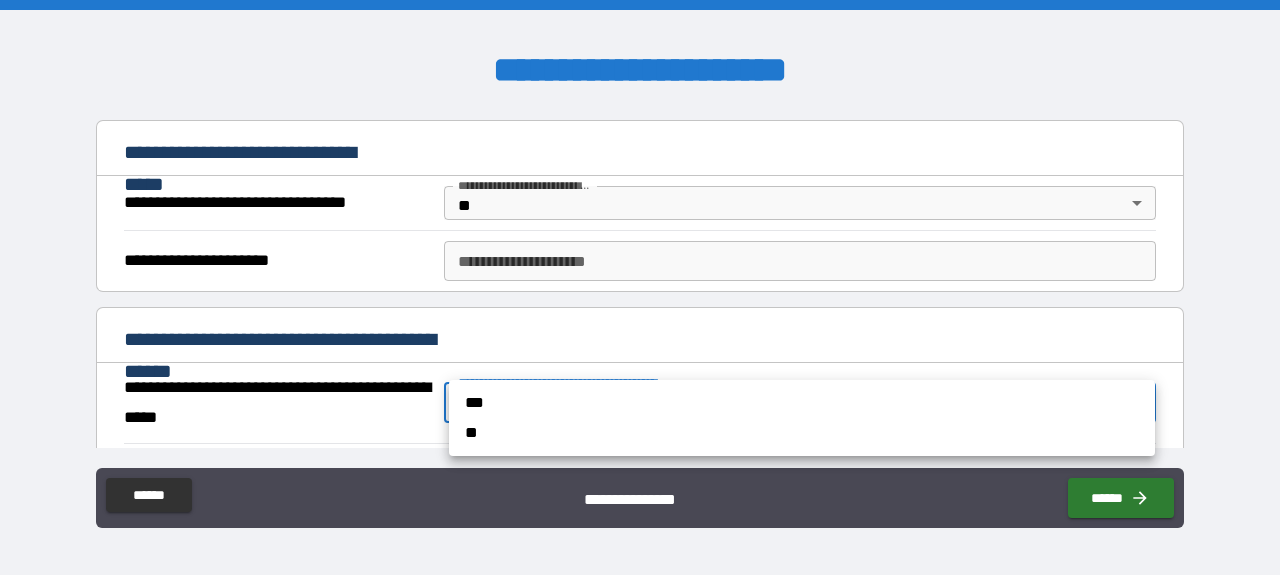 click on "**" at bounding box center [802, 433] 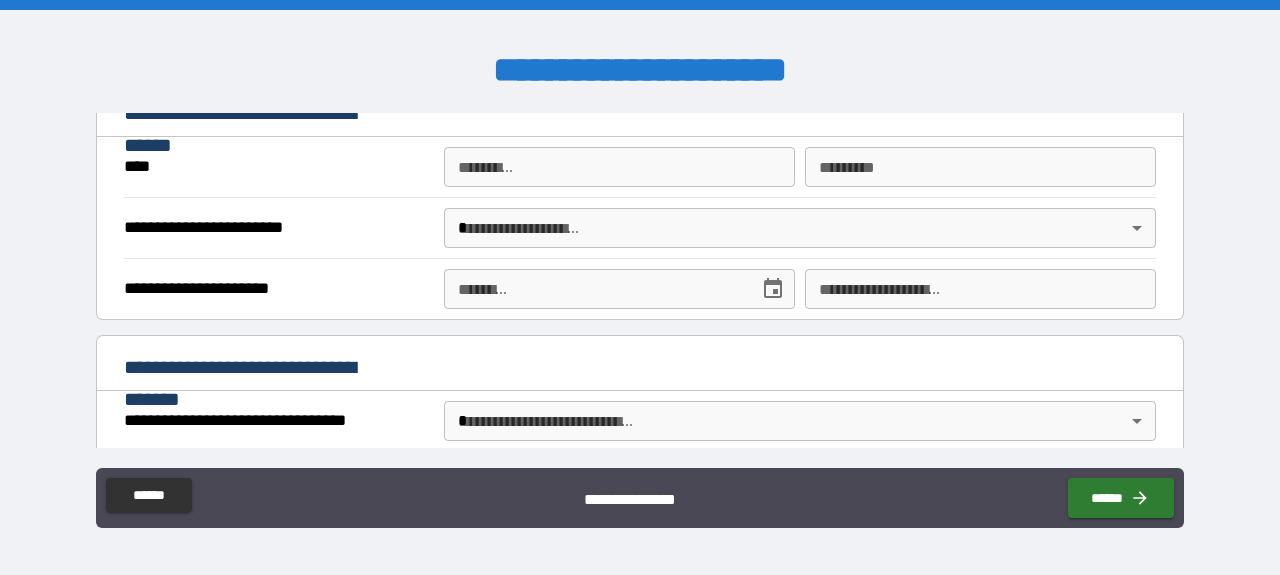 scroll, scrollTop: 1780, scrollLeft: 0, axis: vertical 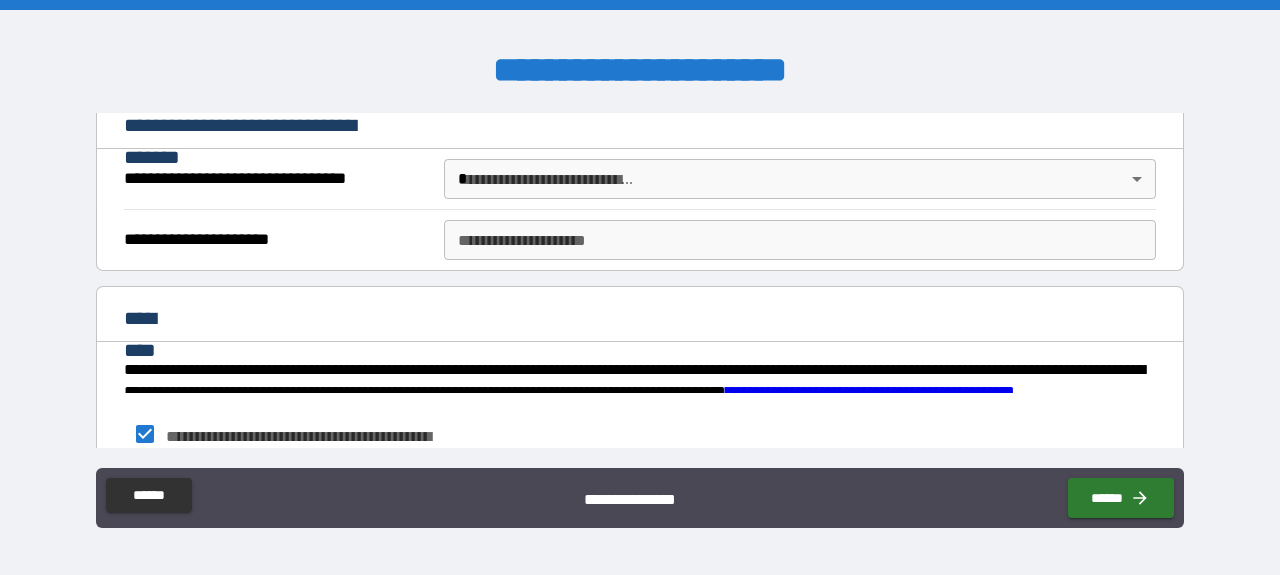 click on "*********" at bounding box center [477, 496] 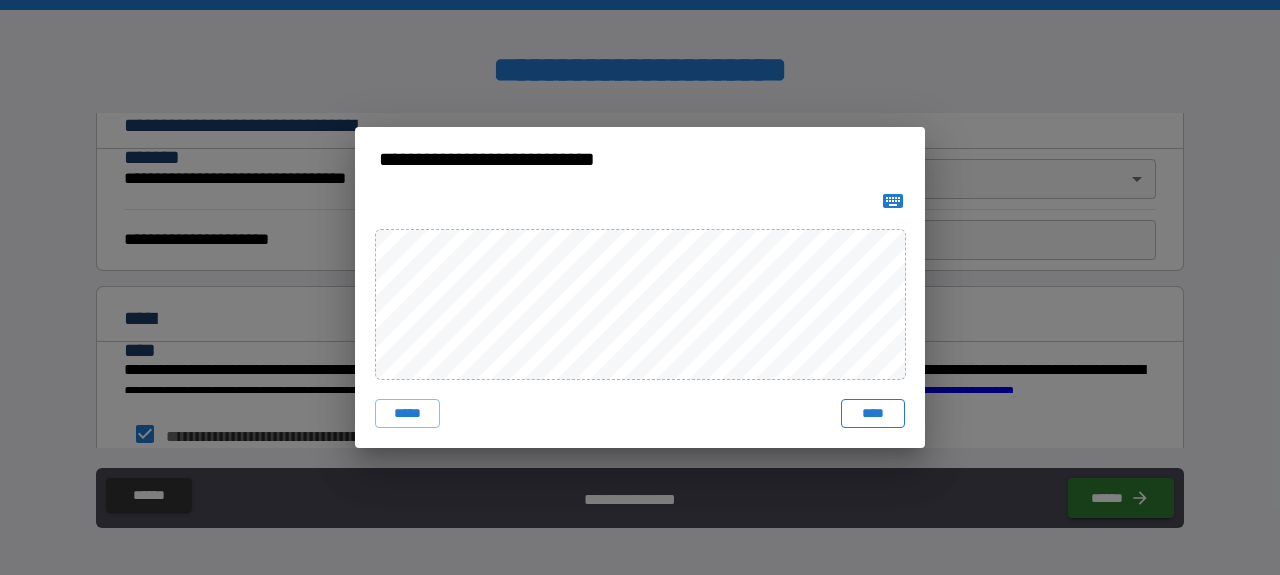 click on "****" at bounding box center [873, 414] 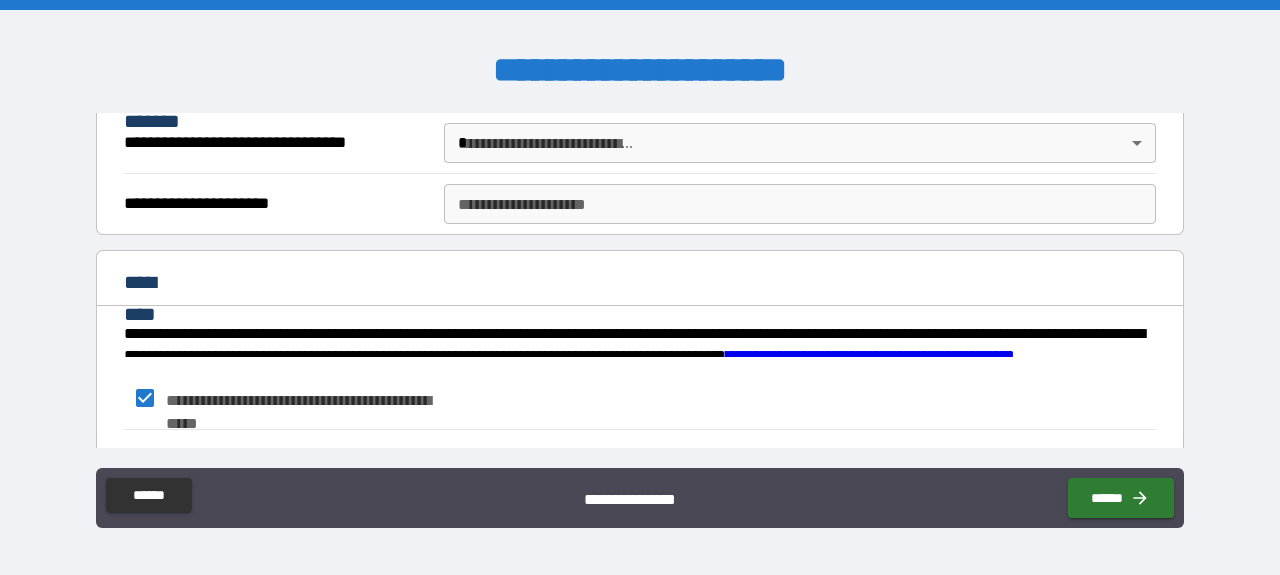 scroll, scrollTop: 1818, scrollLeft: 0, axis: vertical 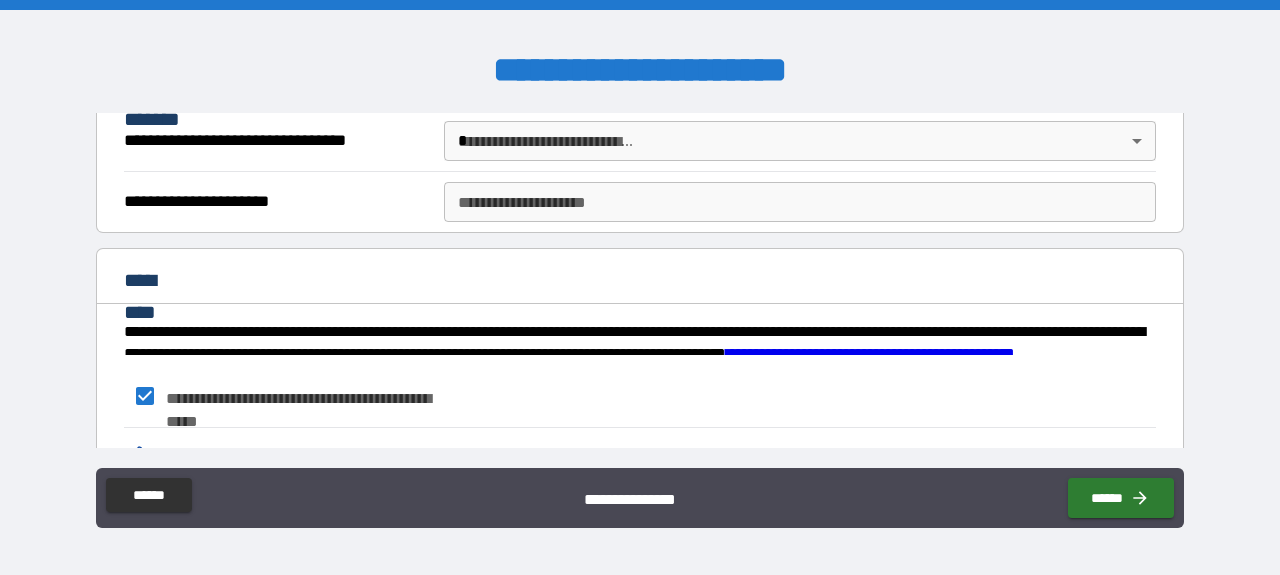 click on "**********" at bounding box center [640, 287] 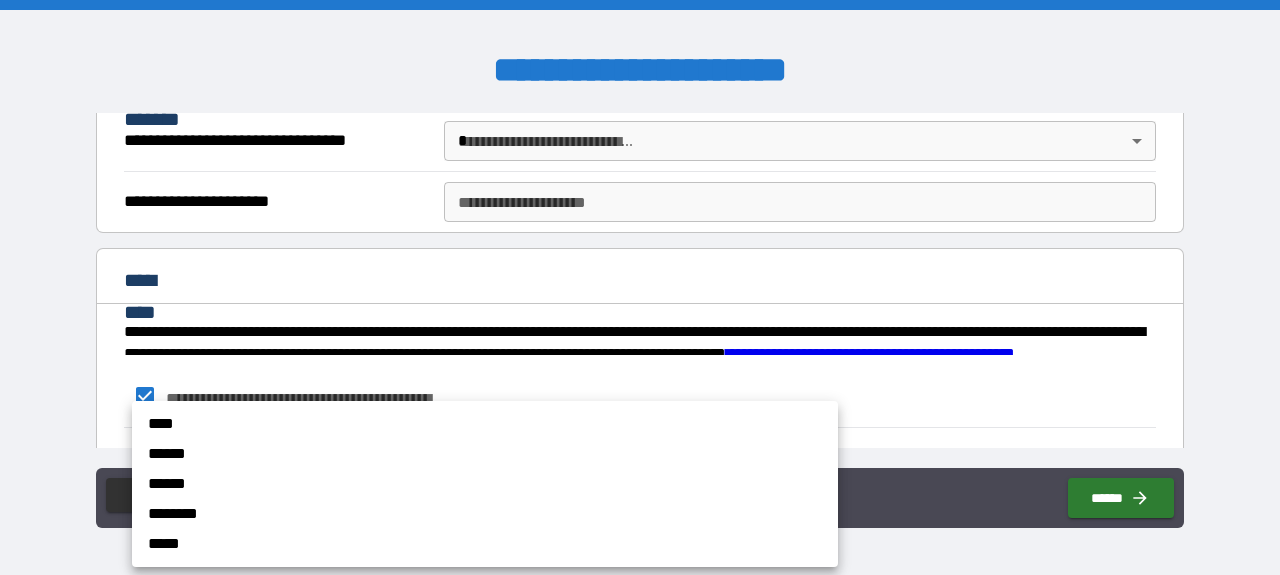 click on "****" at bounding box center (485, 424) 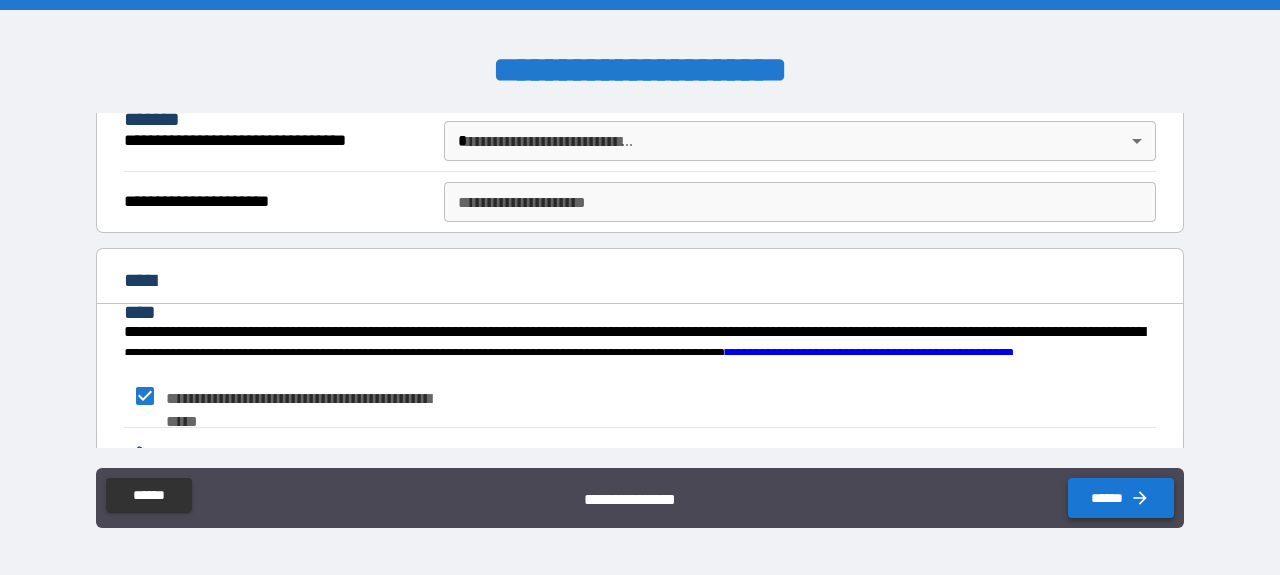 click on "******" at bounding box center [1121, 498] 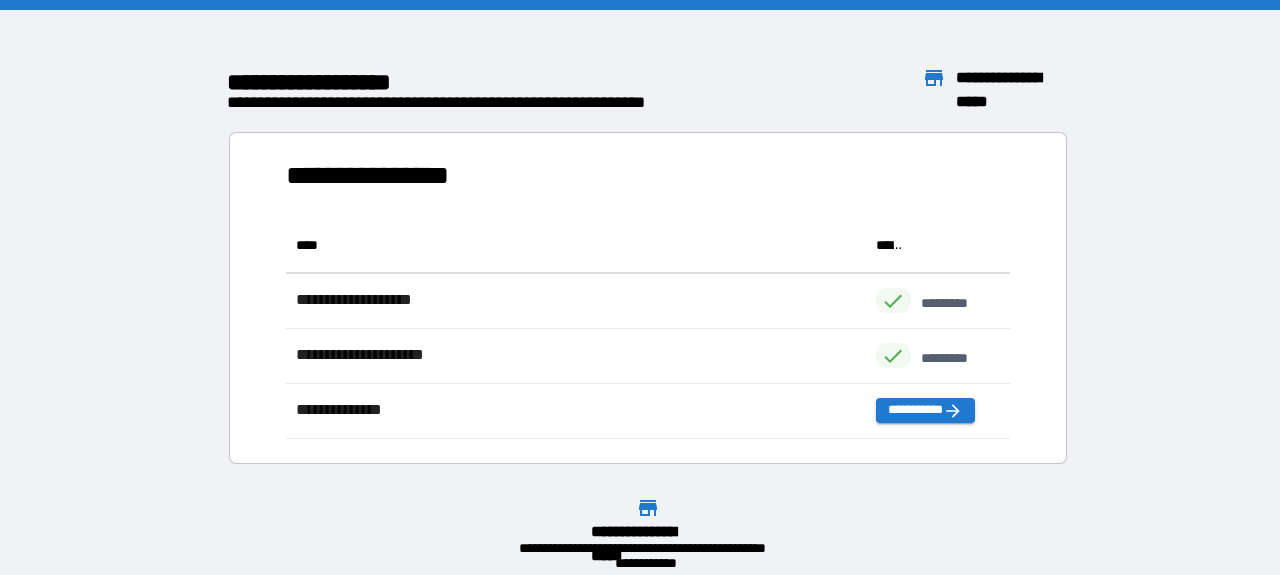 scroll, scrollTop: 0, scrollLeft: 1, axis: horizontal 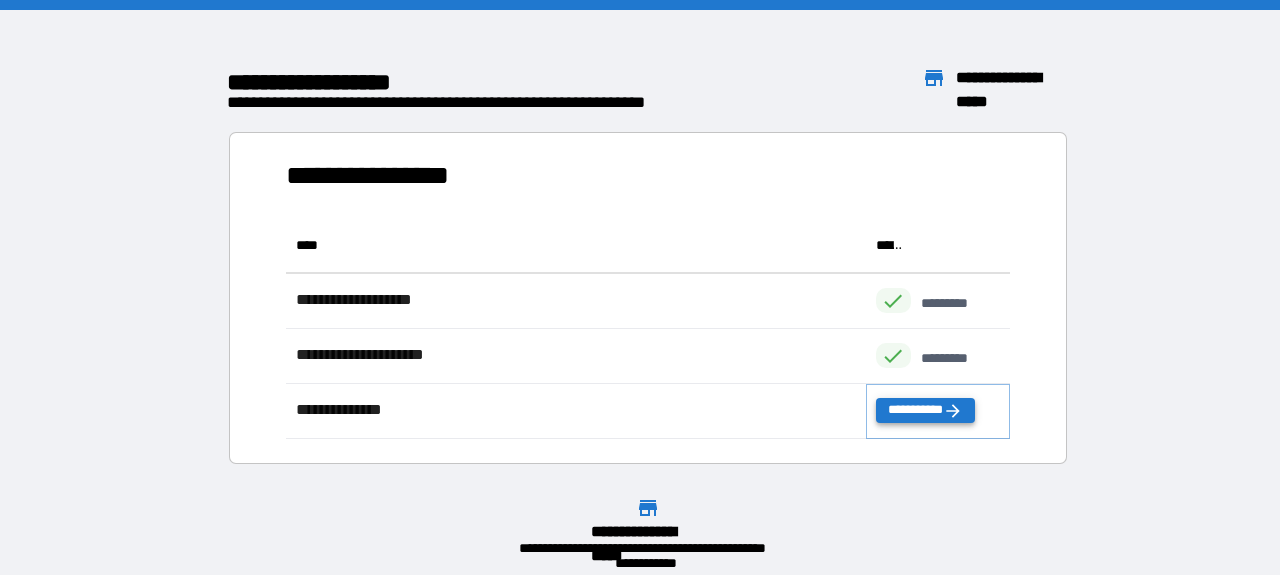 click on "**********" at bounding box center (925, 410) 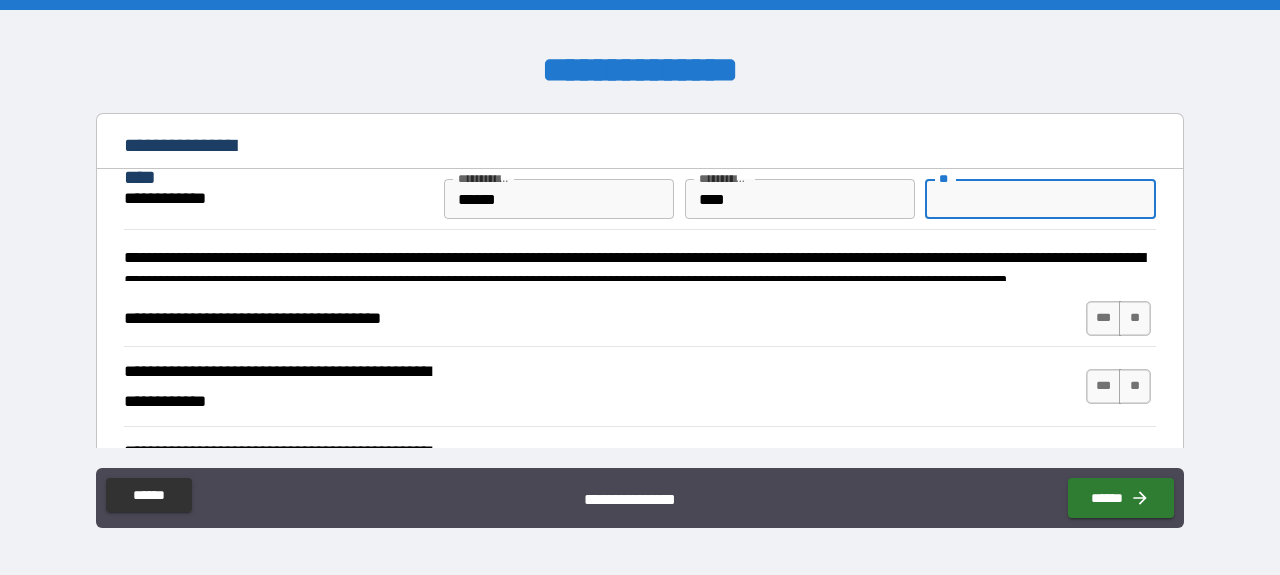 click on "**" at bounding box center (1040, 199) 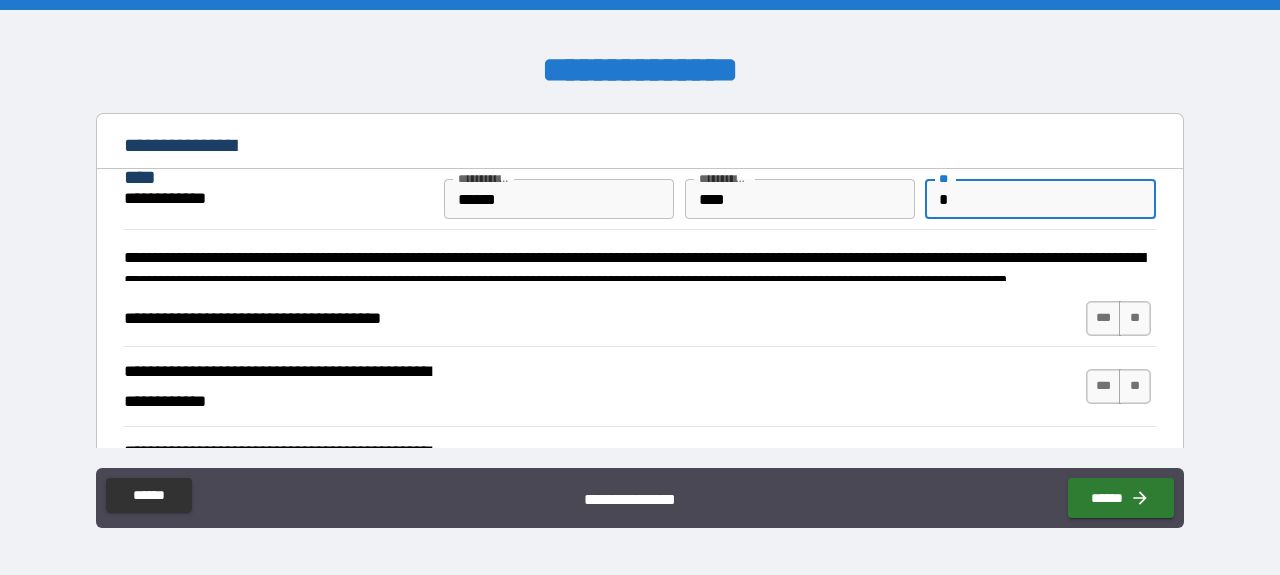 type on "*" 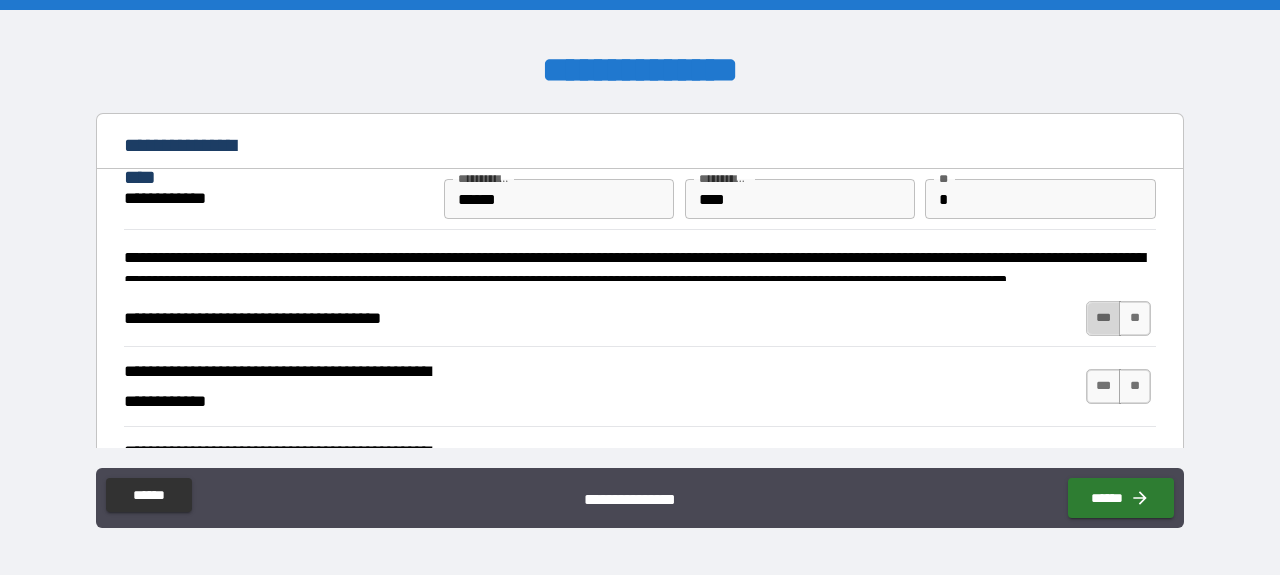 click on "***" at bounding box center (1104, 318) 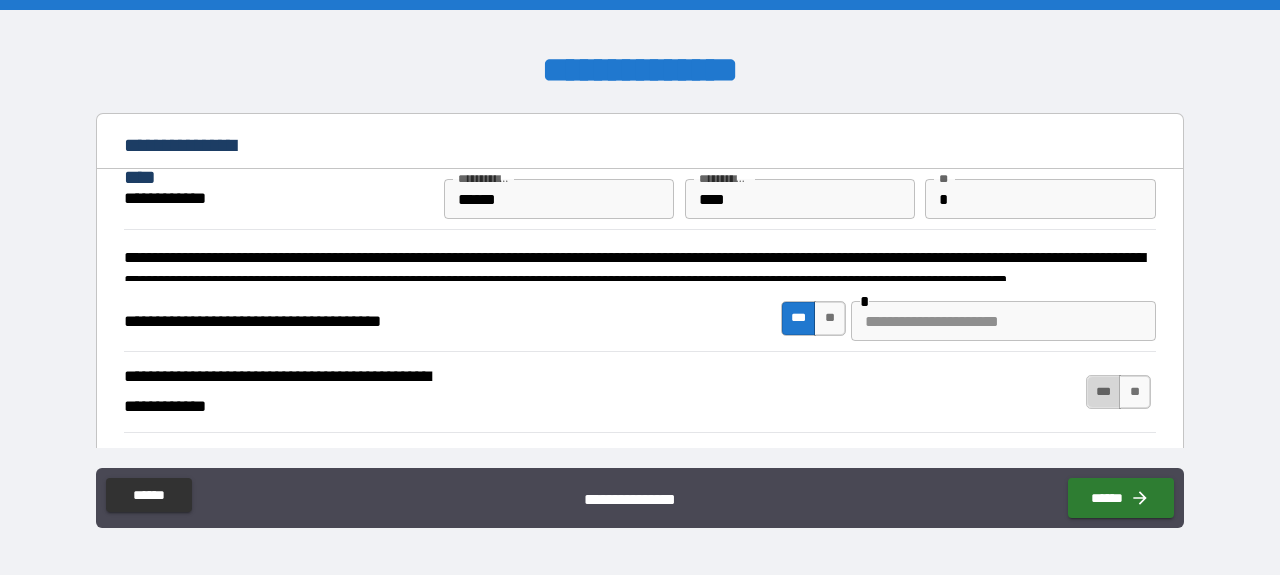 click on "***" at bounding box center [1104, 392] 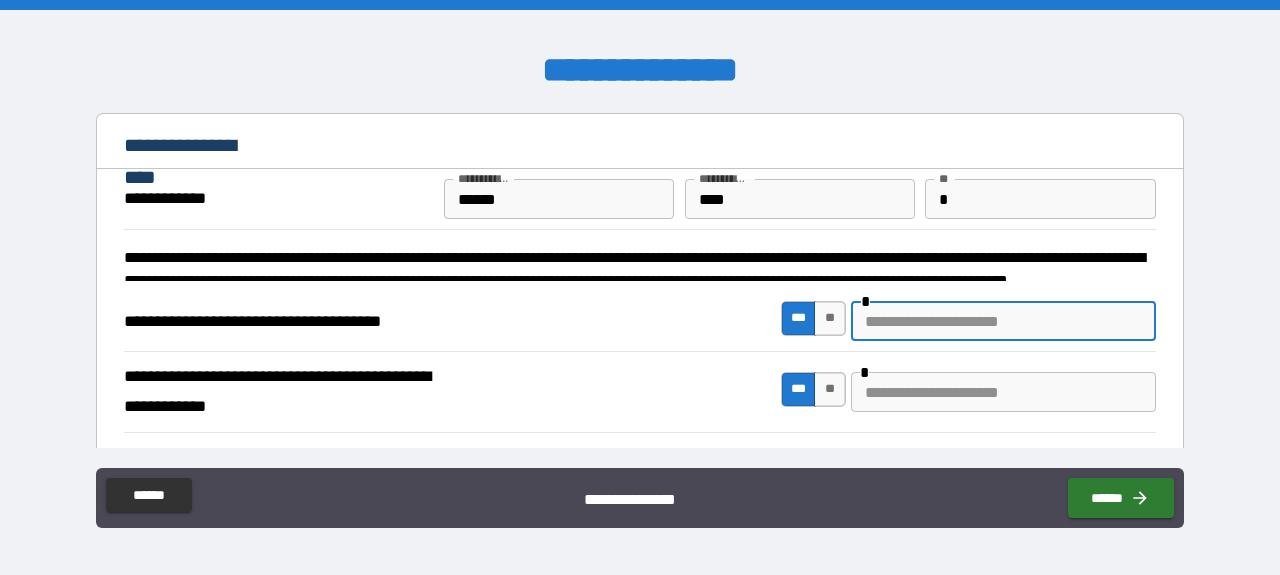 click at bounding box center [1003, 321] 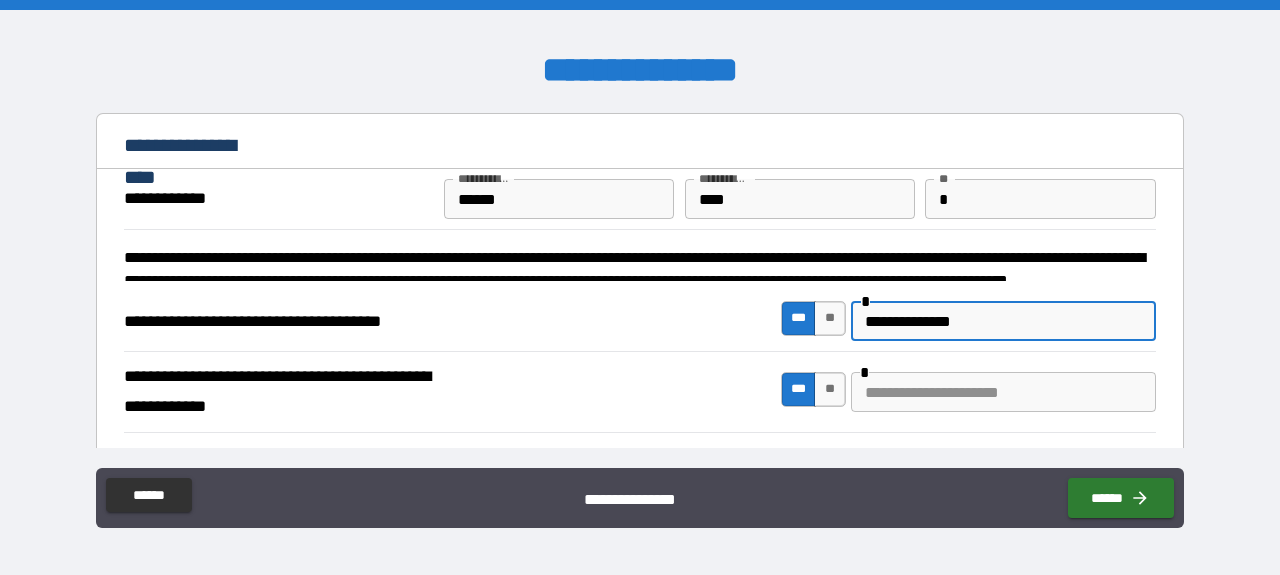 type on "**********" 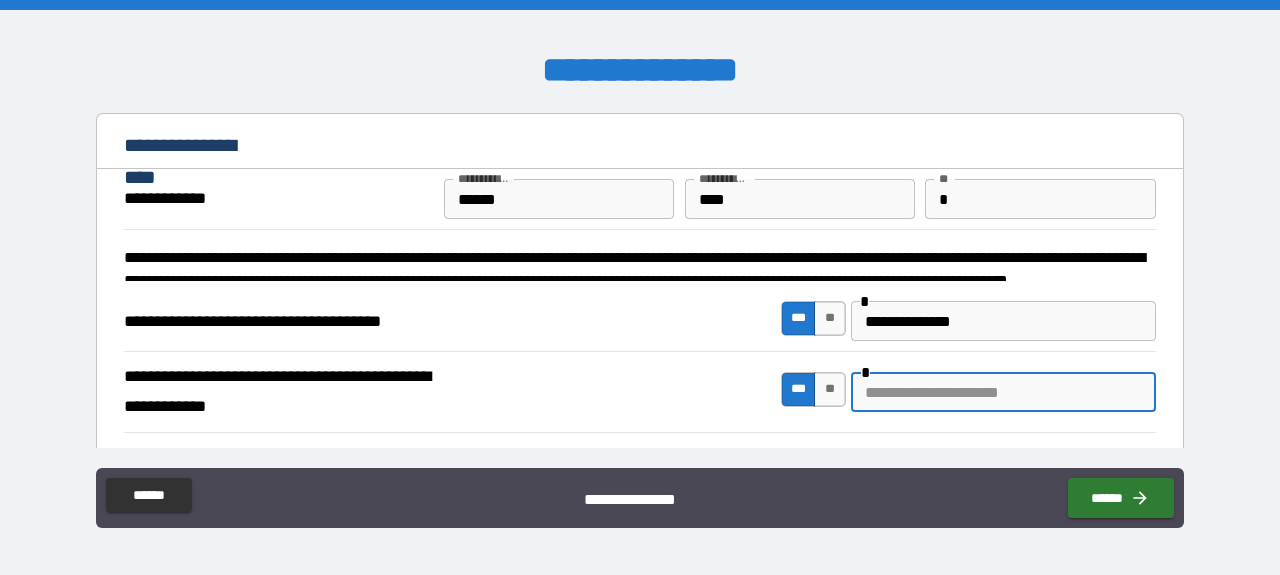 type on "*" 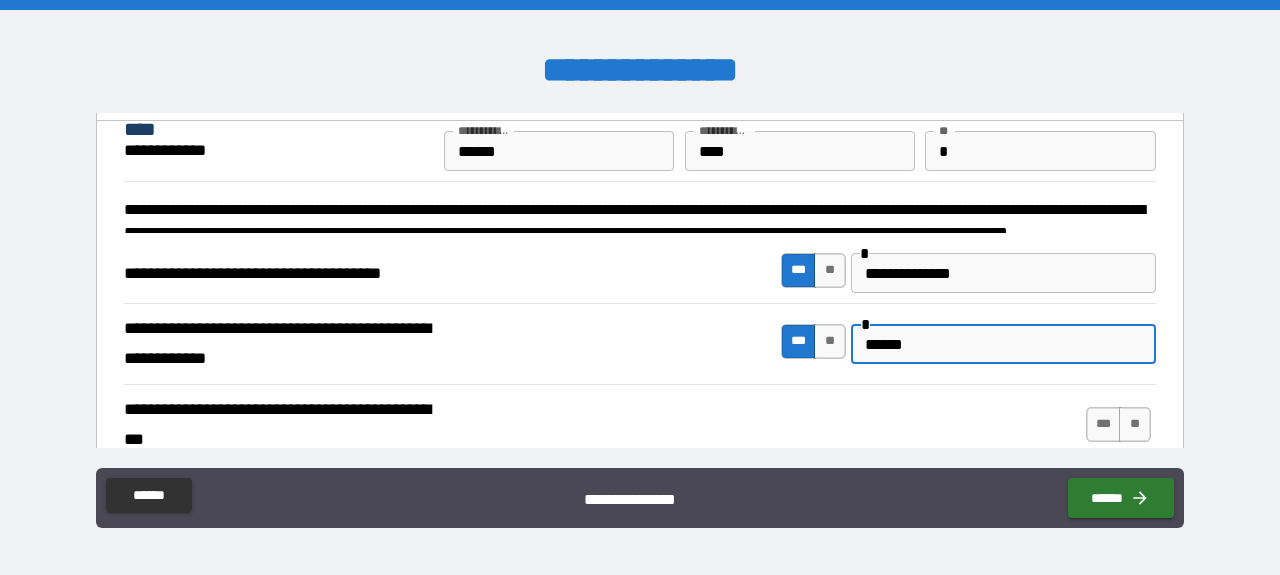 scroll, scrollTop: 82, scrollLeft: 0, axis: vertical 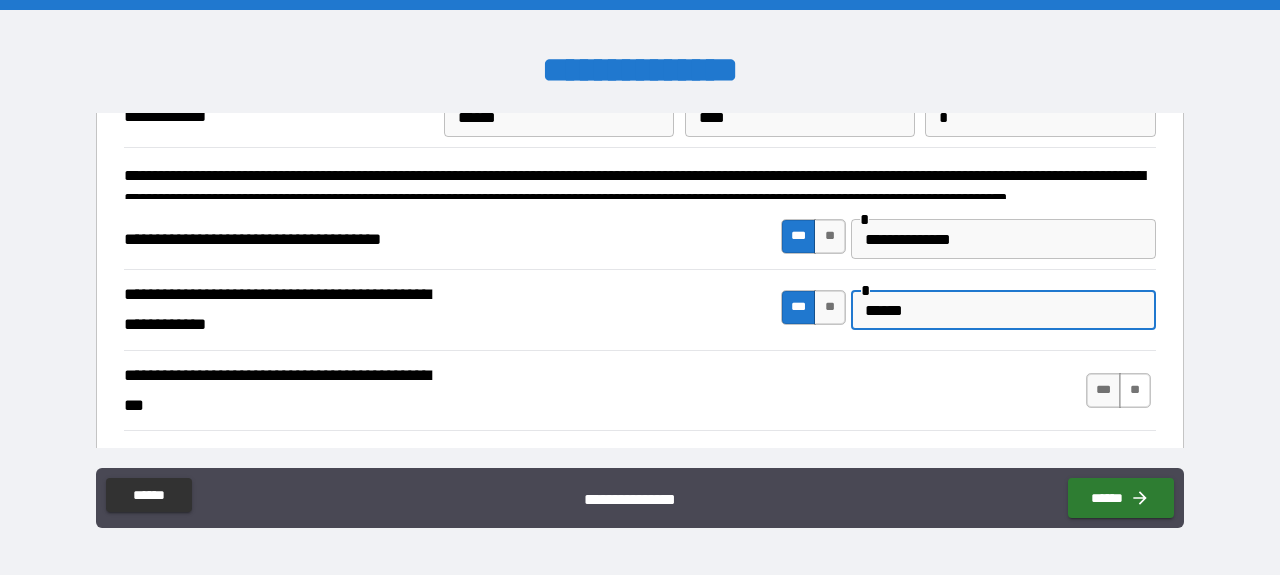 type on "******" 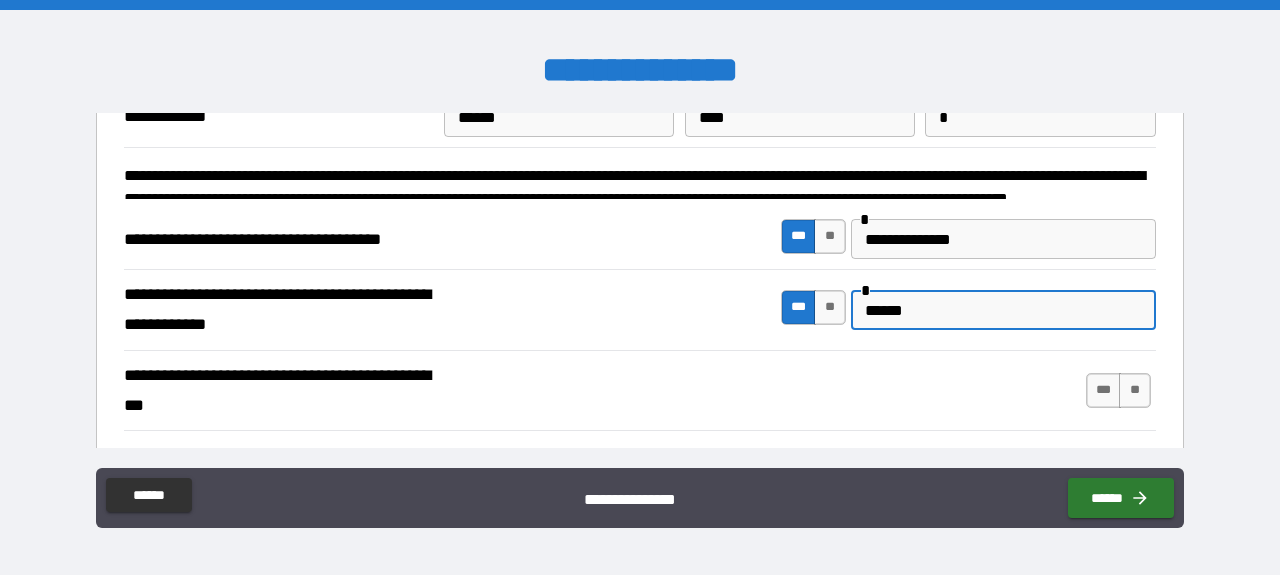 drag, startPoint x: 1127, startPoint y: 373, endPoint x: 648, endPoint y: 386, distance: 479.1764 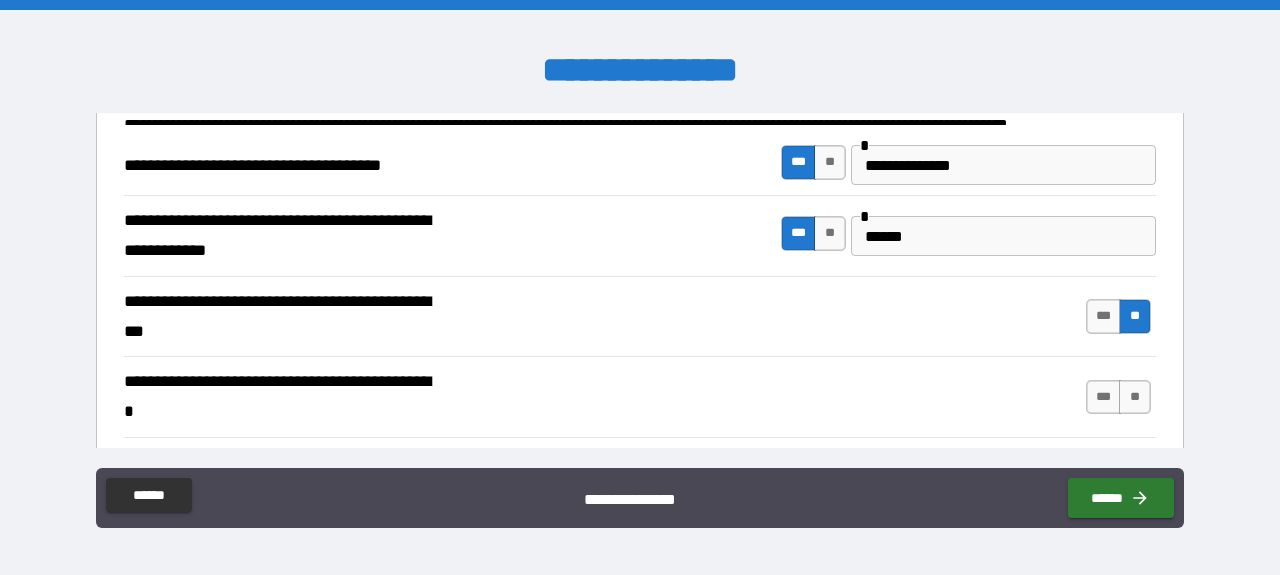 scroll, scrollTop: 164, scrollLeft: 0, axis: vertical 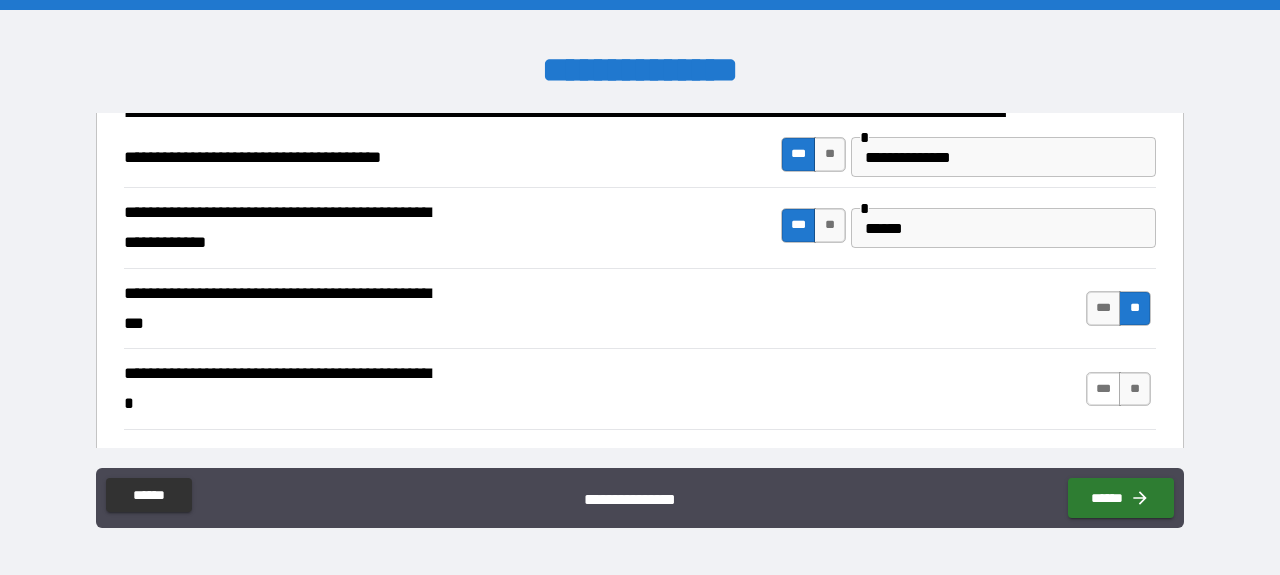 click on "***" at bounding box center (1104, 389) 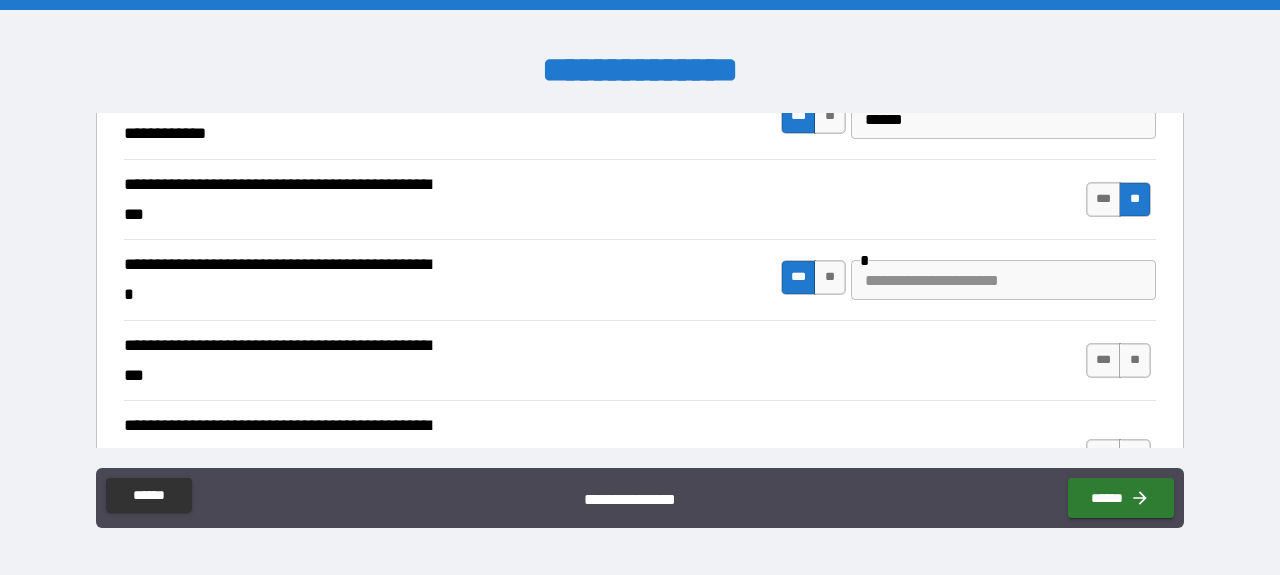 scroll, scrollTop: 277, scrollLeft: 0, axis: vertical 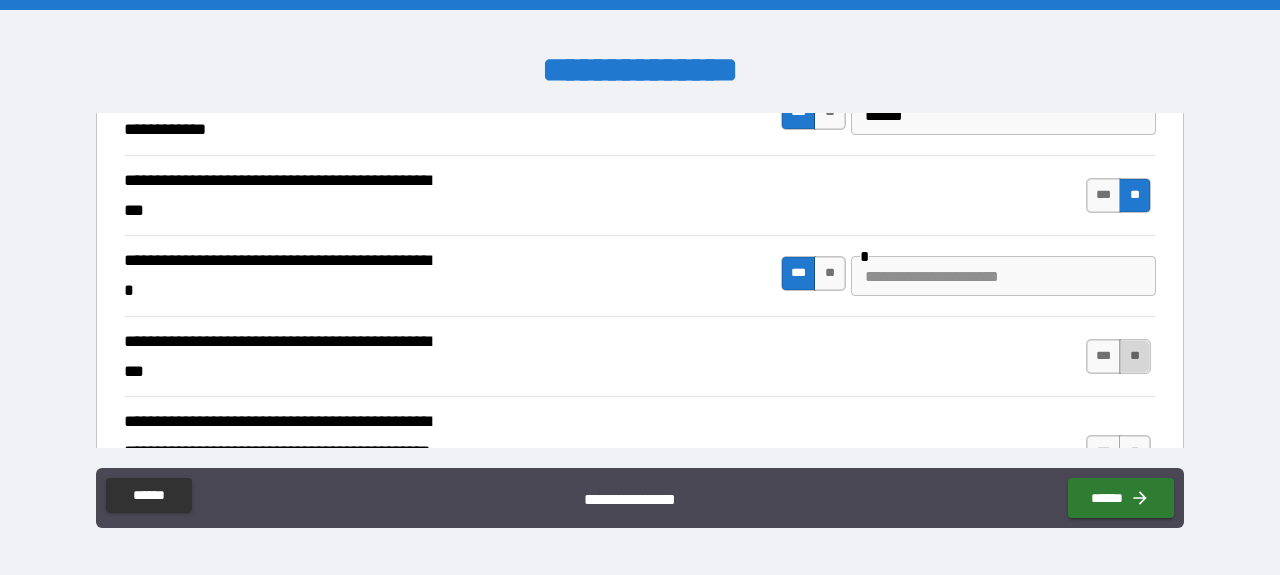 click on "**" at bounding box center [1135, 356] 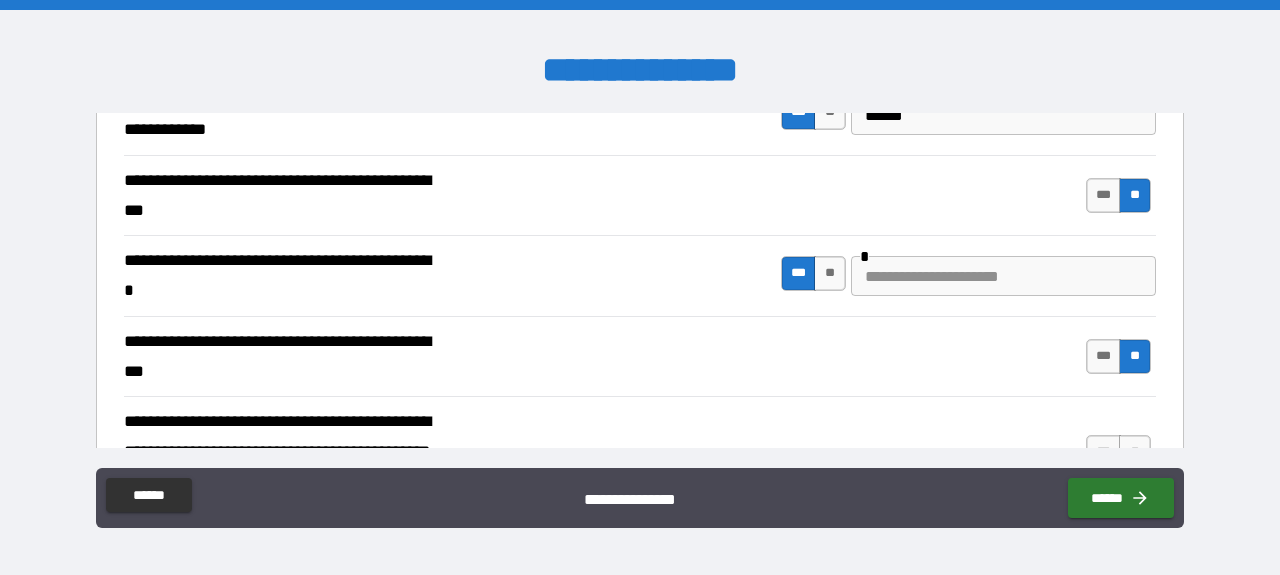 click at bounding box center [1003, 276] 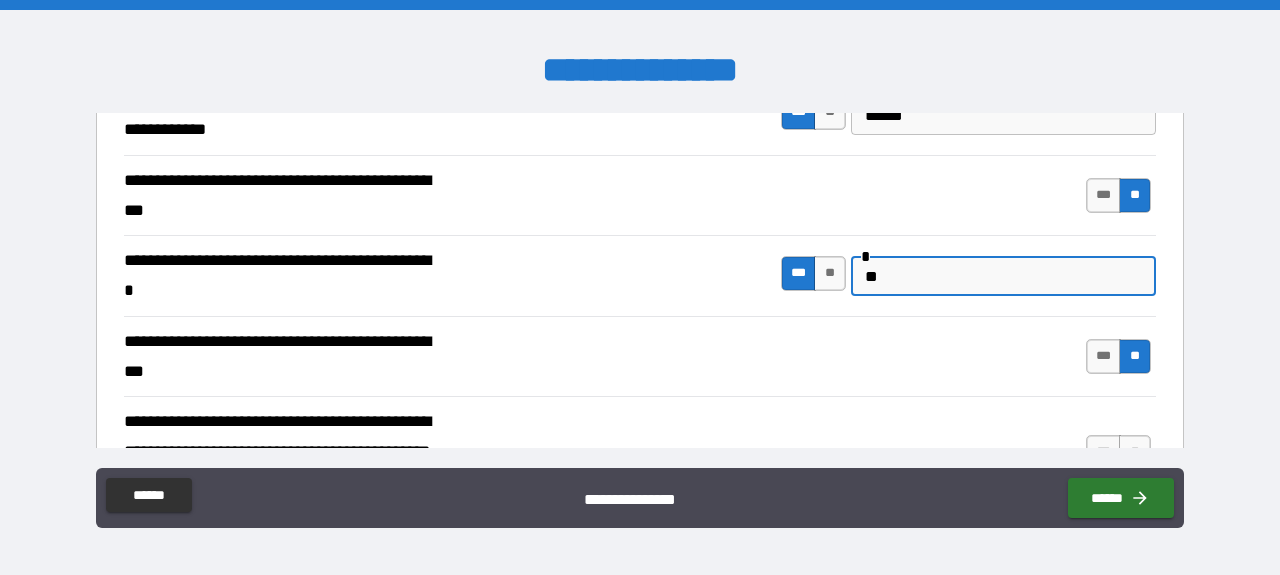 type on "*" 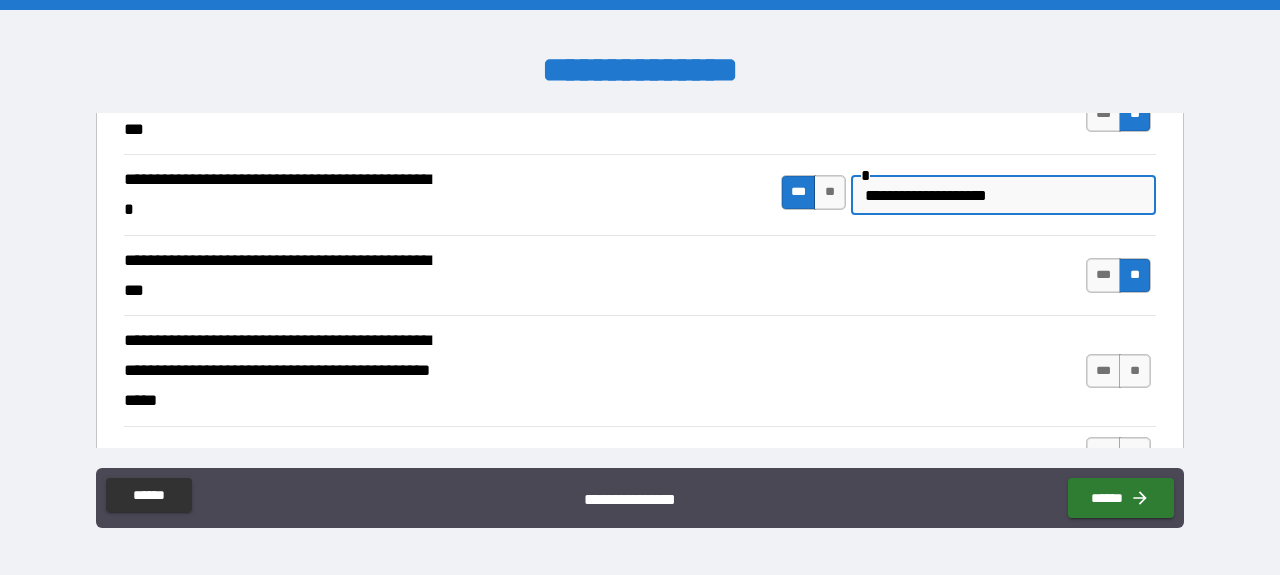 scroll, scrollTop: 373, scrollLeft: 0, axis: vertical 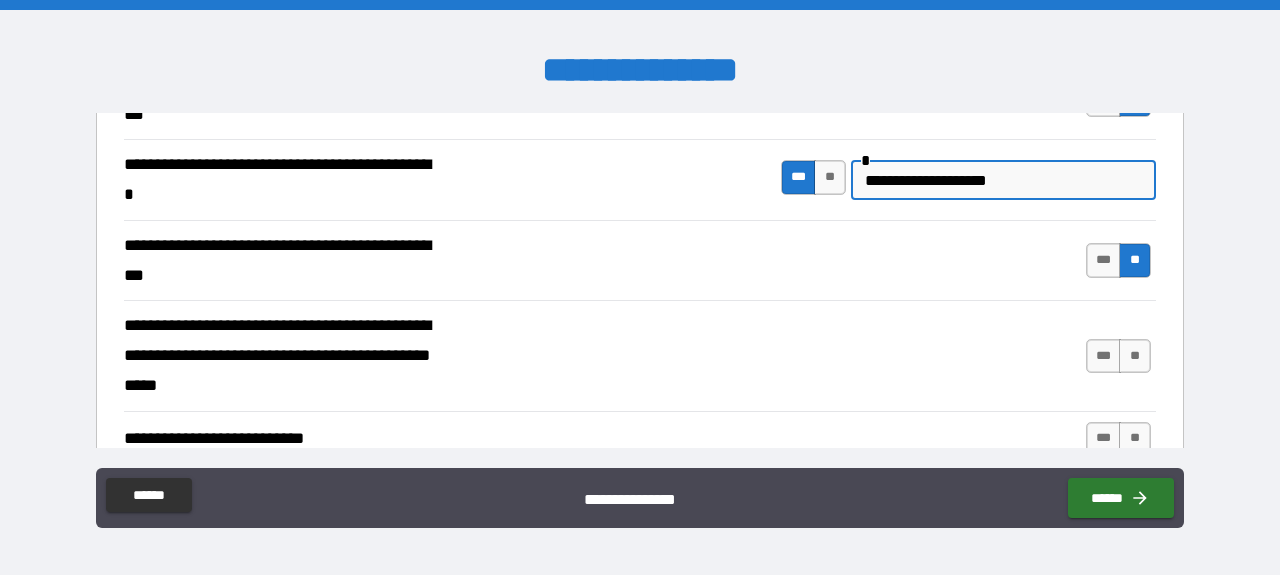 type on "**********" 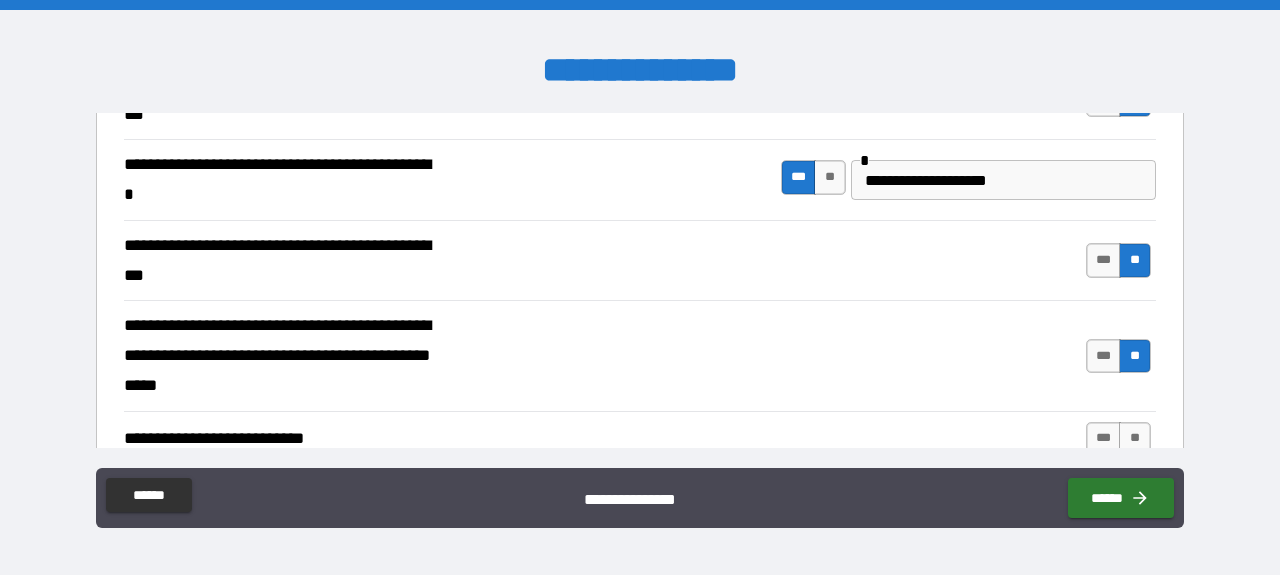 scroll, scrollTop: 456, scrollLeft: 0, axis: vertical 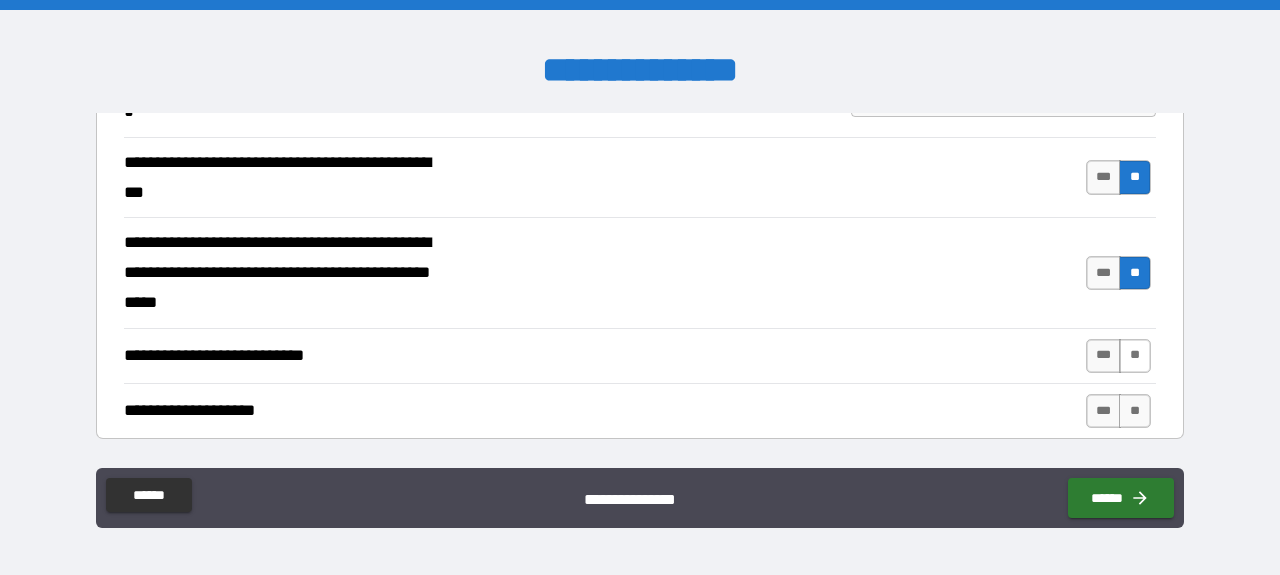 click on "**" at bounding box center [1135, 356] 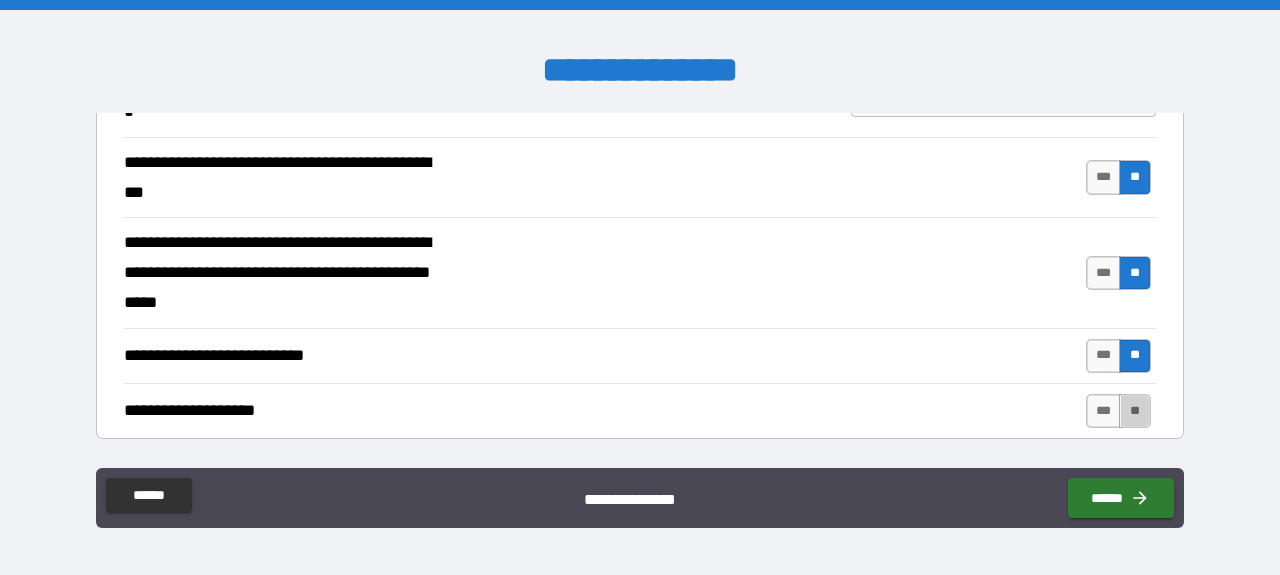 drag, startPoint x: 1128, startPoint y: 396, endPoint x: 962, endPoint y: 340, distance: 175.19133 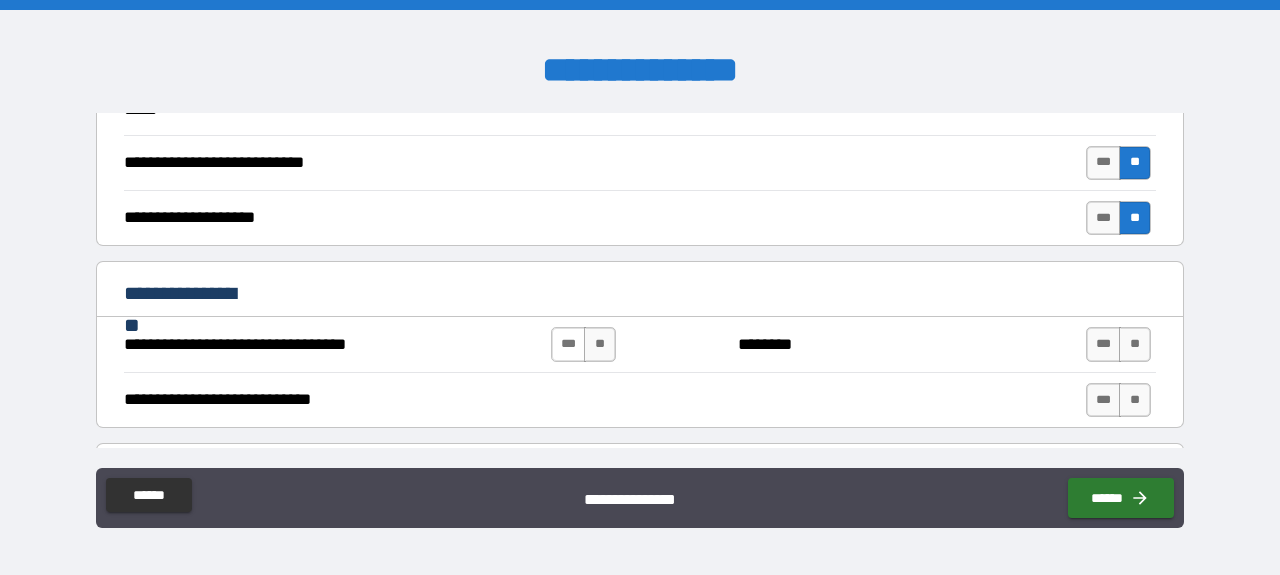 scroll, scrollTop: 653, scrollLeft: 0, axis: vertical 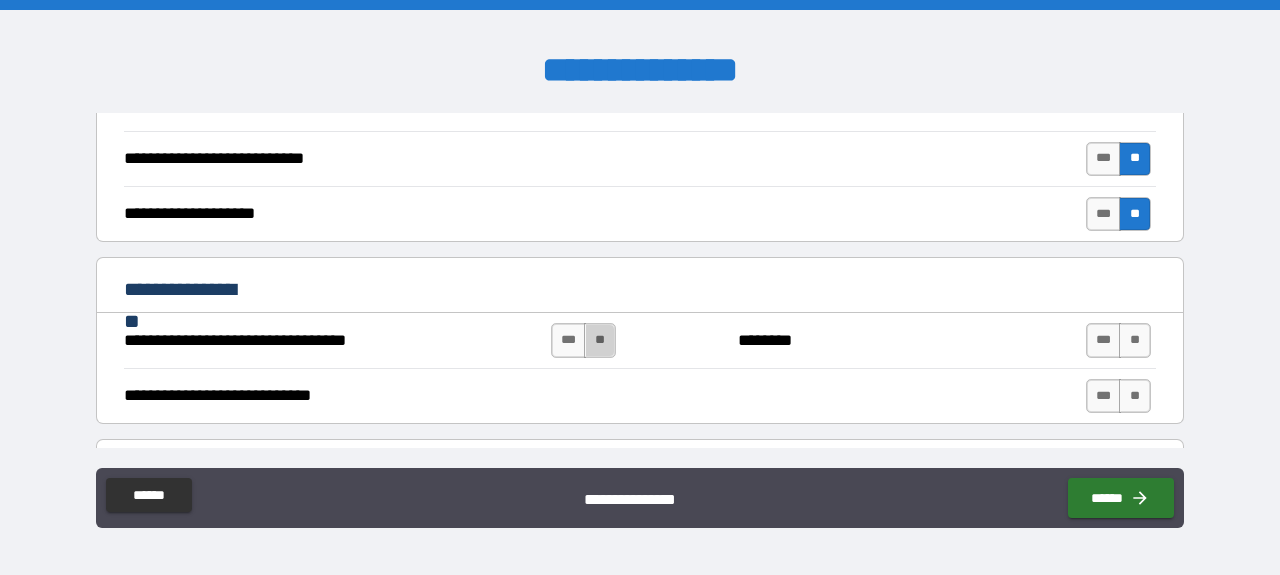 drag, startPoint x: 590, startPoint y: 324, endPoint x: 1042, endPoint y: 315, distance: 452.0896 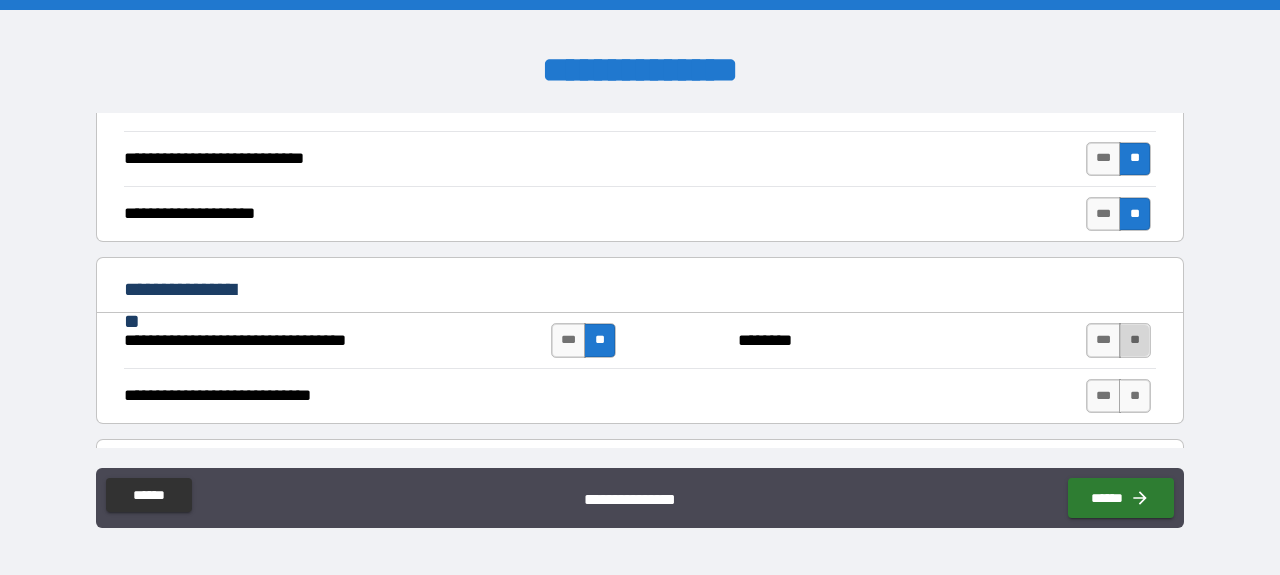 click on "**" at bounding box center (1135, 340) 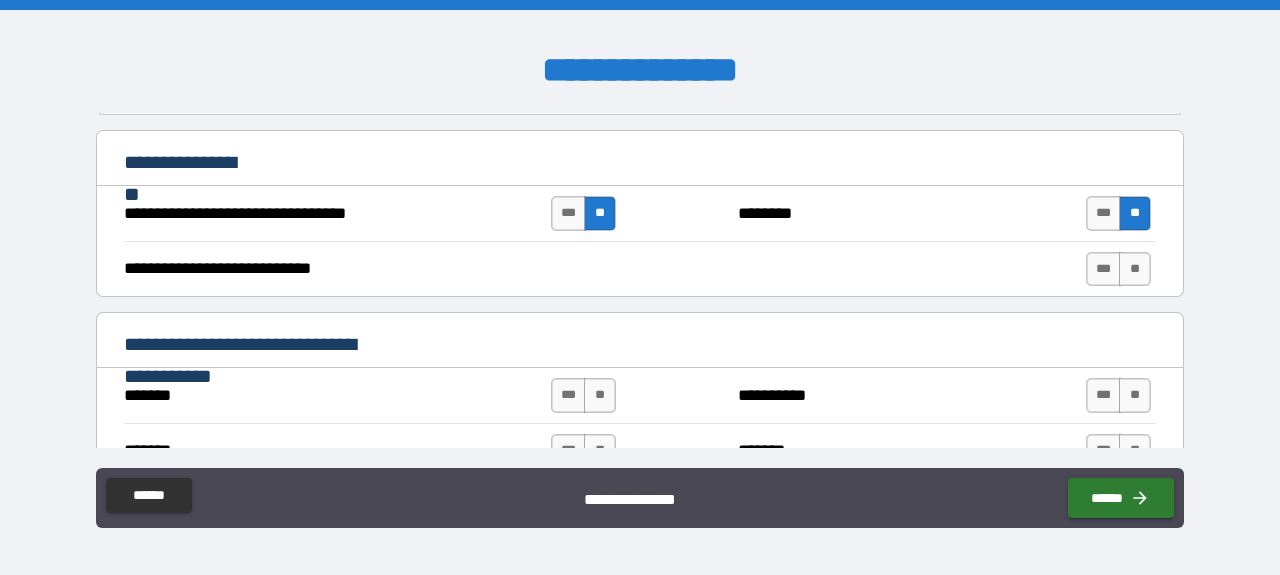 scroll, scrollTop: 788, scrollLeft: 0, axis: vertical 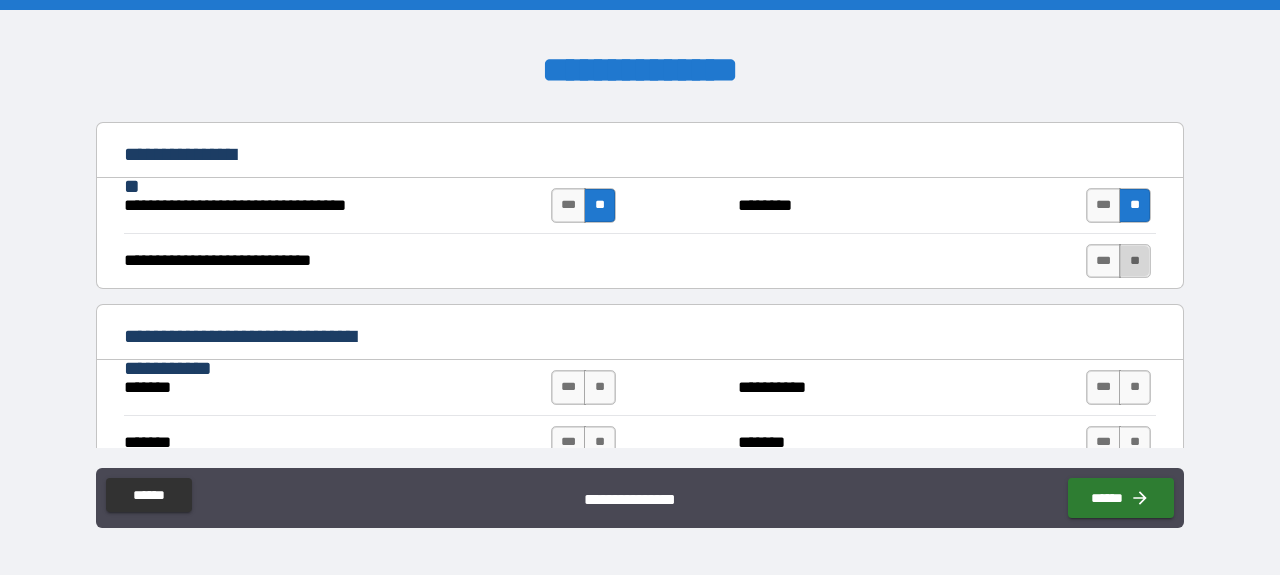 click on "**" at bounding box center [1135, 261] 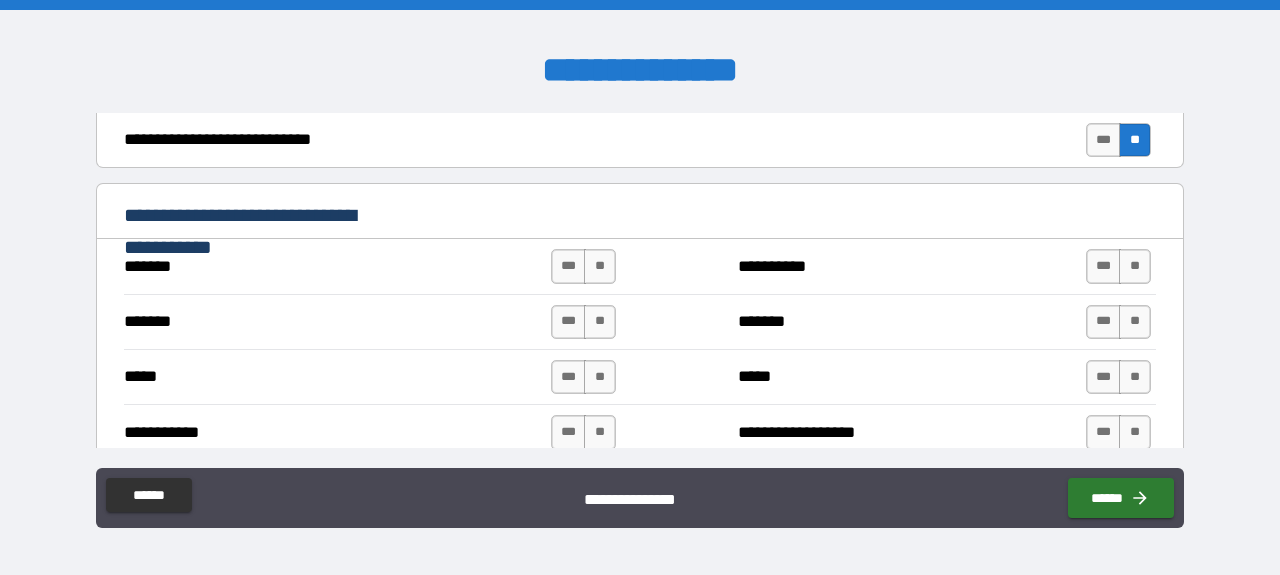 scroll, scrollTop: 914, scrollLeft: 0, axis: vertical 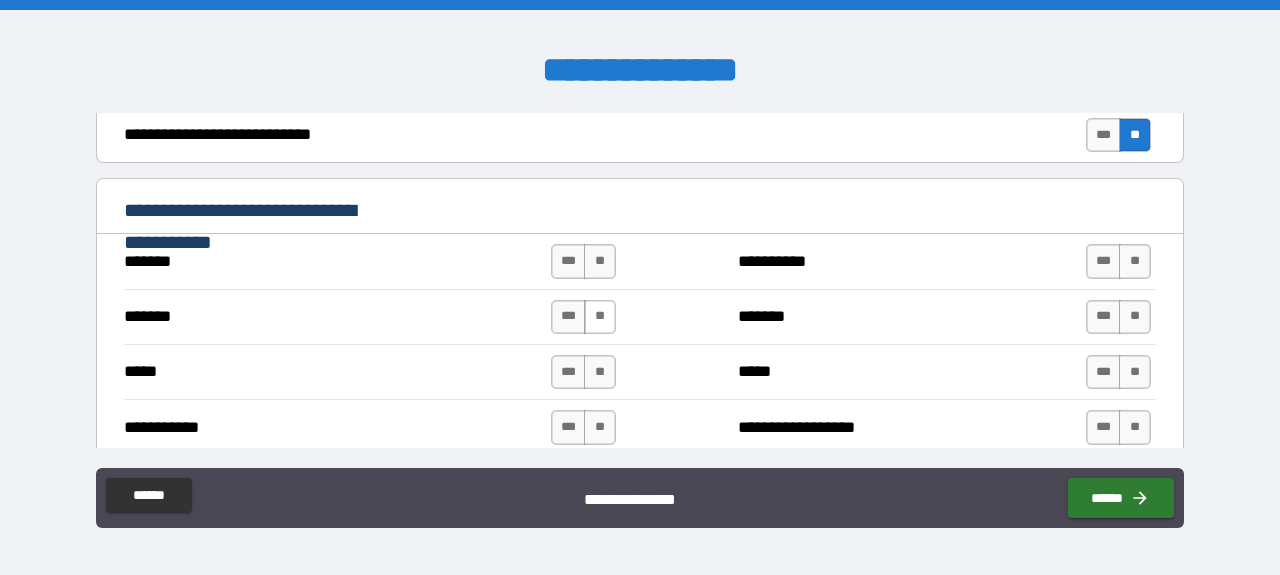 drag, startPoint x: 595, startPoint y: 248, endPoint x: 588, endPoint y: 301, distance: 53.460266 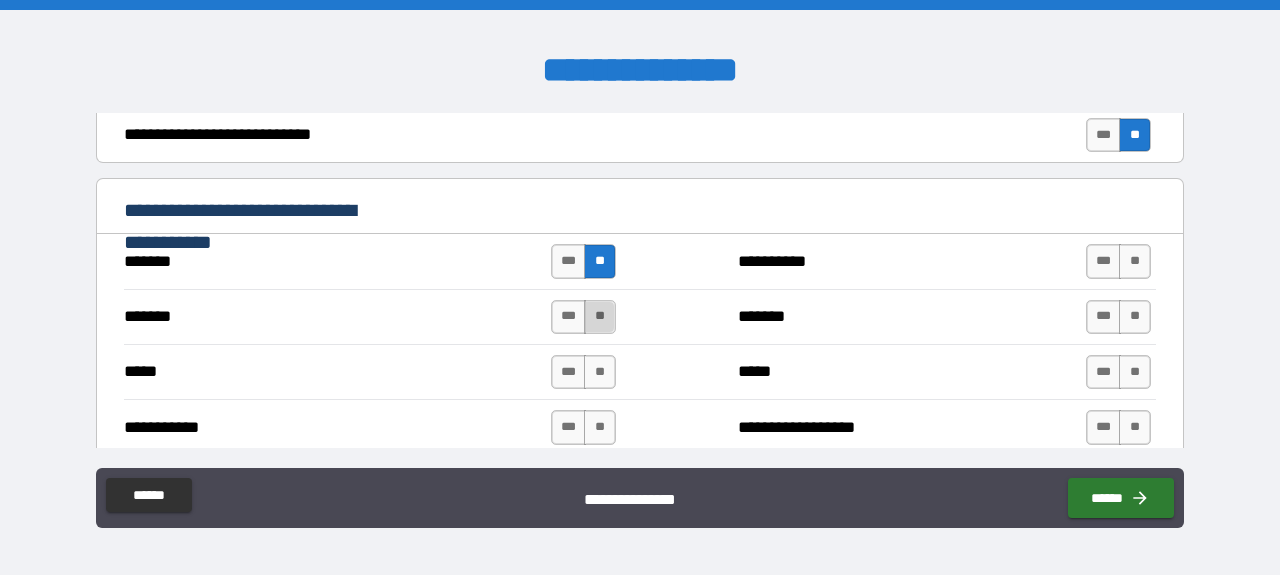 click on "**" at bounding box center [600, 317] 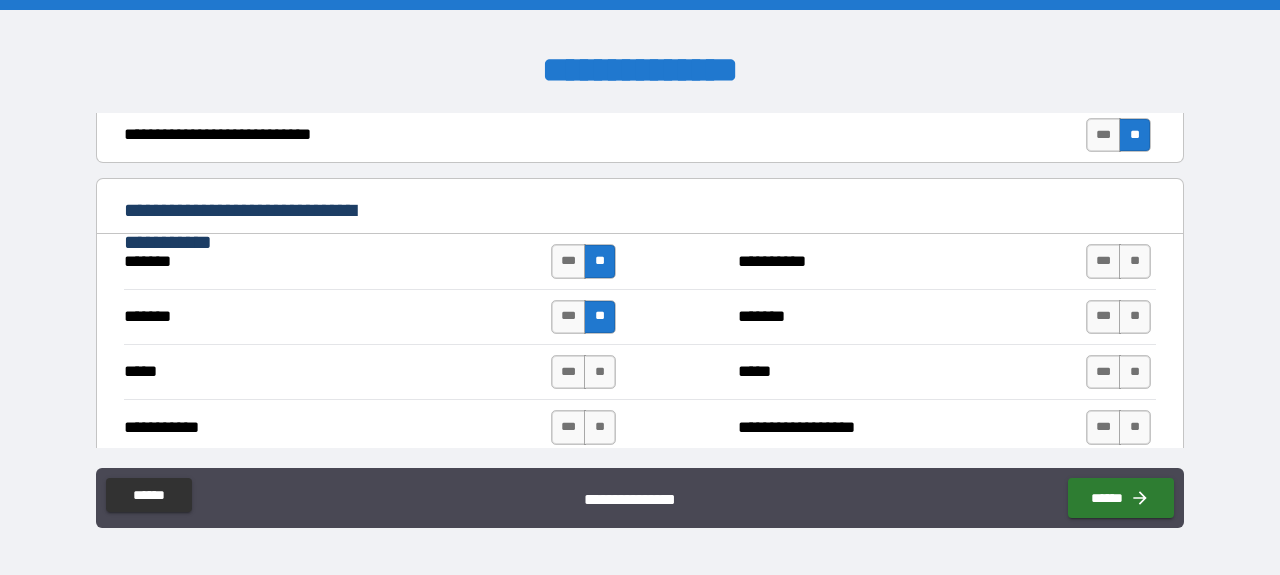click on "**" at bounding box center (600, 372) 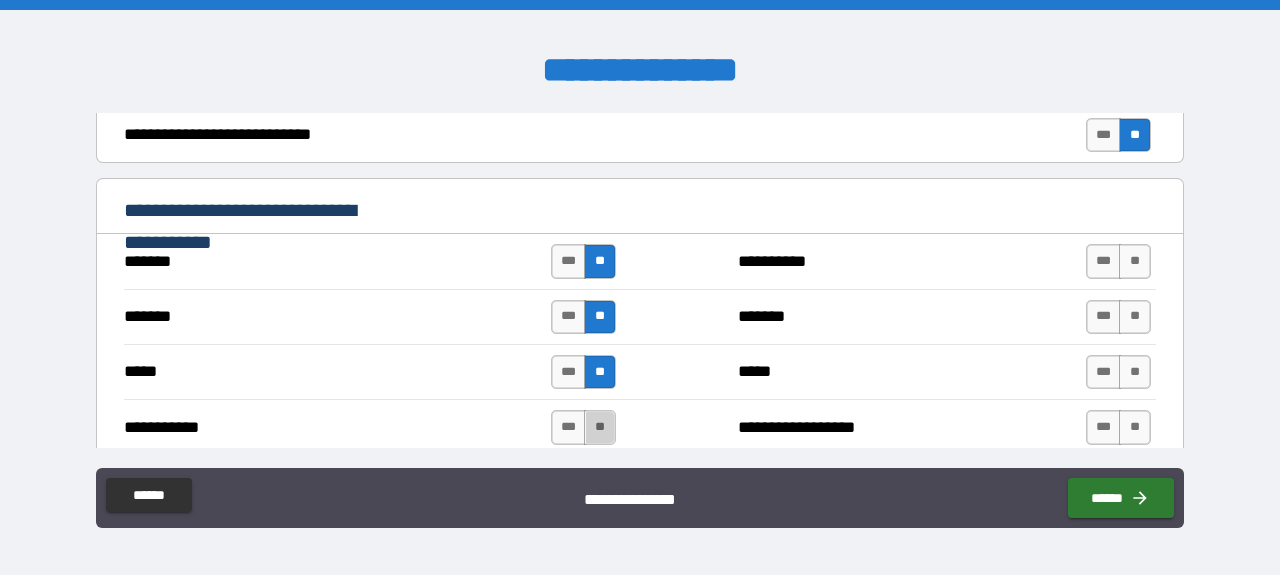 drag, startPoint x: 600, startPoint y: 412, endPoint x: 1104, endPoint y: 272, distance: 523.0832 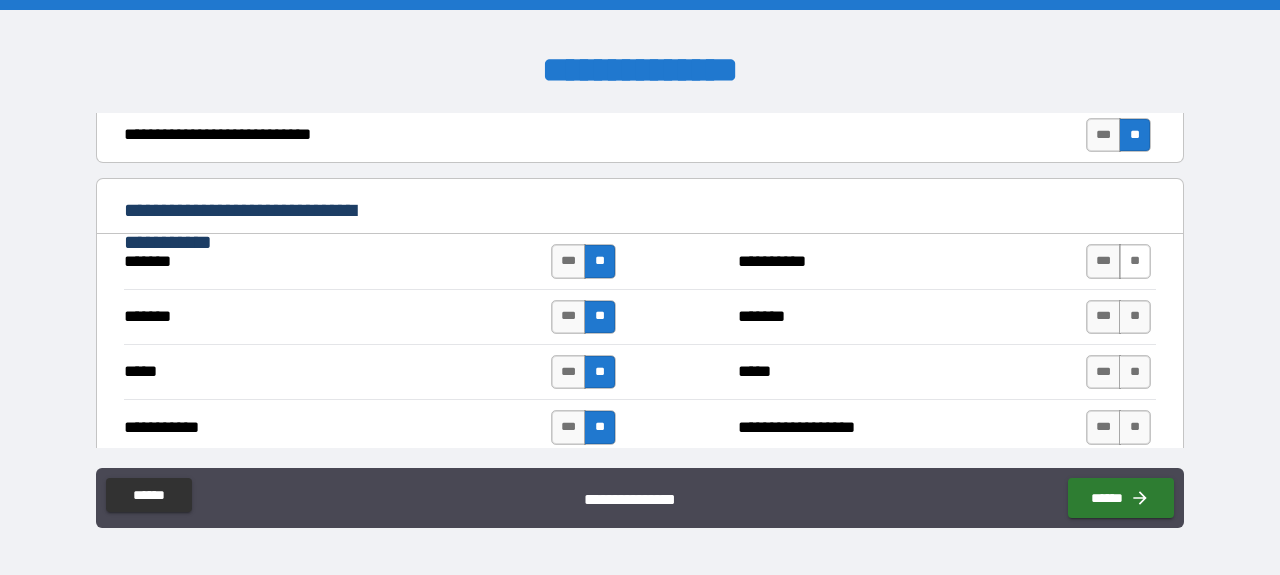 click on "**" at bounding box center [1135, 261] 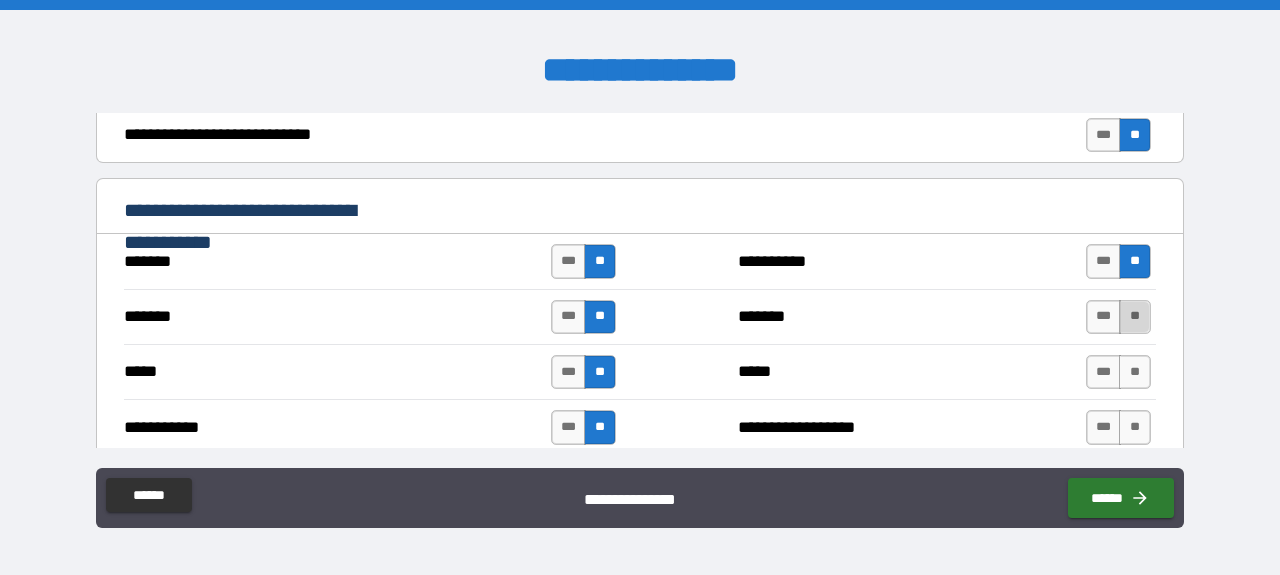 click on "**" at bounding box center [1135, 317] 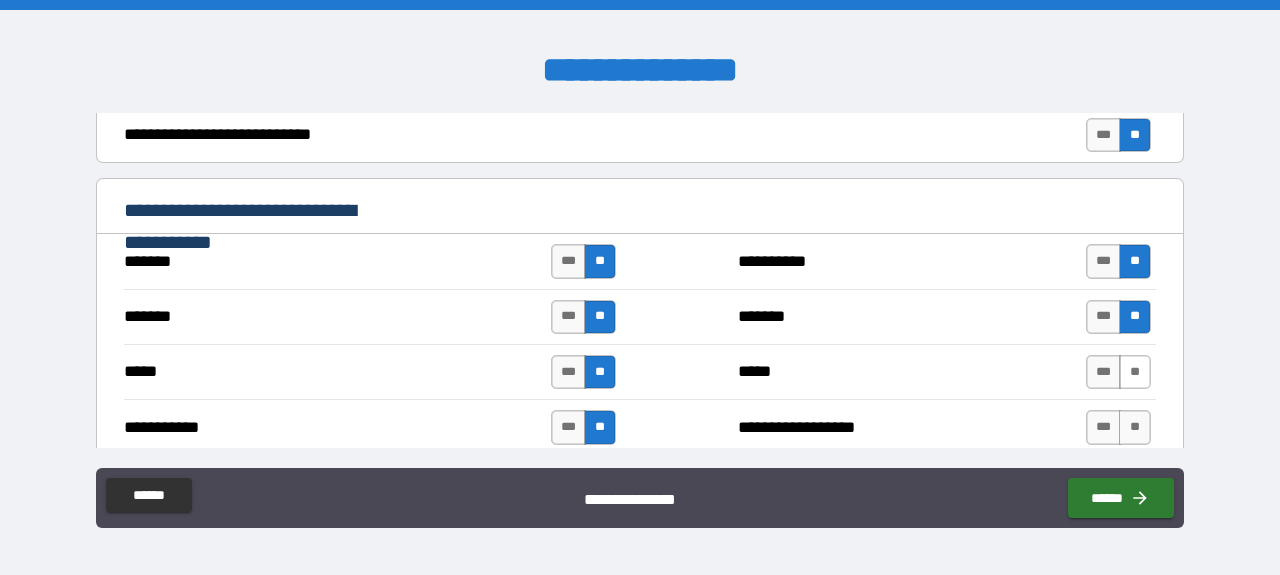 click on "**" at bounding box center [1135, 372] 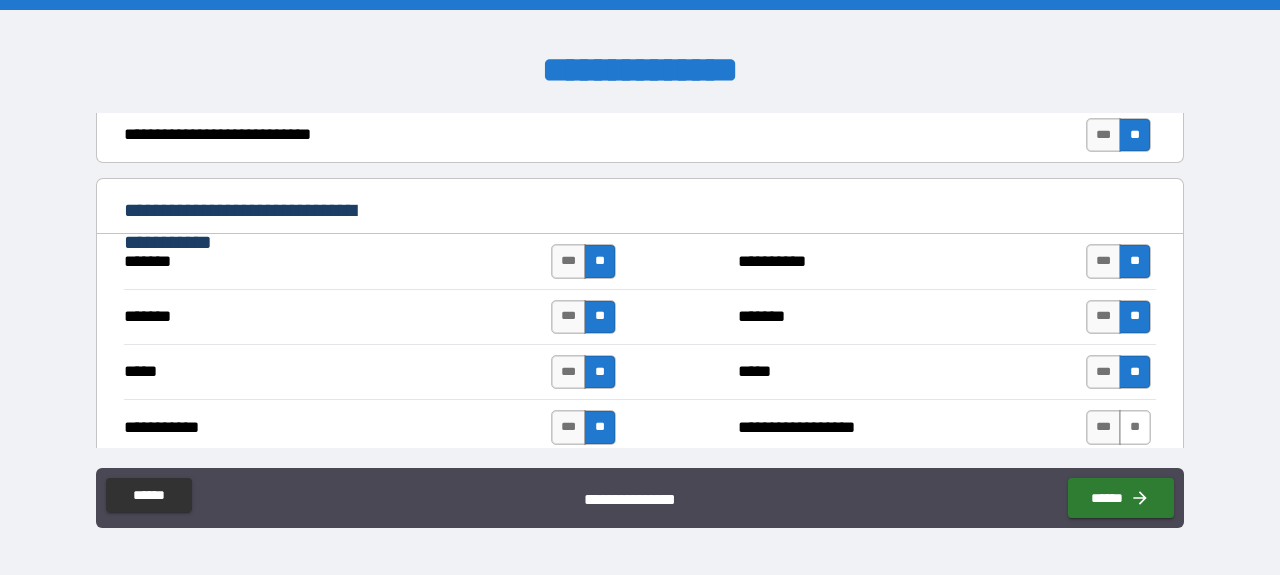 click on "**" at bounding box center (1135, 427) 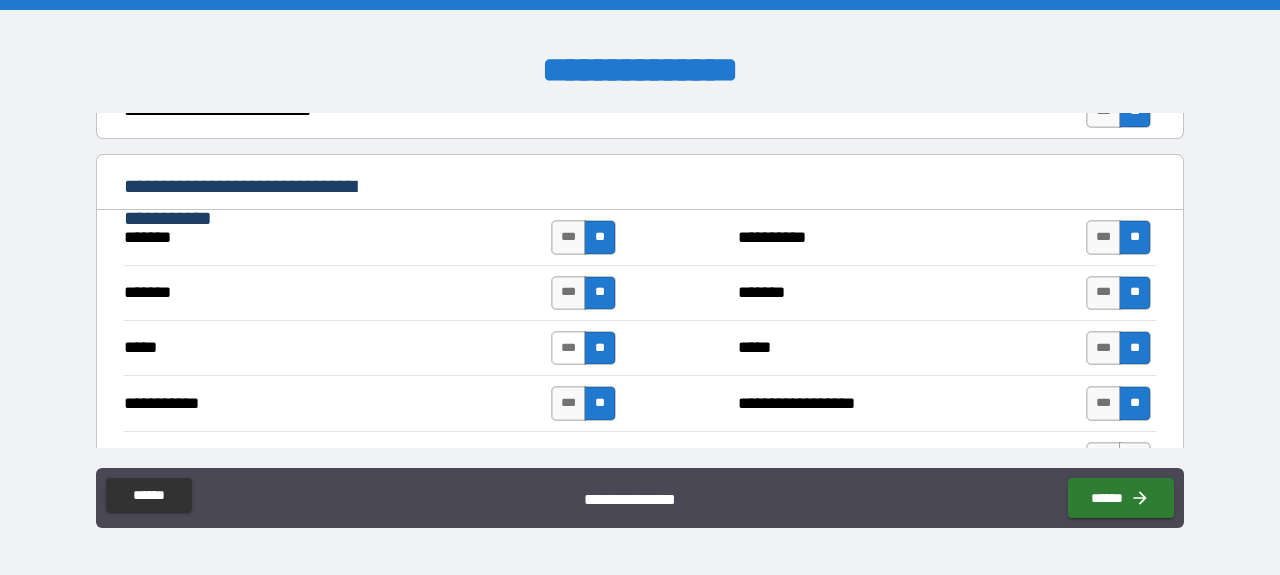 scroll, scrollTop: 1081, scrollLeft: 0, axis: vertical 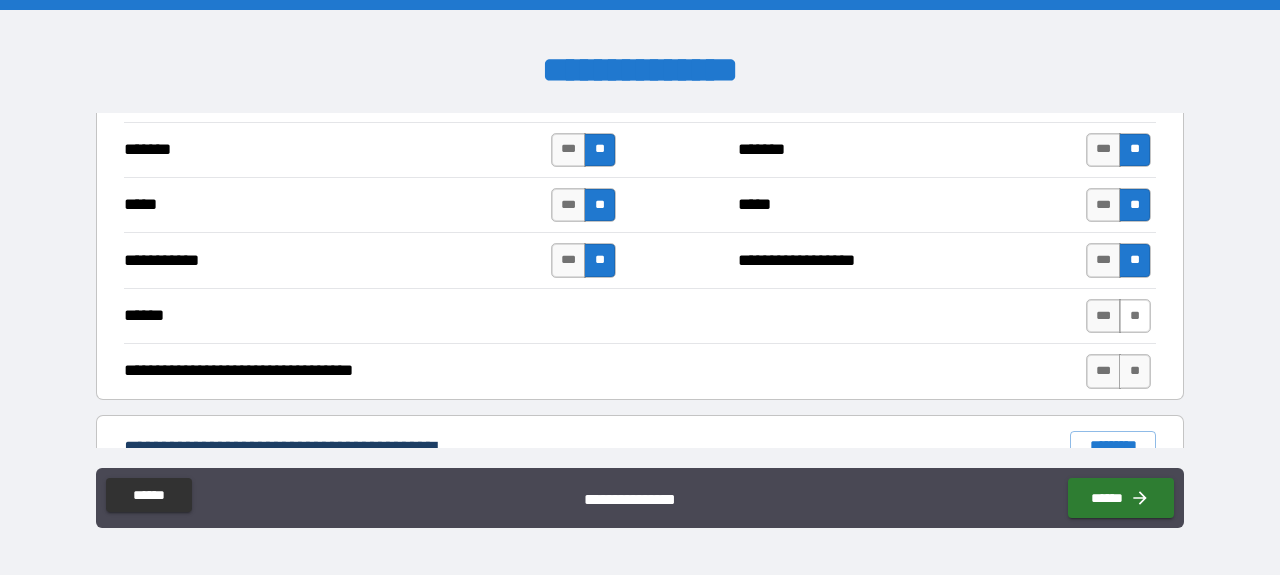 click on "**" at bounding box center (1135, 316) 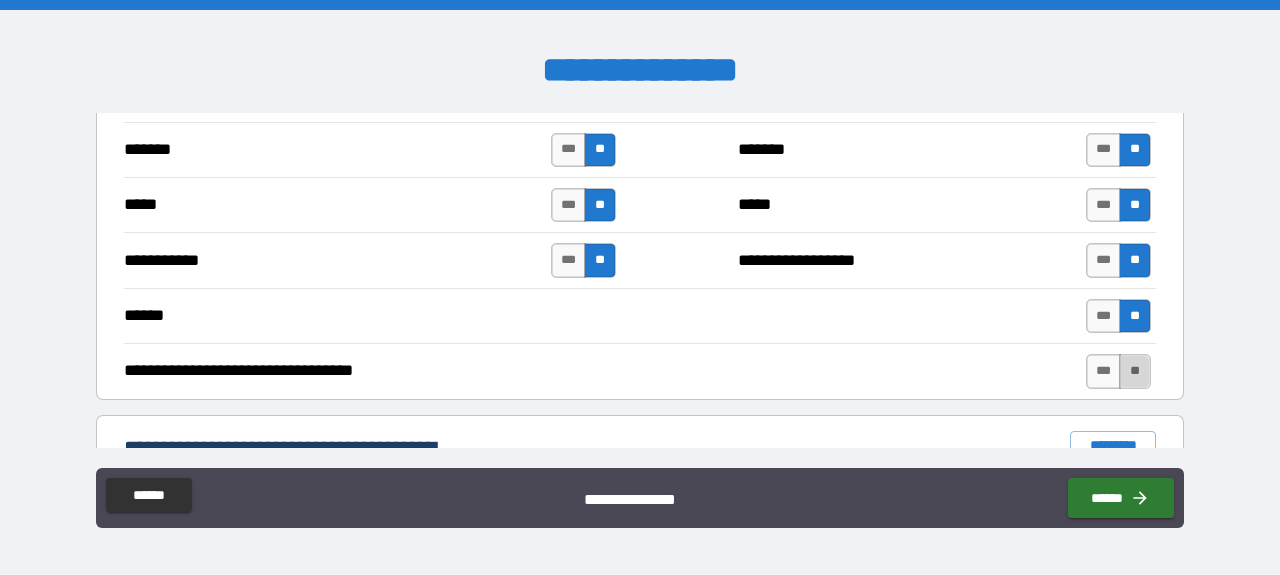 click on "**" at bounding box center [1135, 371] 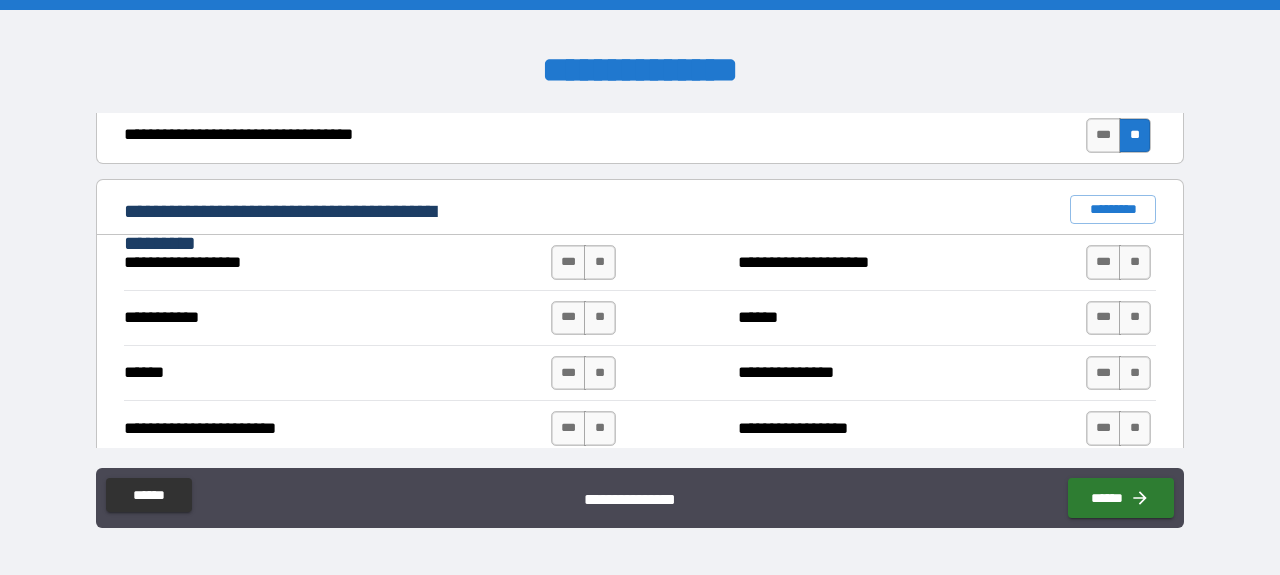 scroll, scrollTop: 1345, scrollLeft: 0, axis: vertical 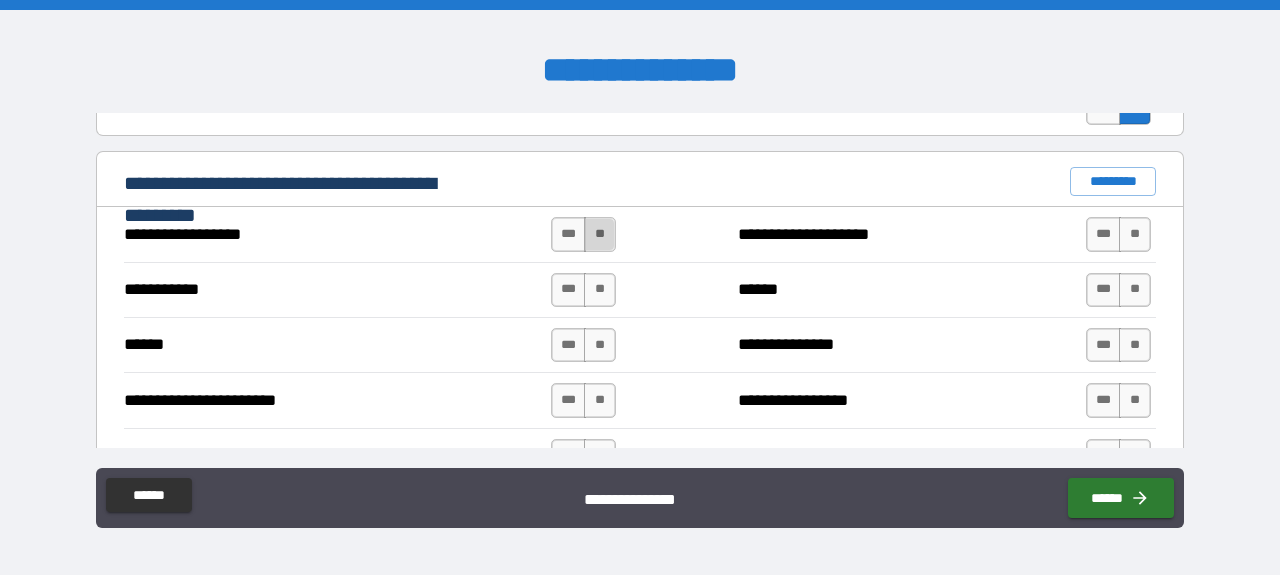 click on "**" at bounding box center (600, 234) 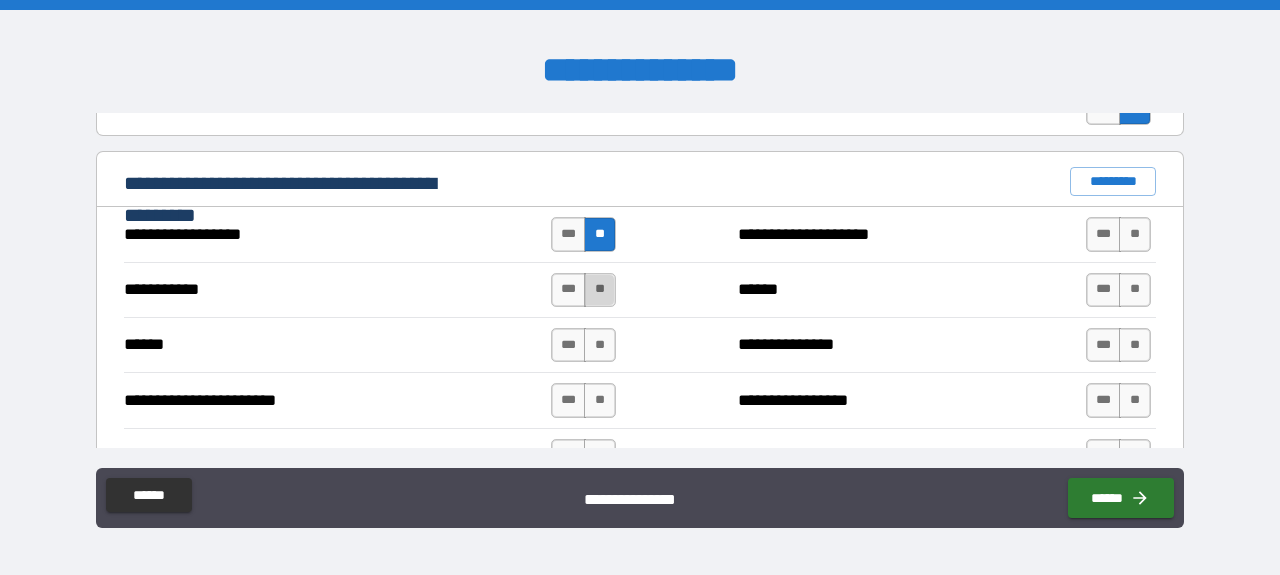 click on "**" at bounding box center [600, 290] 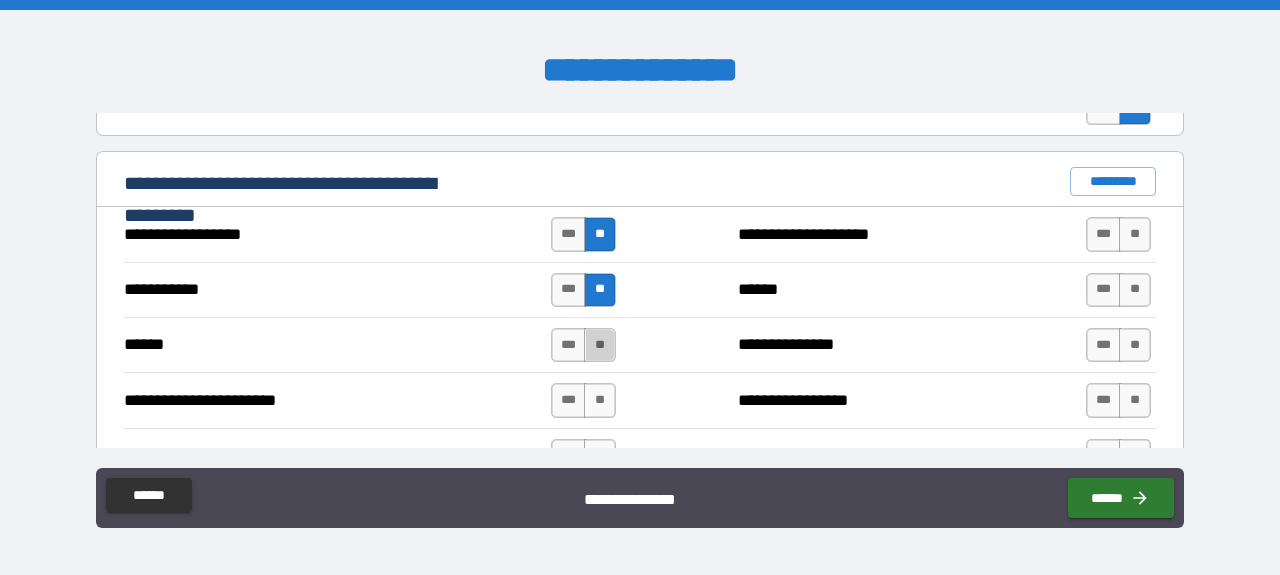 drag, startPoint x: 587, startPoint y: 329, endPoint x: 669, endPoint y: 315, distance: 83.18654 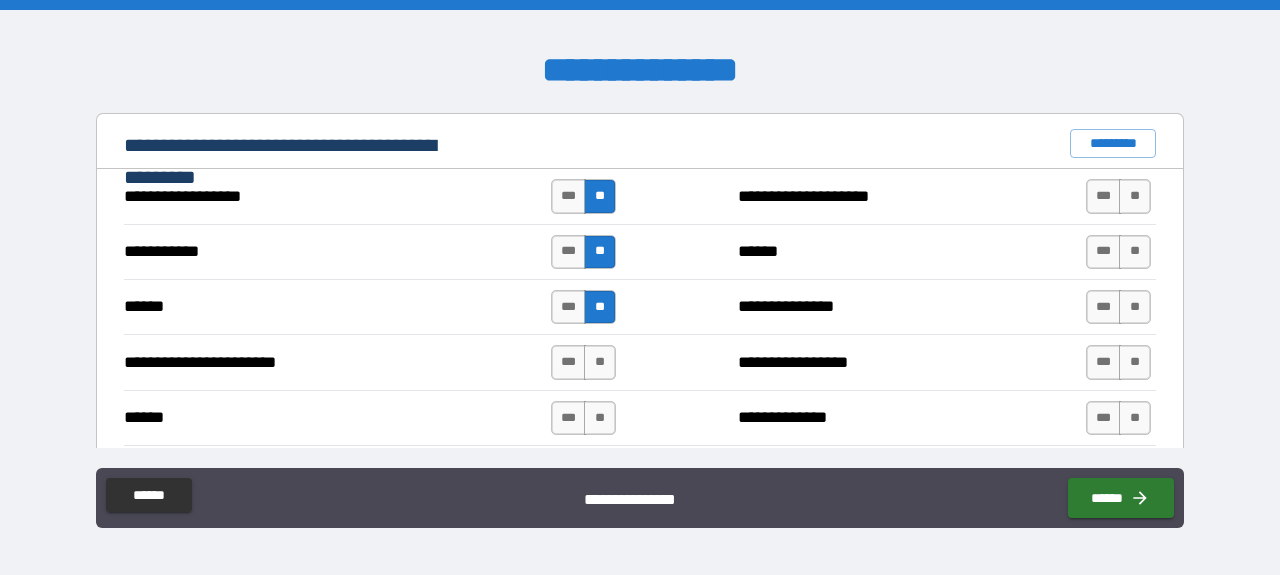 scroll, scrollTop: 1349, scrollLeft: 0, axis: vertical 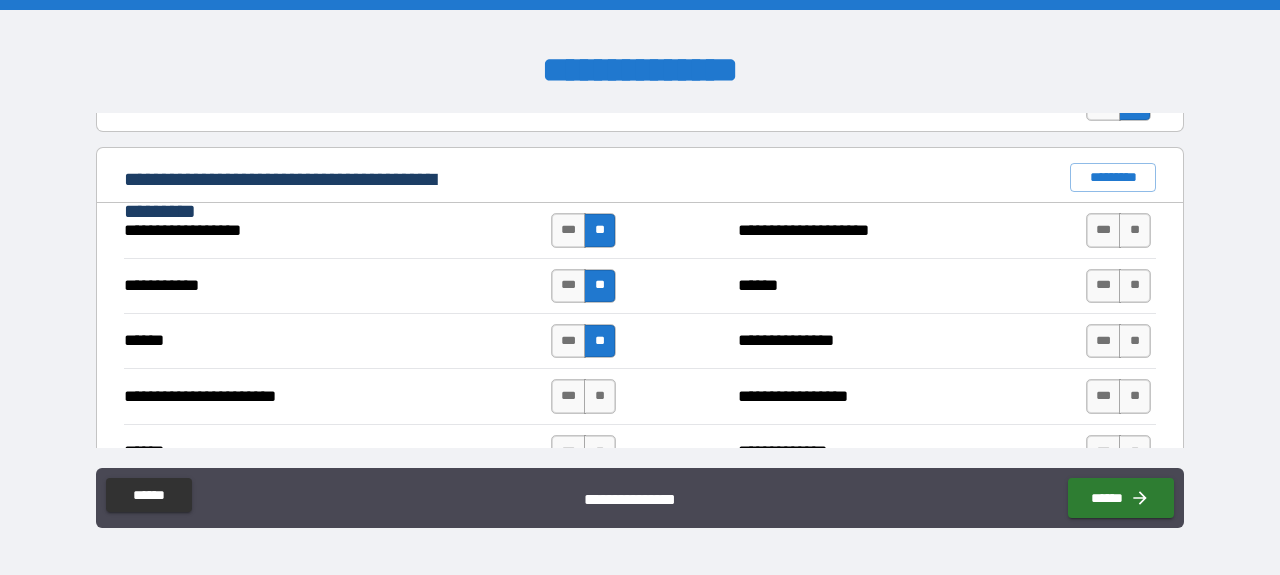 drag, startPoint x: 1125, startPoint y: 207, endPoint x: 1122, endPoint y: 246, distance: 39.115215 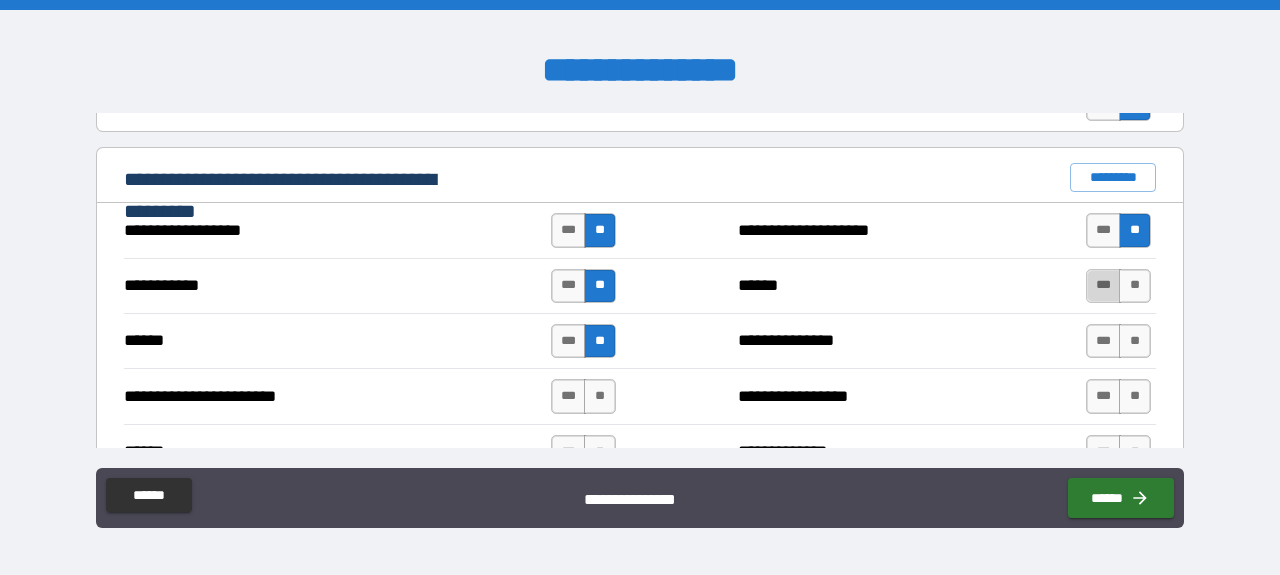click on "***" at bounding box center (1104, 286) 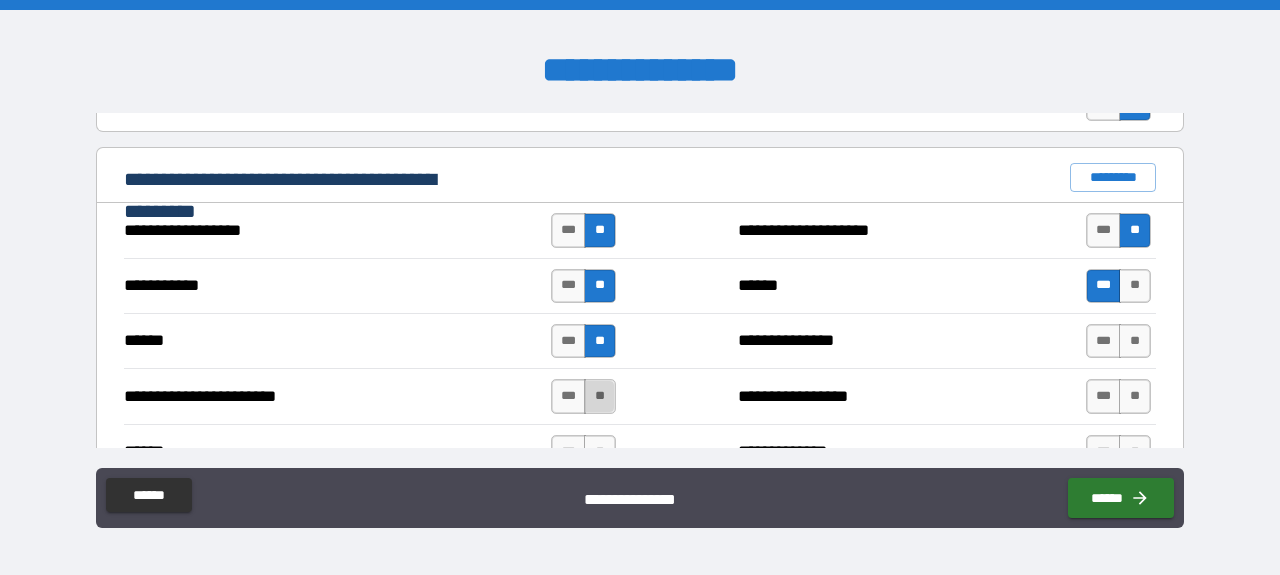 click on "**" at bounding box center [600, 396] 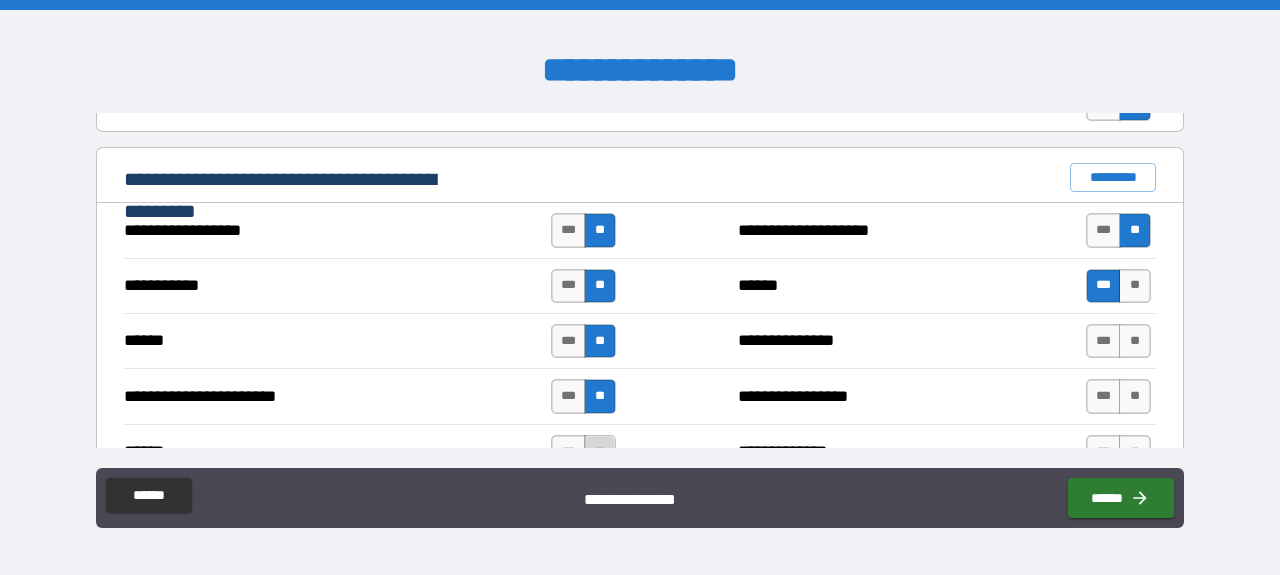 click on "**" at bounding box center [600, 452] 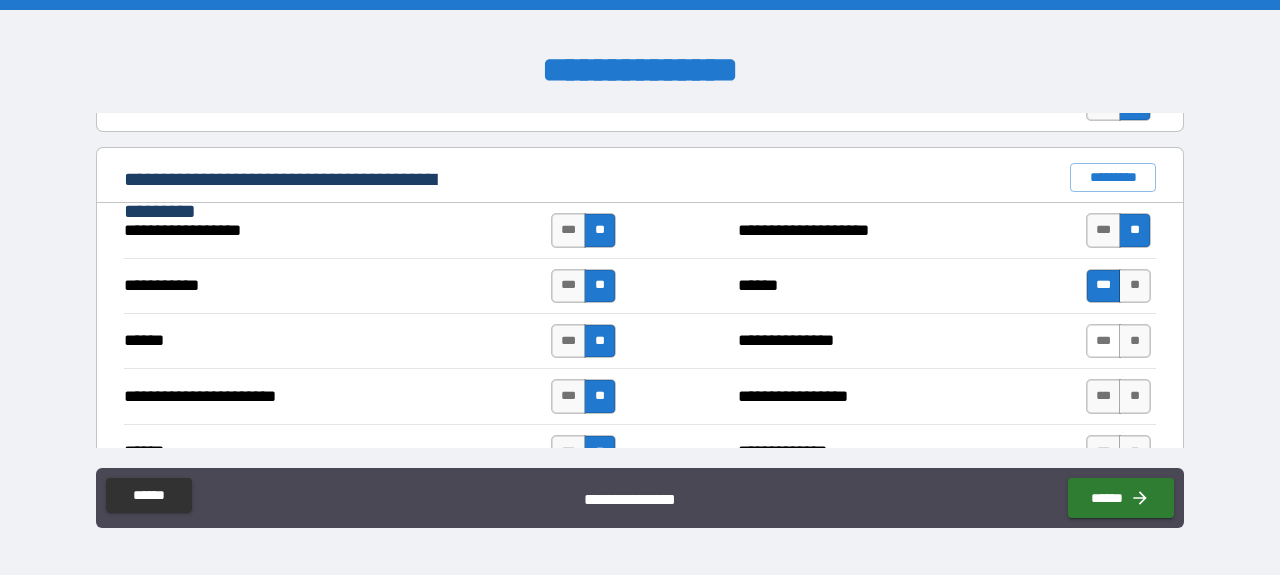 click on "***" at bounding box center (1104, 341) 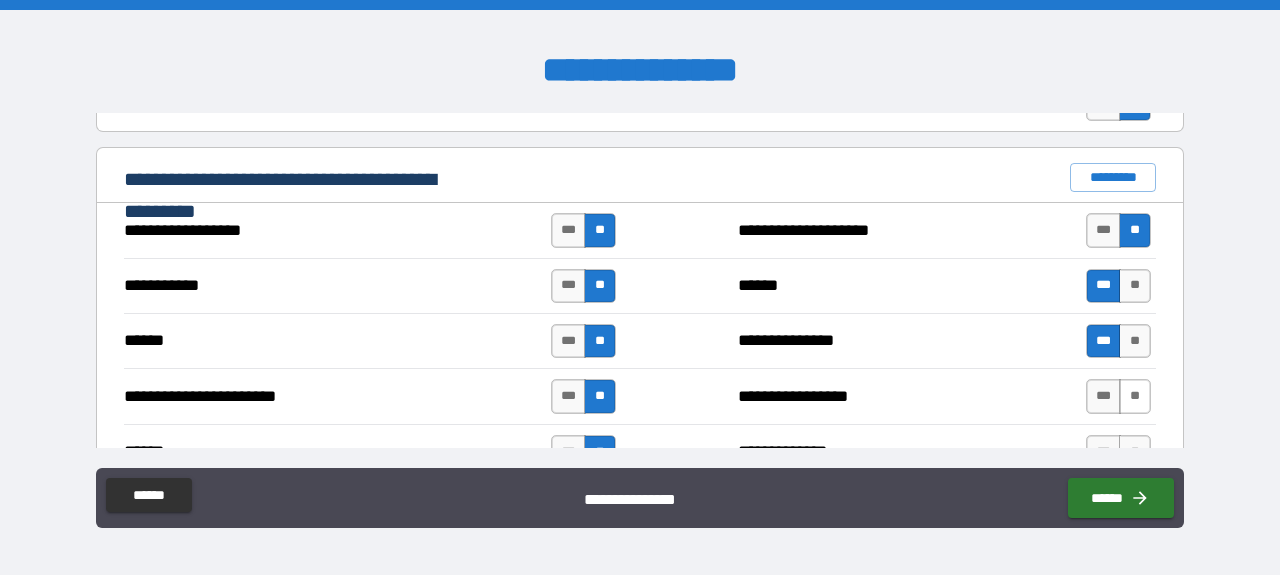 click on "**" at bounding box center (1135, 396) 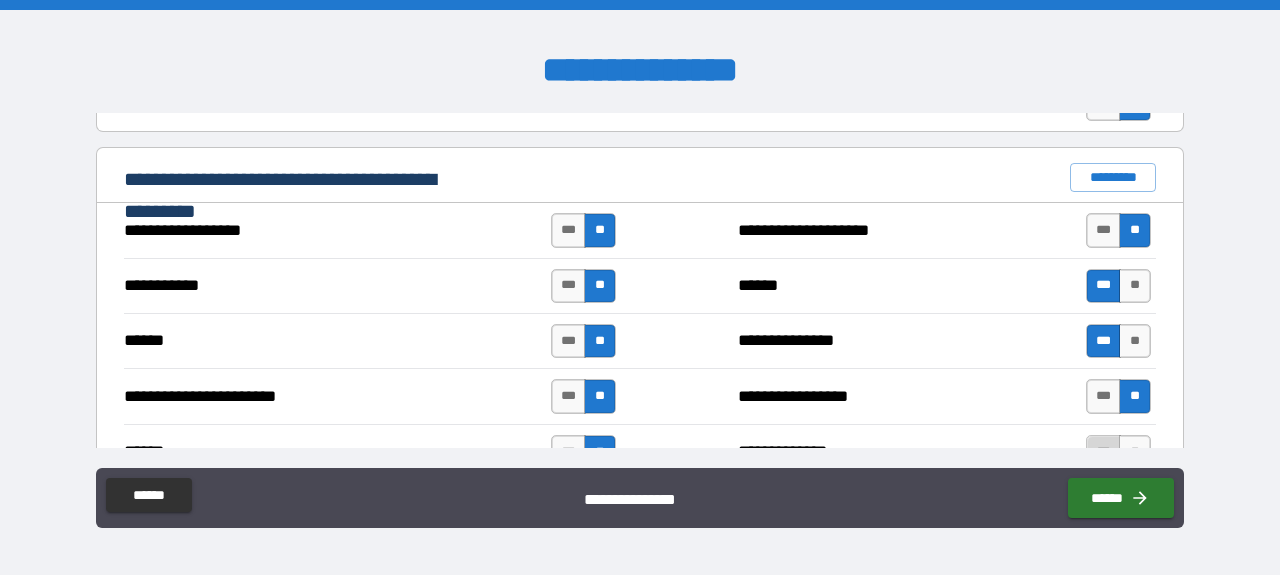 click on "***" at bounding box center [1104, 452] 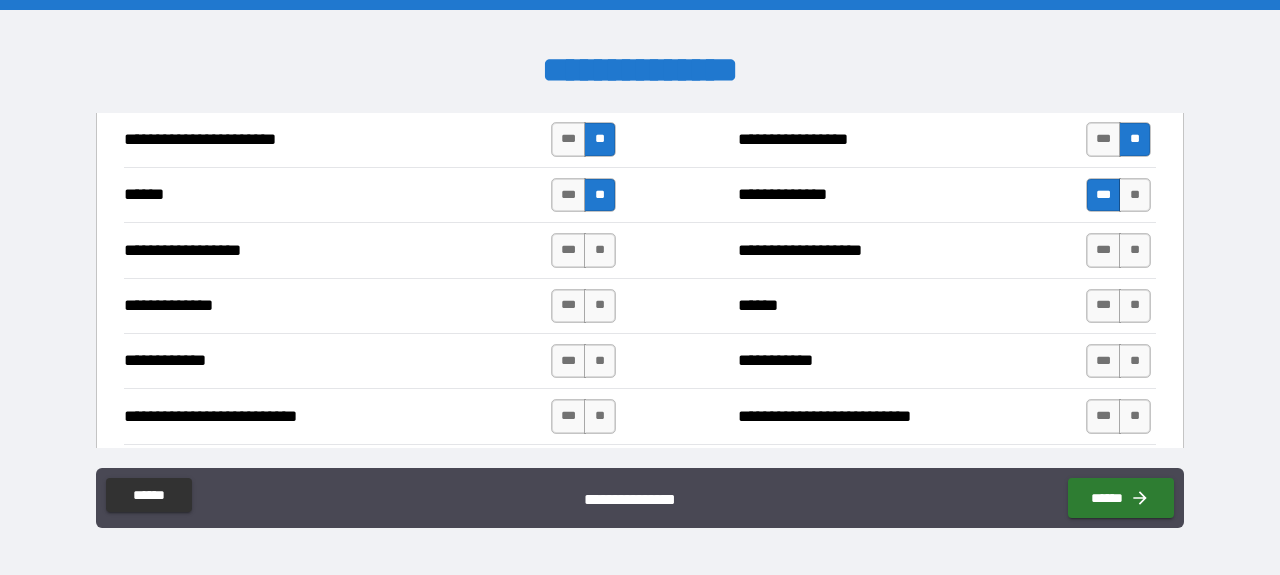 scroll, scrollTop: 1624, scrollLeft: 0, axis: vertical 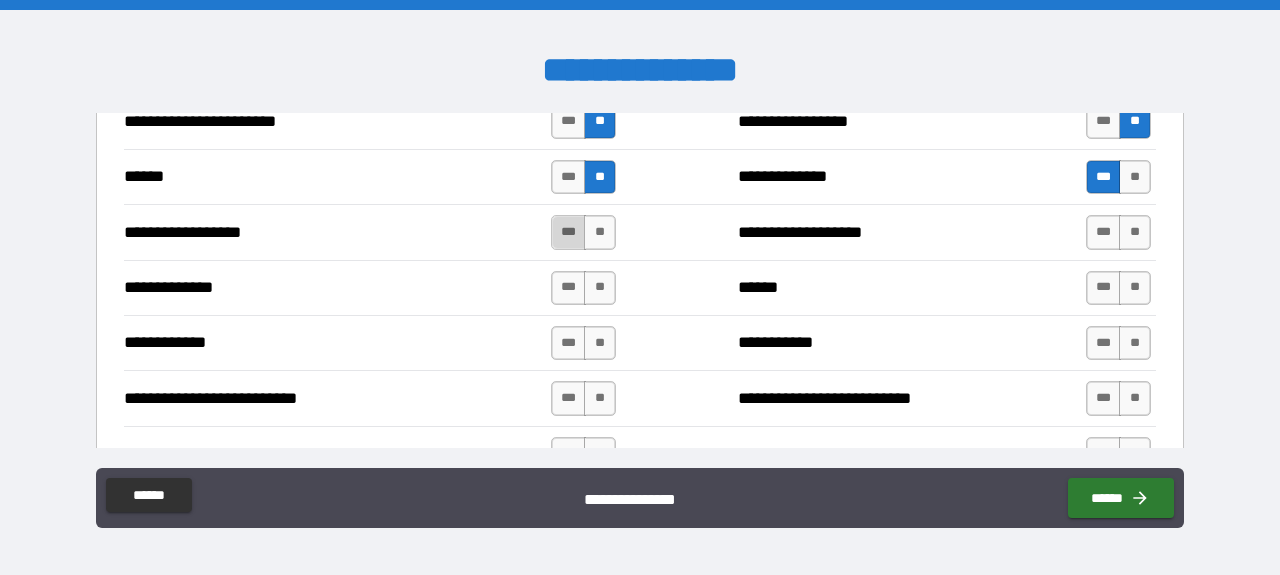 click on "***" at bounding box center (569, 232) 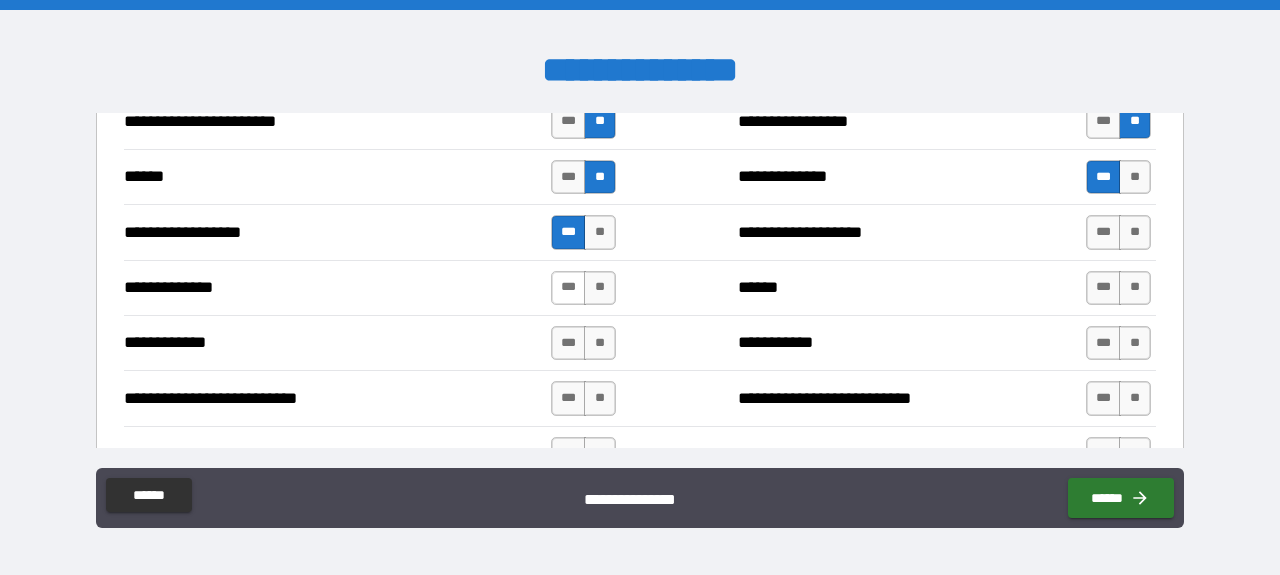 click on "***" at bounding box center [569, 288] 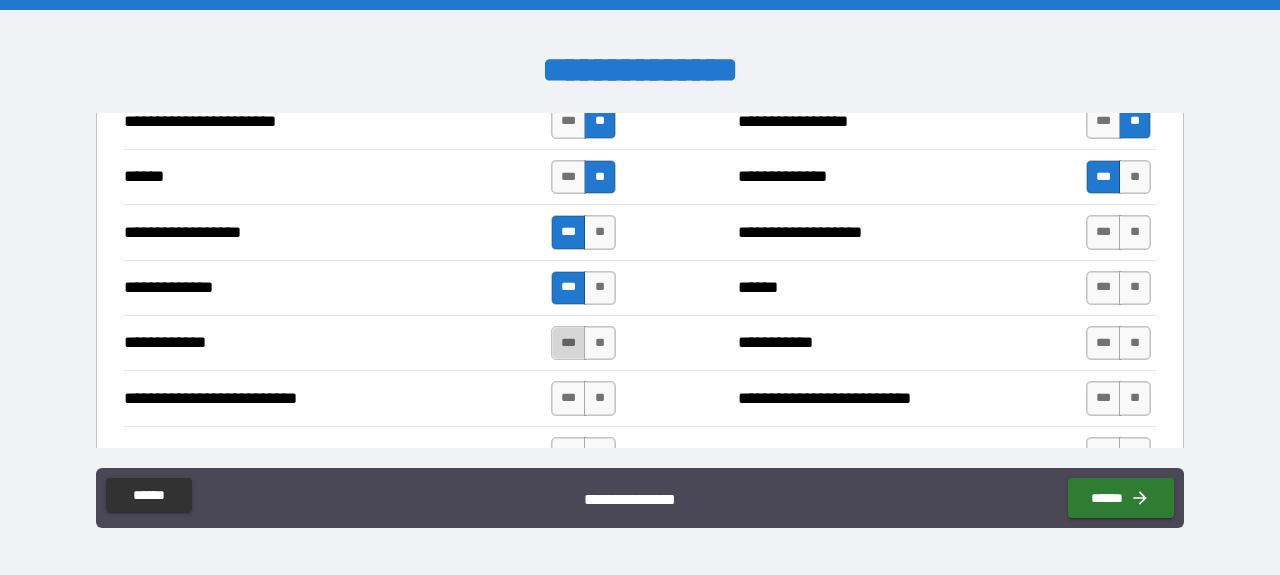click on "***" at bounding box center [569, 343] 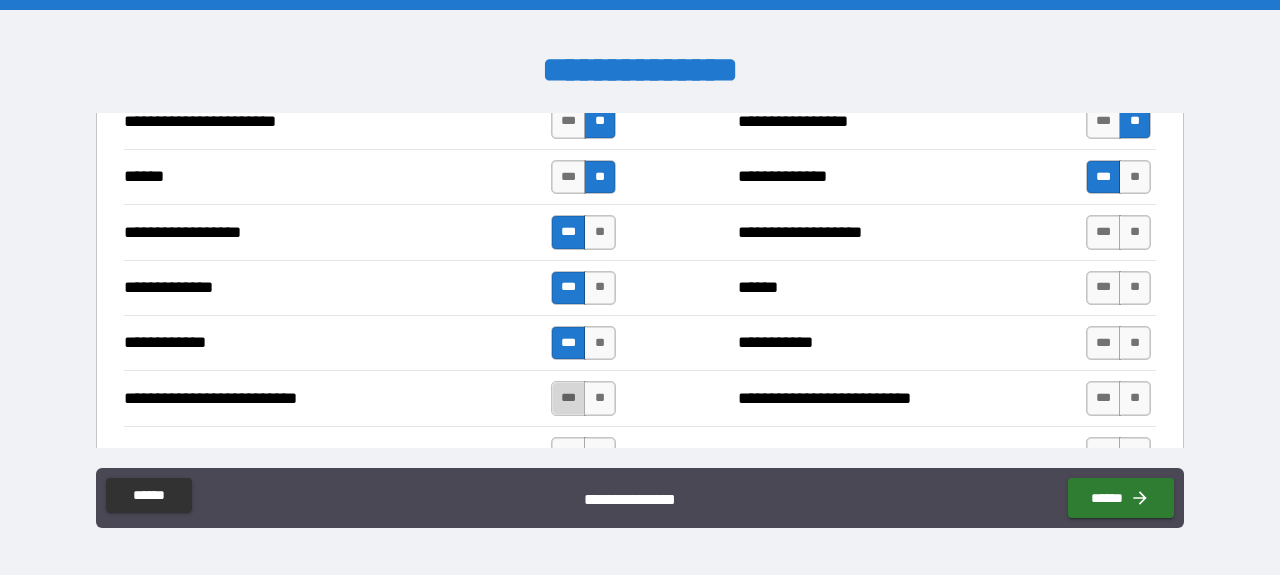 click on "***" at bounding box center (569, 398) 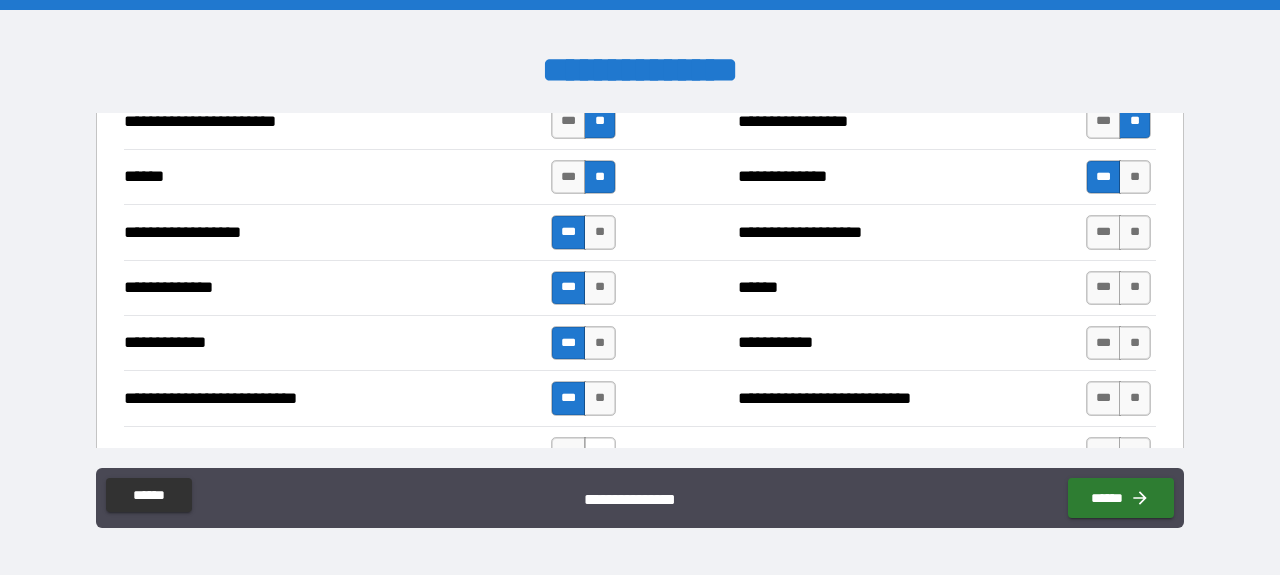 click on "**" at bounding box center [600, 454] 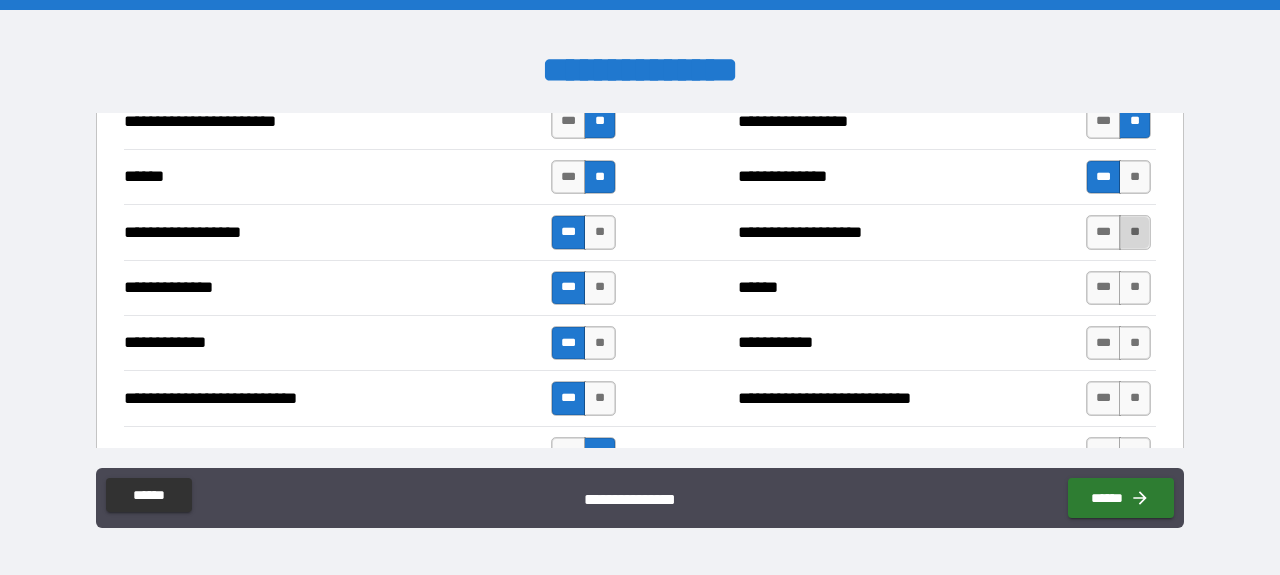 click on "**" at bounding box center (1135, 232) 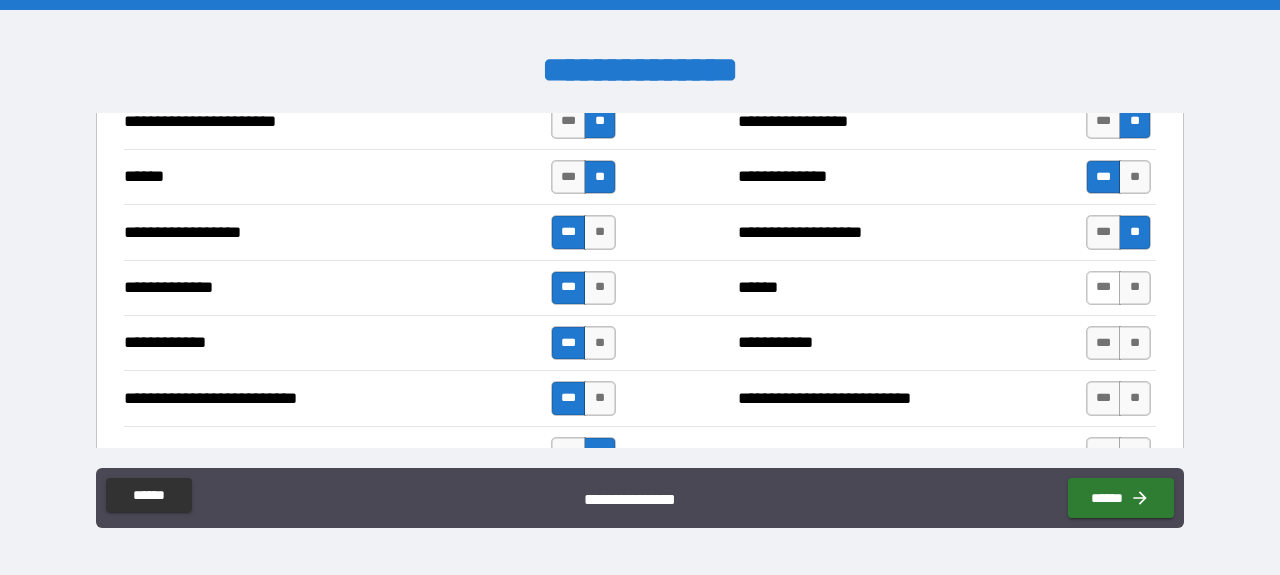 click on "***" at bounding box center (1104, 288) 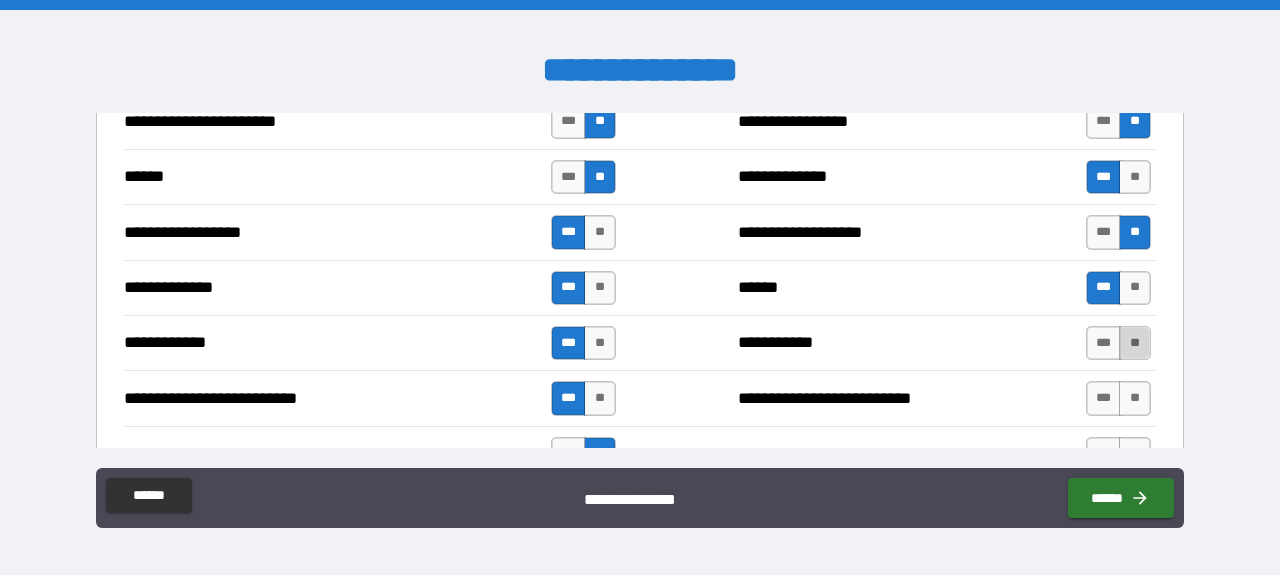 click on "**" at bounding box center (1135, 343) 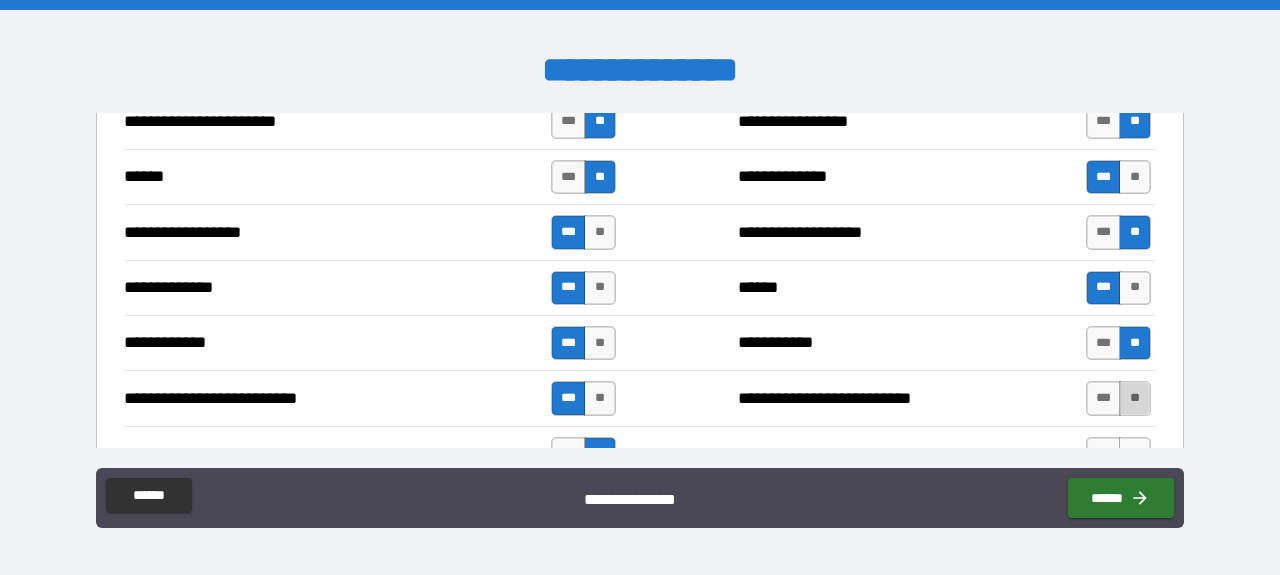 click on "**" at bounding box center (1135, 398) 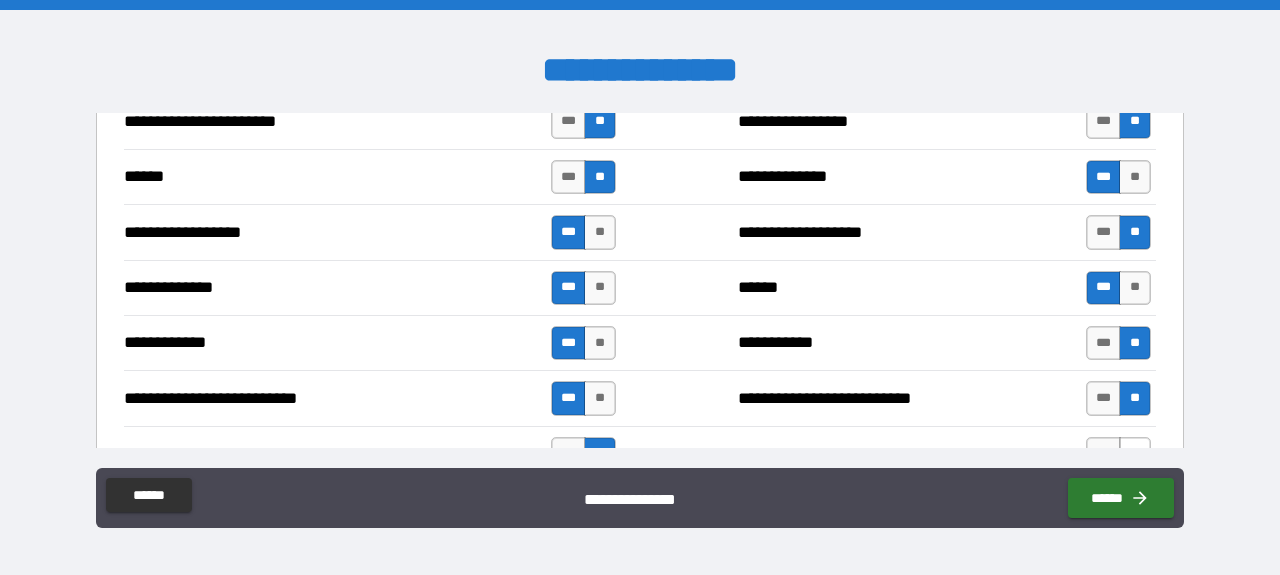 click on "**" at bounding box center [1135, 454] 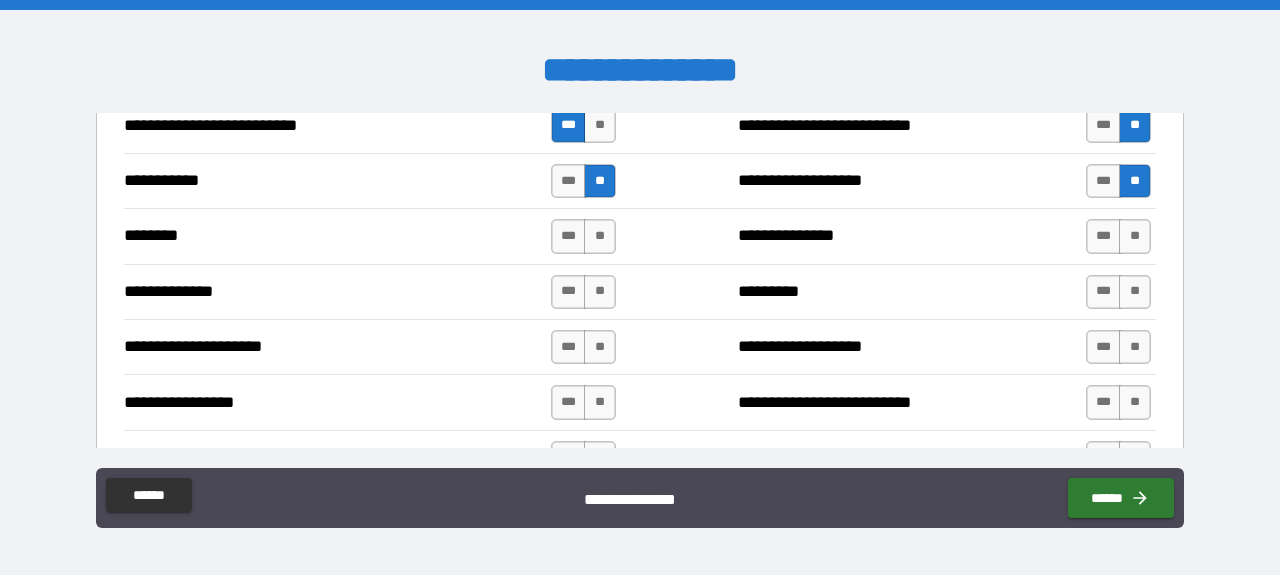 scroll, scrollTop: 1901, scrollLeft: 0, axis: vertical 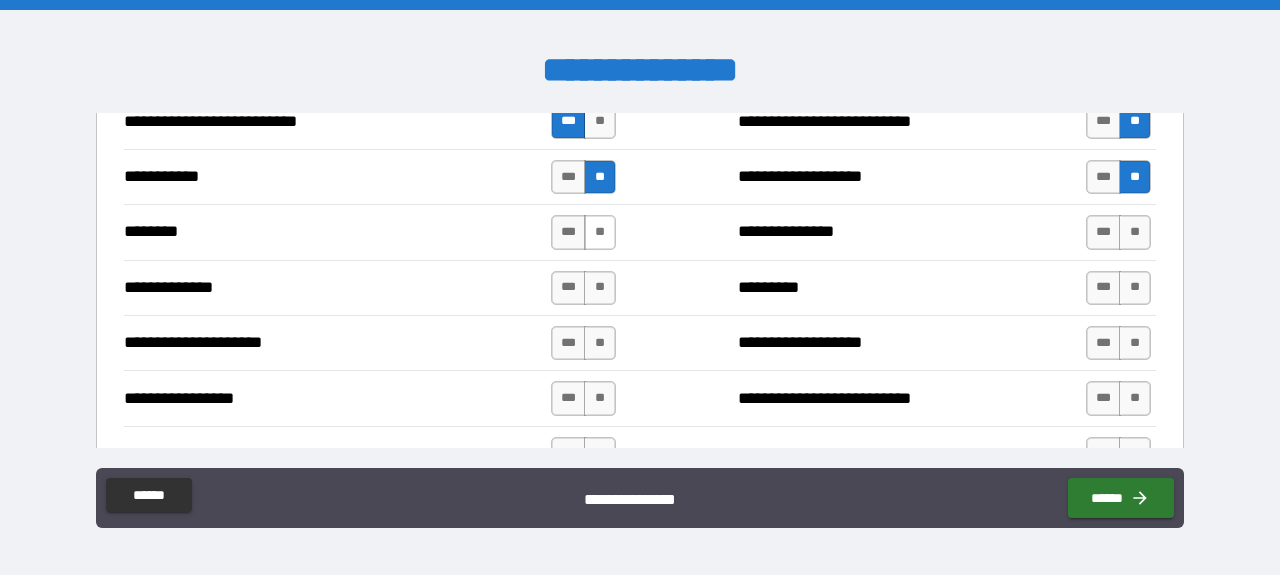 click on "**" at bounding box center (600, 232) 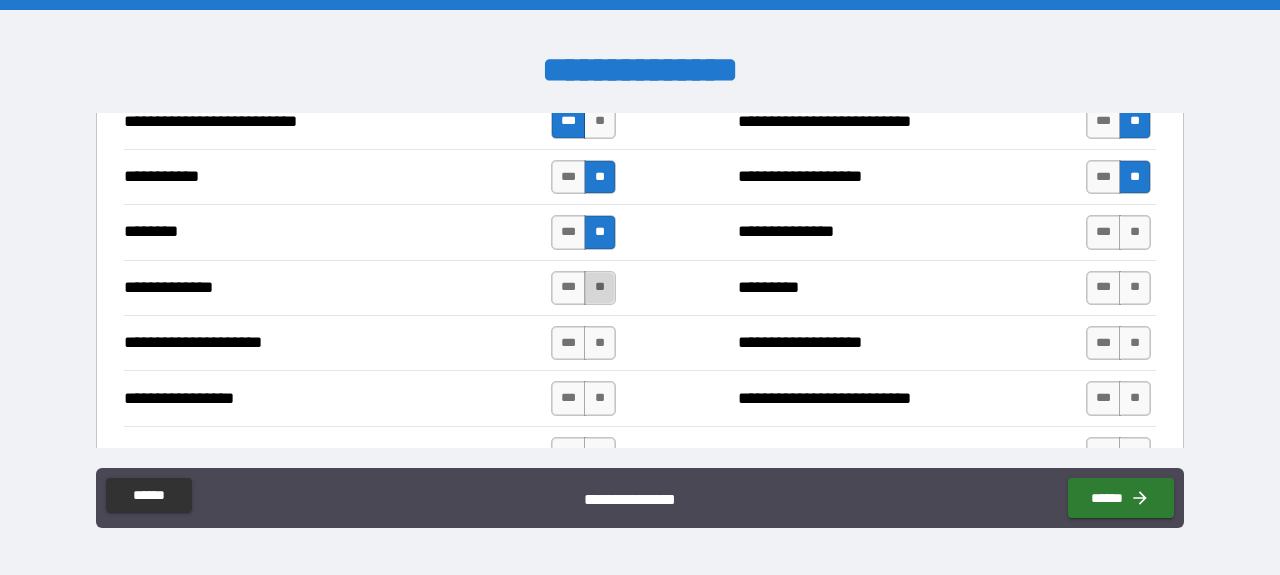 click on "**" at bounding box center (600, 288) 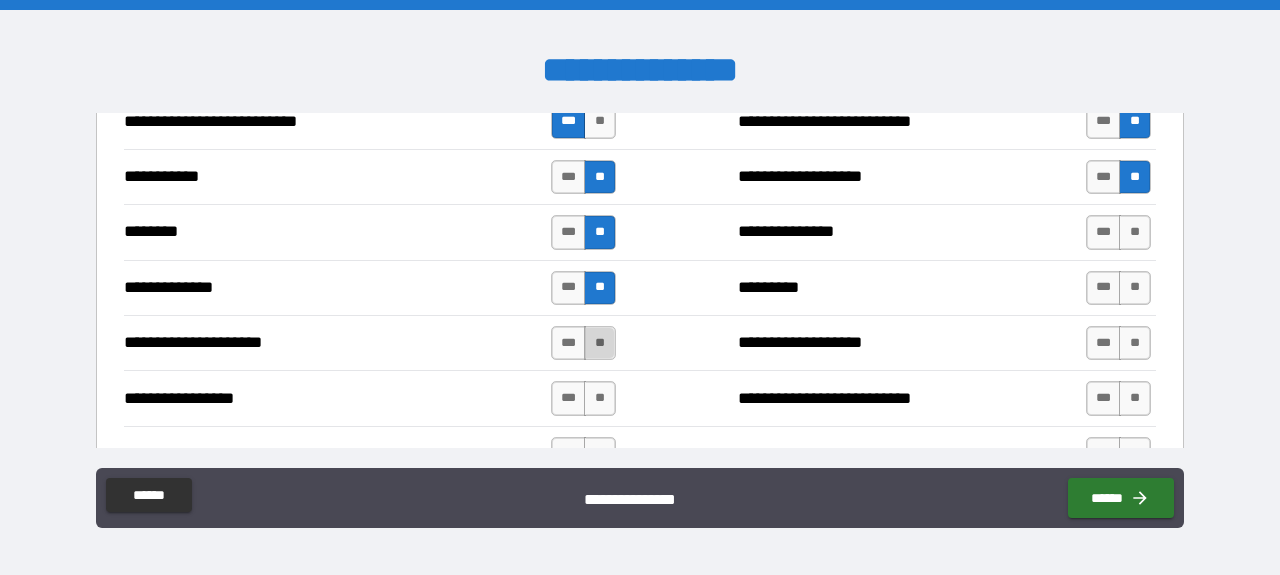 click on "**" at bounding box center (600, 343) 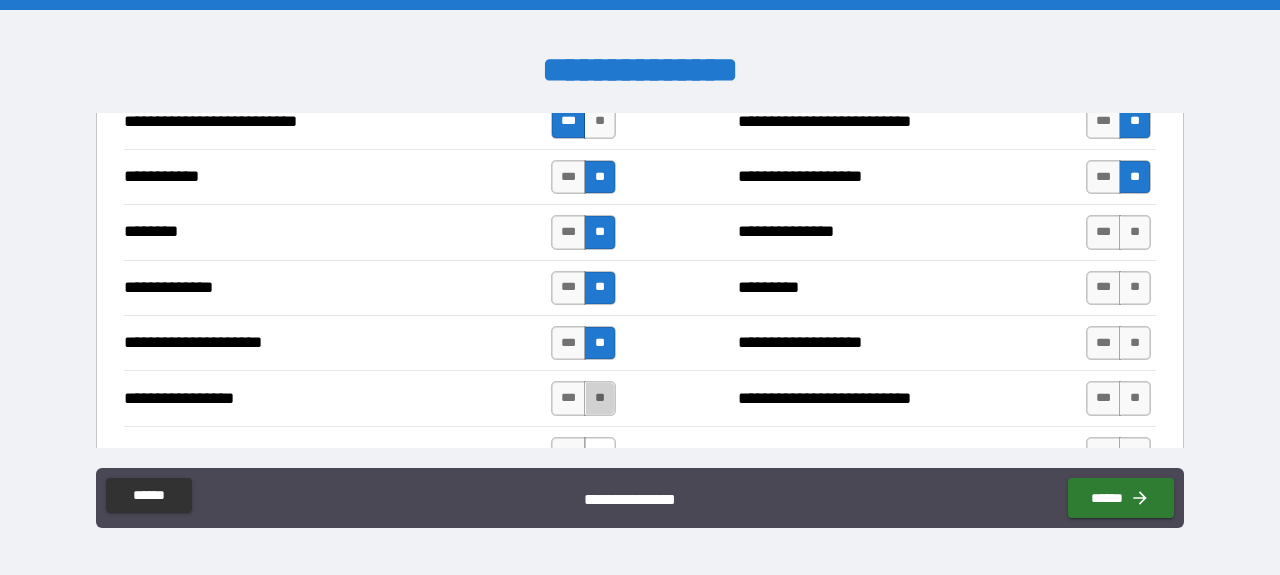 drag, startPoint x: 601, startPoint y: 375, endPoint x: 595, endPoint y: 429, distance: 54.33231 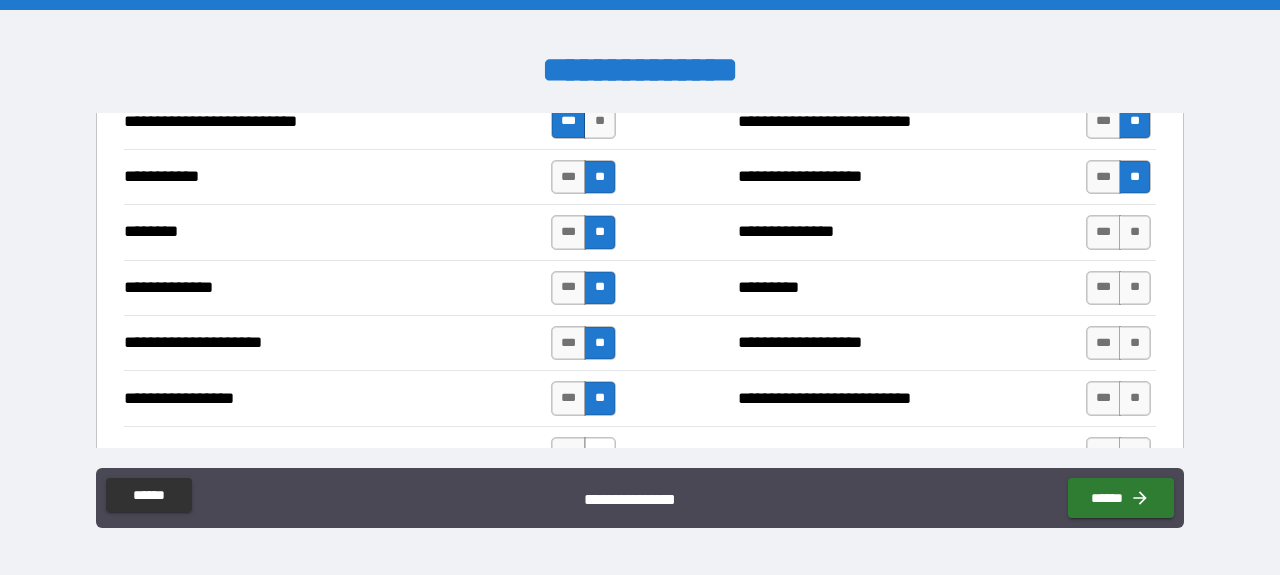 click on "**" at bounding box center (600, 454) 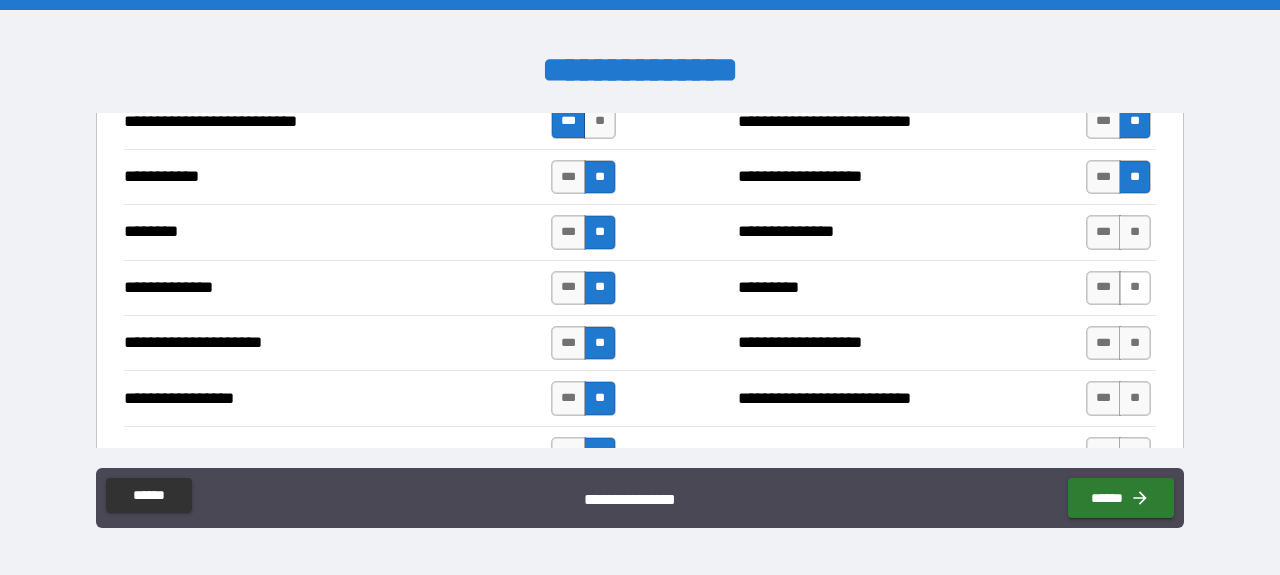 drag, startPoint x: 1131, startPoint y: 210, endPoint x: 1139, endPoint y: 265, distance: 55.578773 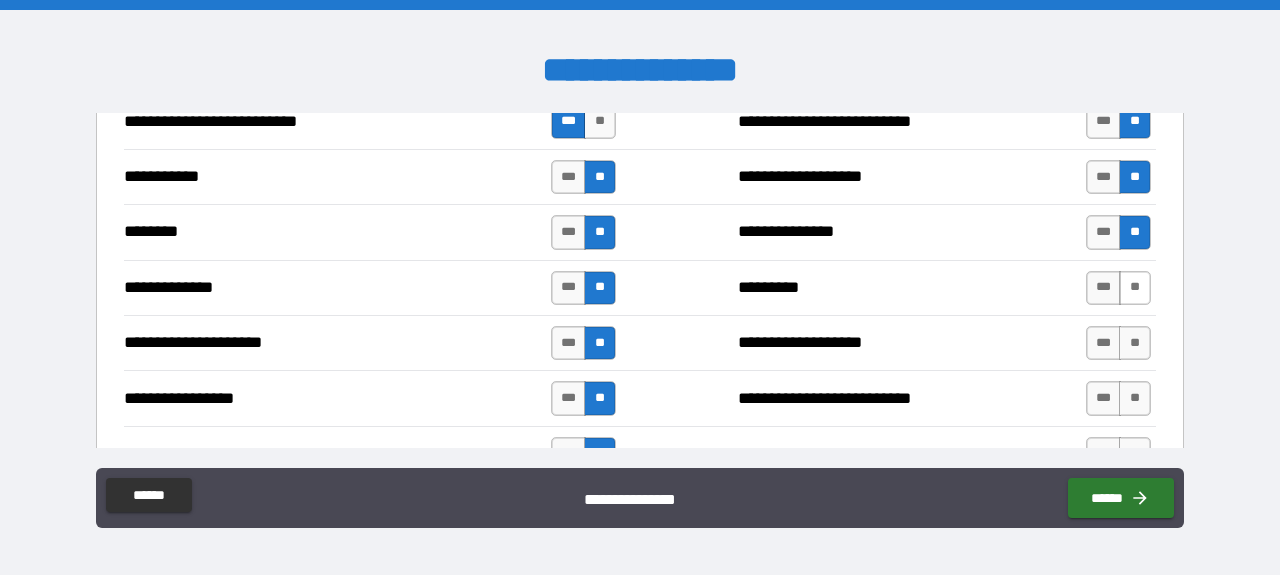 click on "**" at bounding box center [1135, 288] 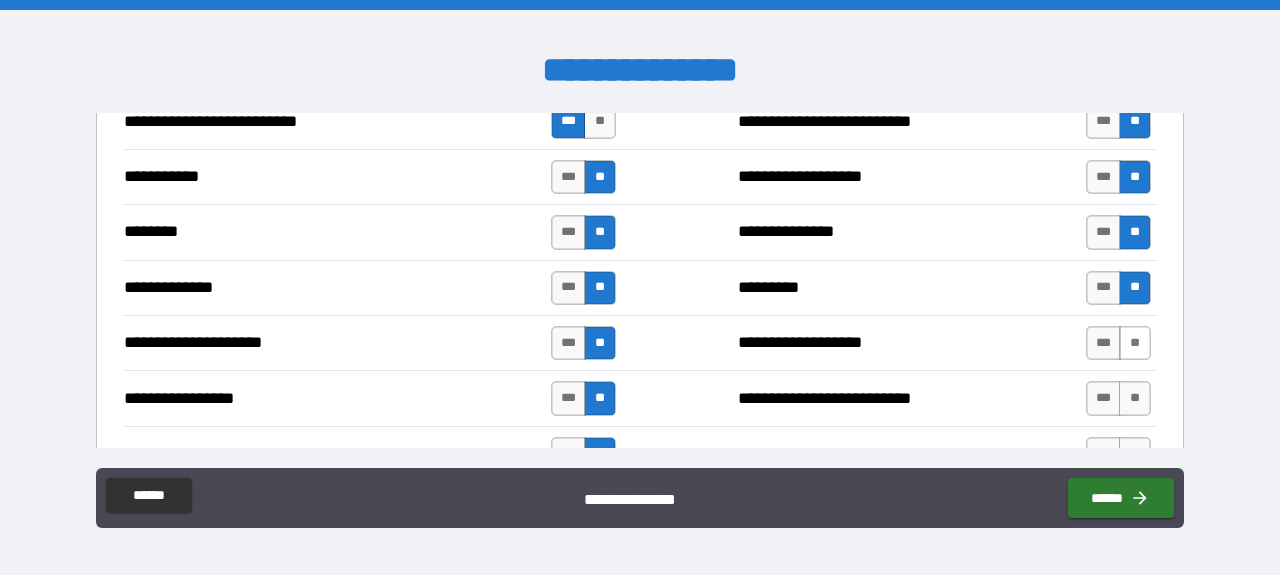 click on "**" at bounding box center (1135, 343) 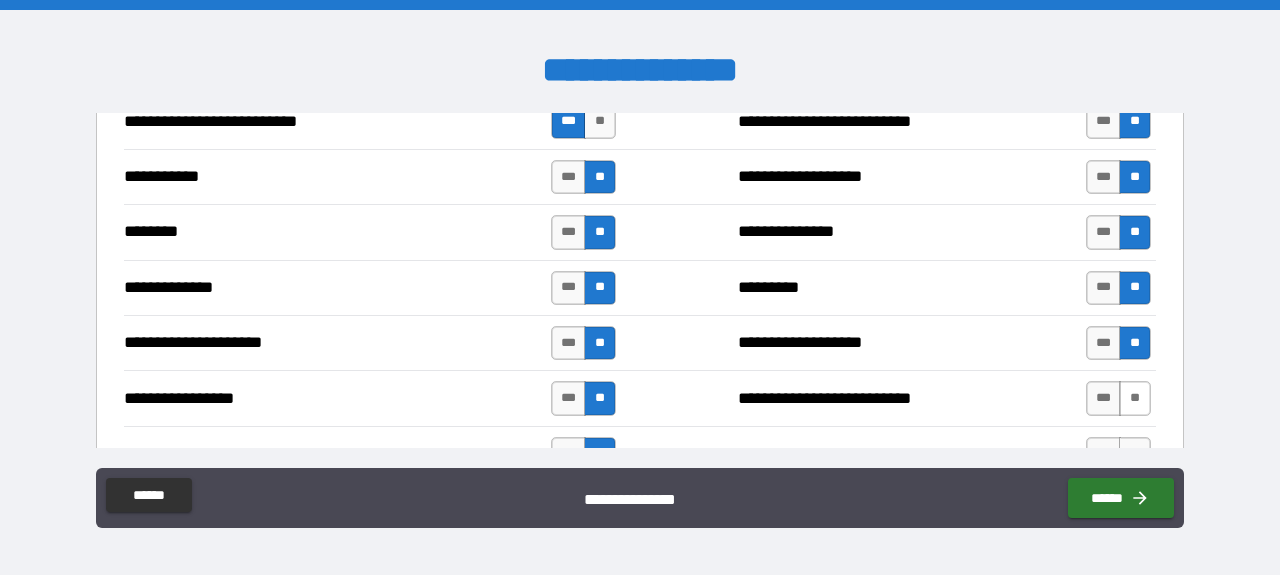 click on "**" at bounding box center (1135, 398) 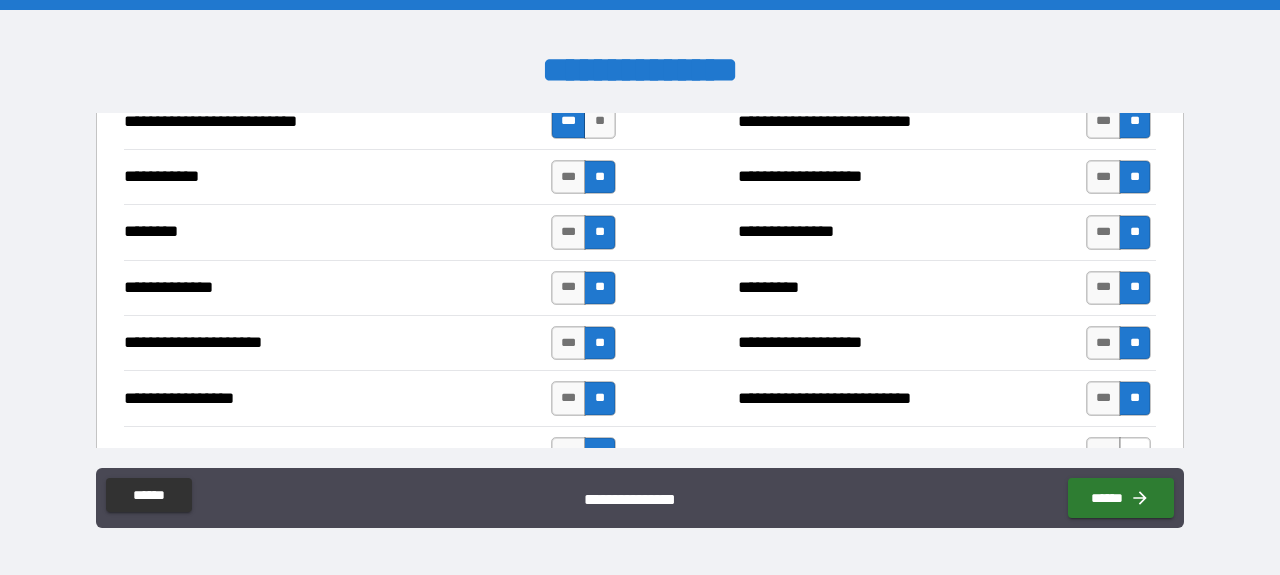 click on "**" at bounding box center (1135, 454) 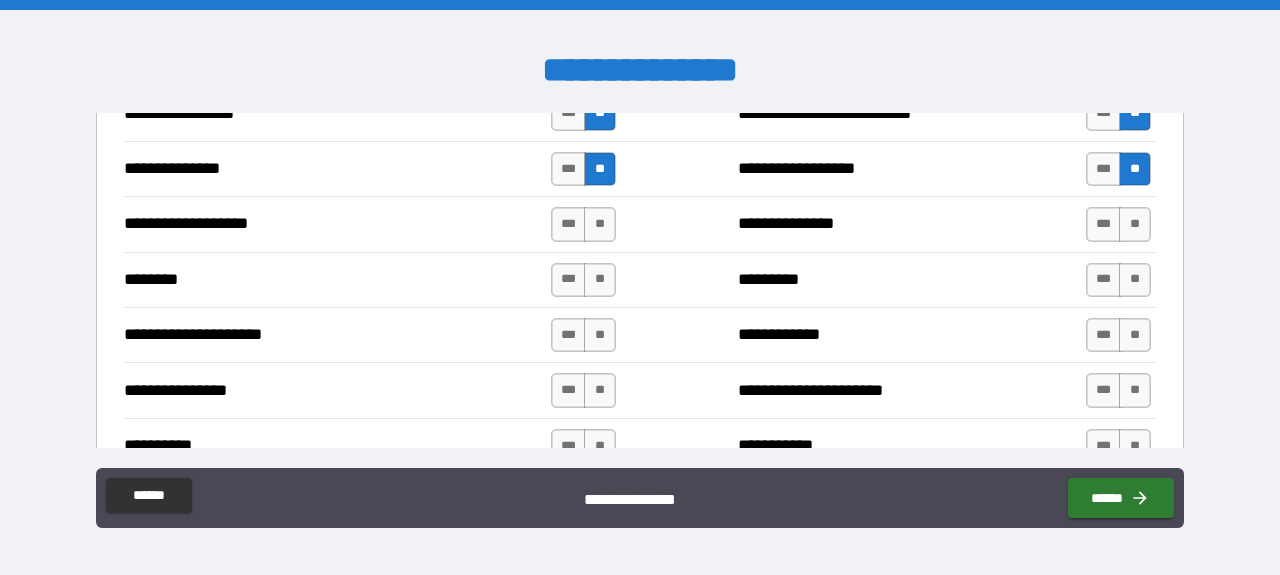 scroll, scrollTop: 2202, scrollLeft: 0, axis: vertical 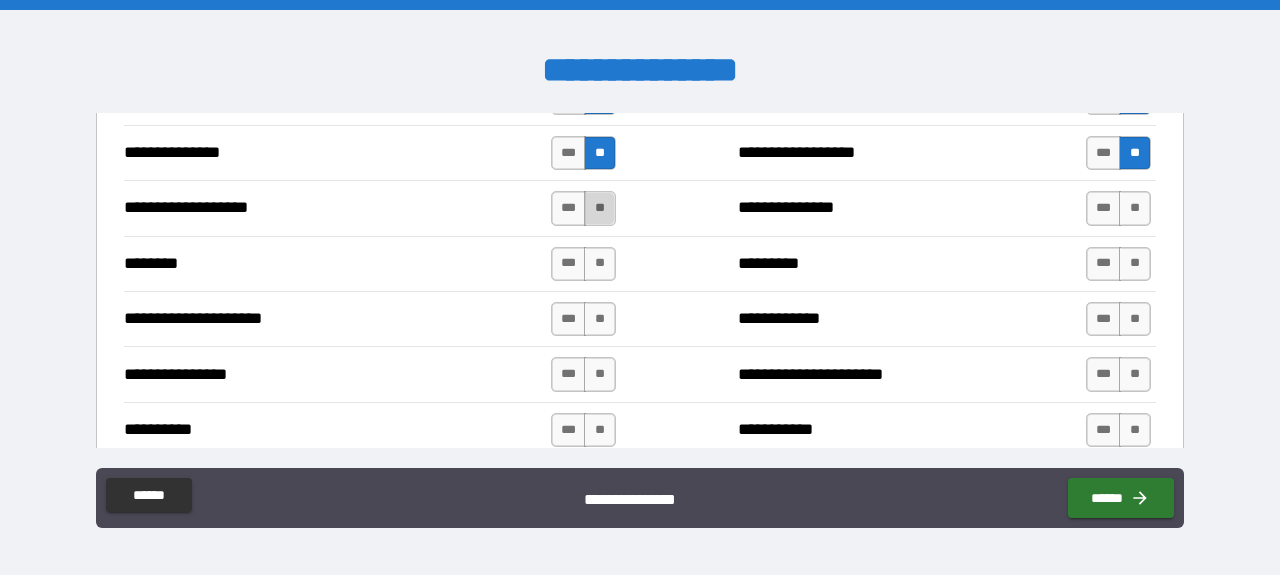 click on "**" at bounding box center (600, 208) 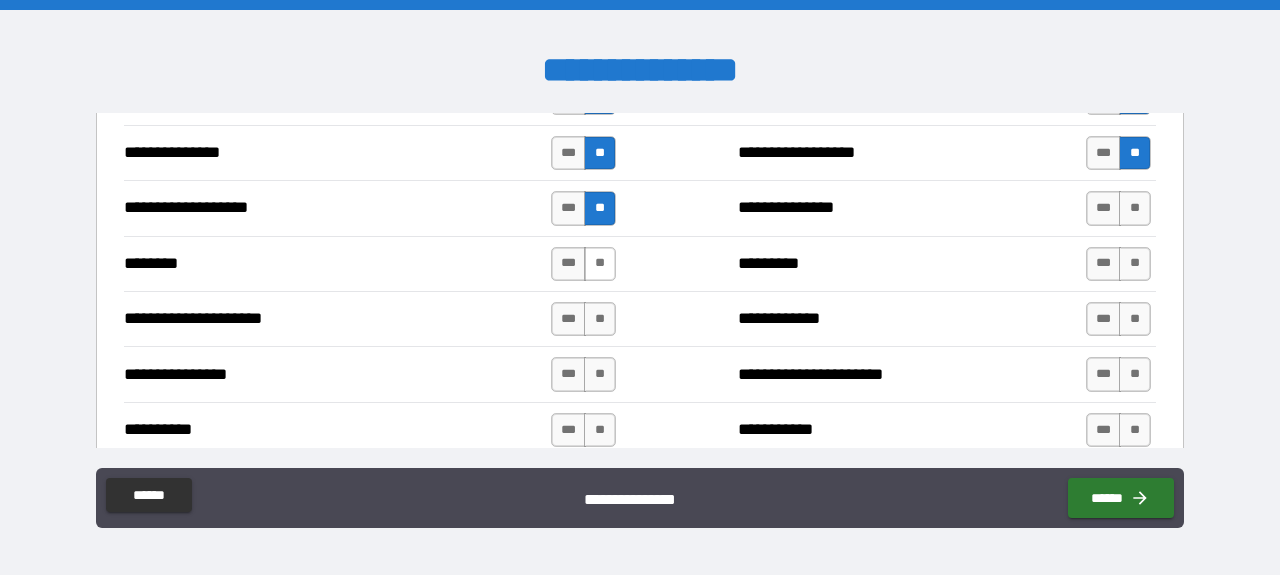 click on "**" at bounding box center [600, 264] 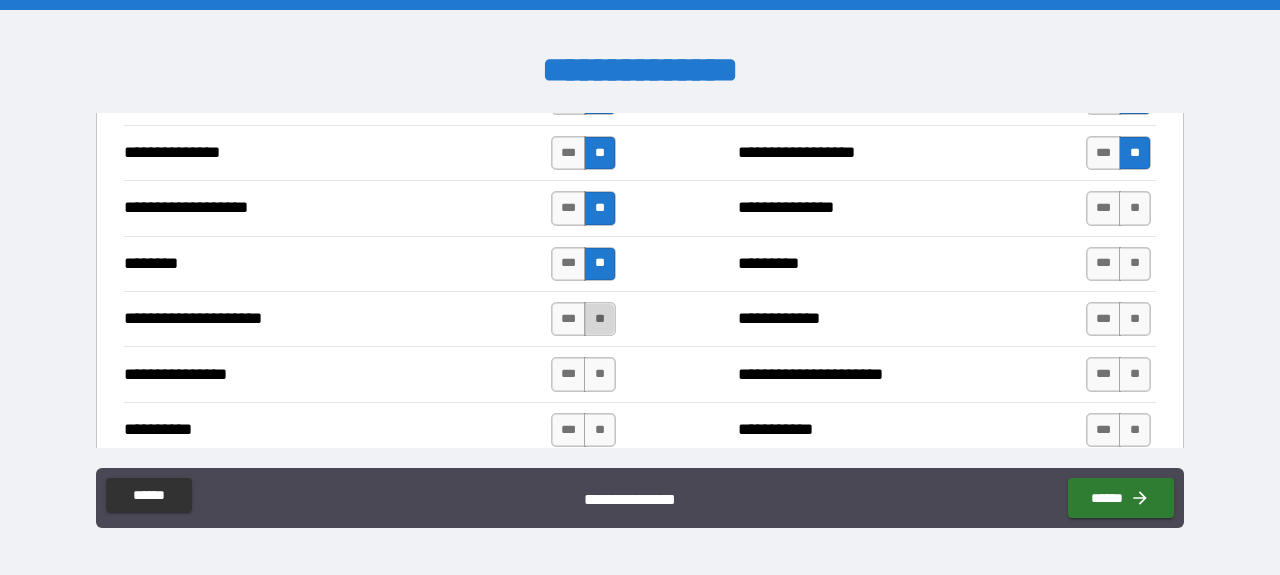click on "**" at bounding box center [600, 319] 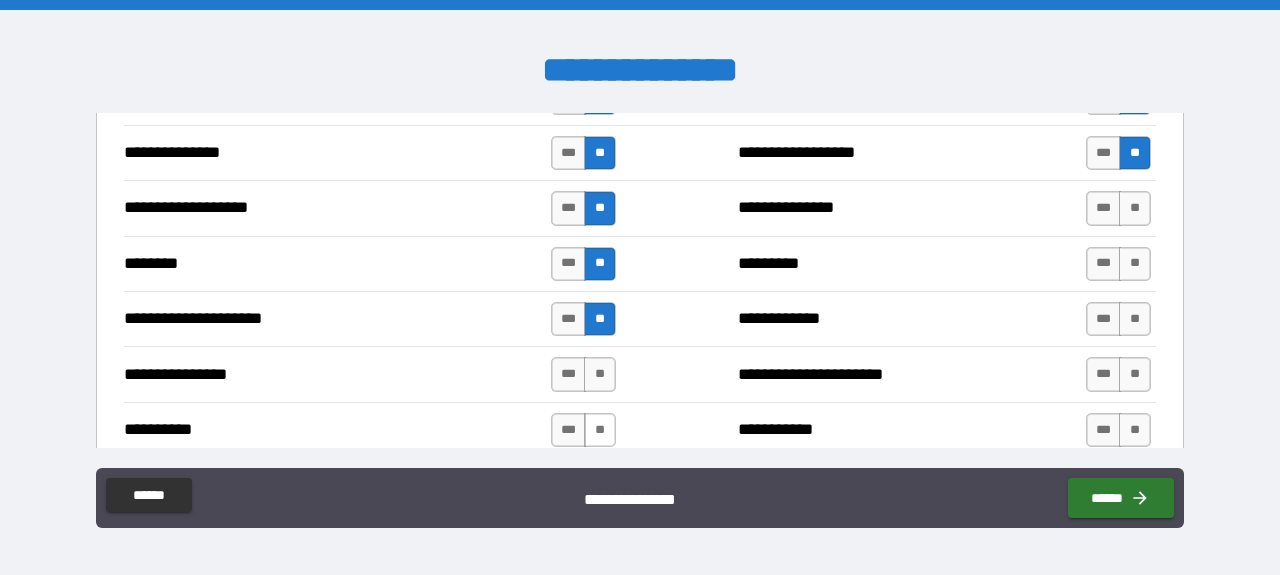 click on "**" at bounding box center (600, 374) 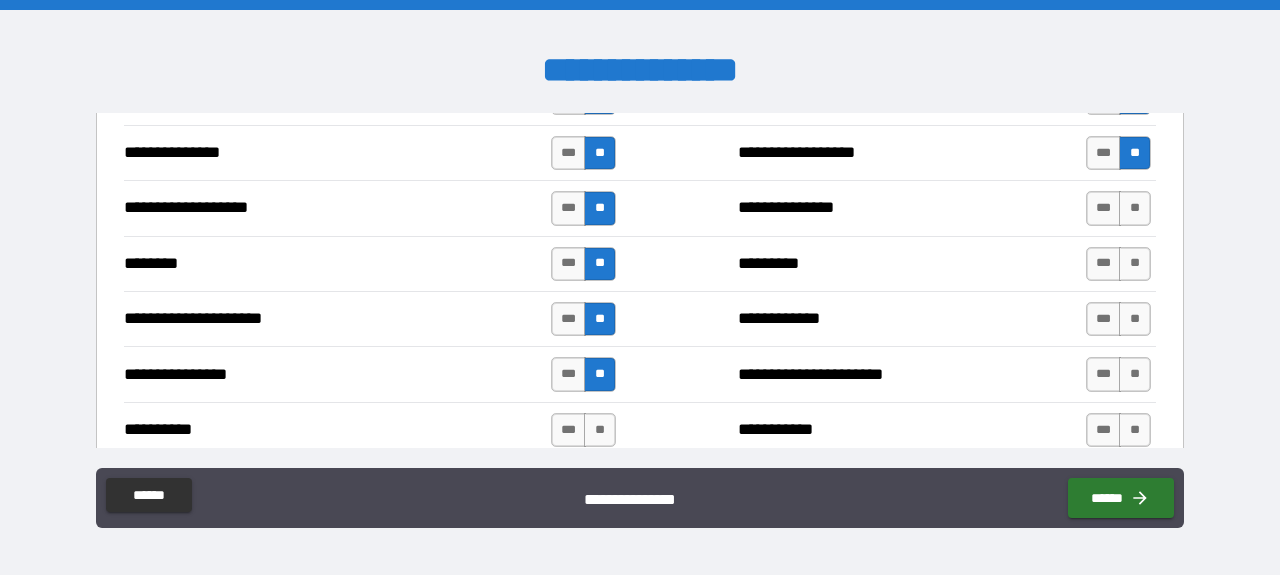 drag, startPoint x: 599, startPoint y: 403, endPoint x: 1015, endPoint y: 257, distance: 440.8764 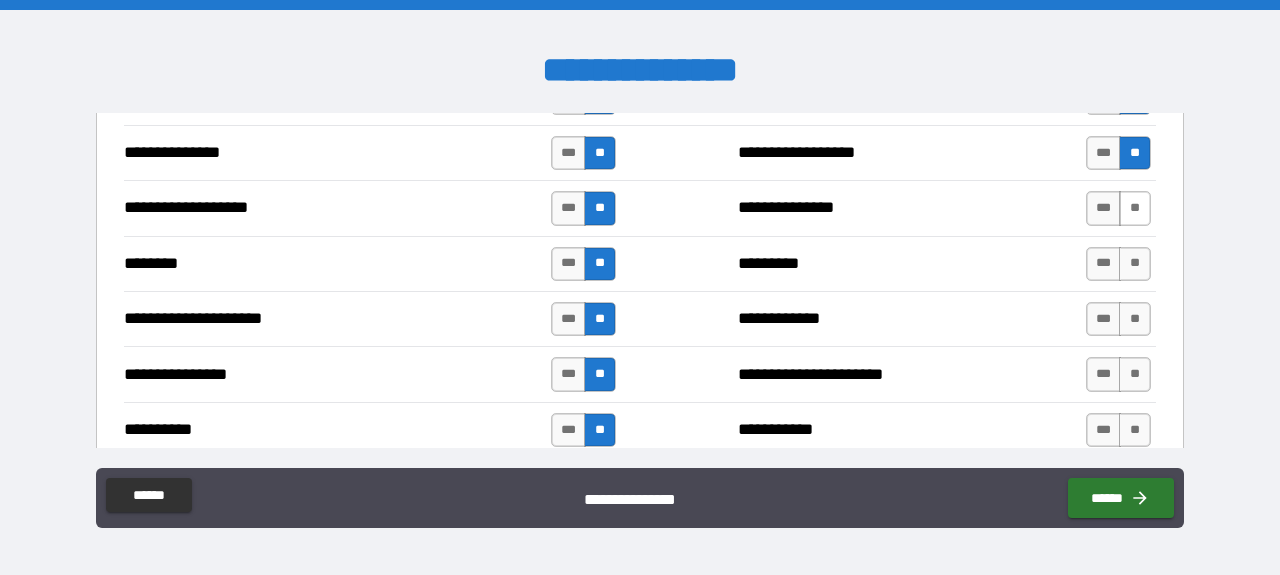 click on "**" at bounding box center [1135, 208] 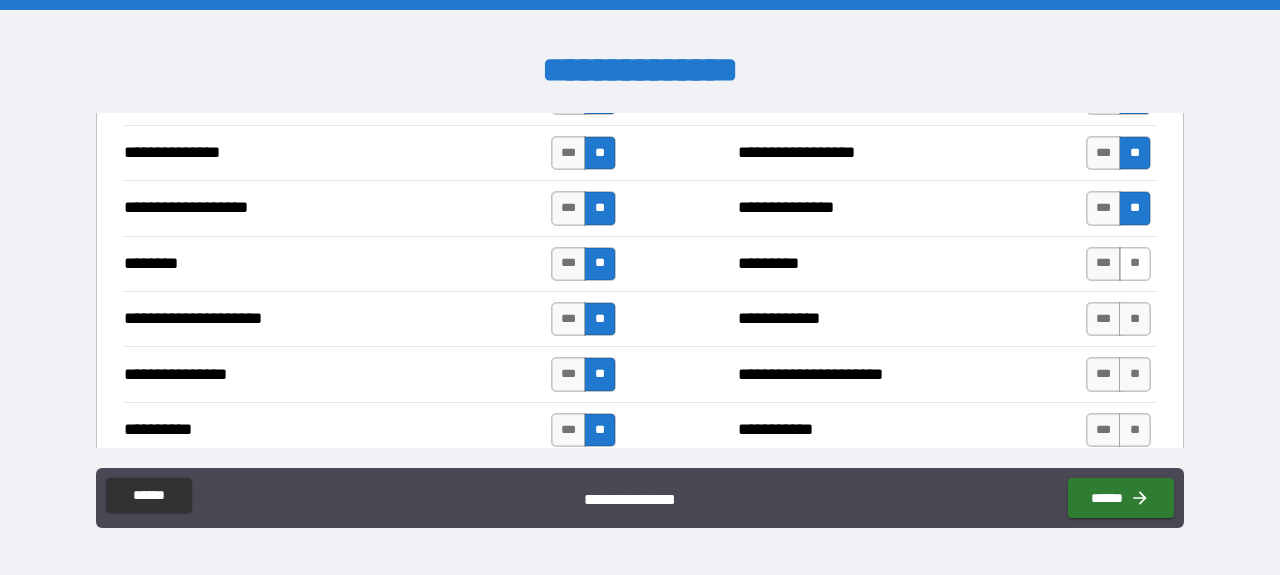 click on "**" at bounding box center (1135, 264) 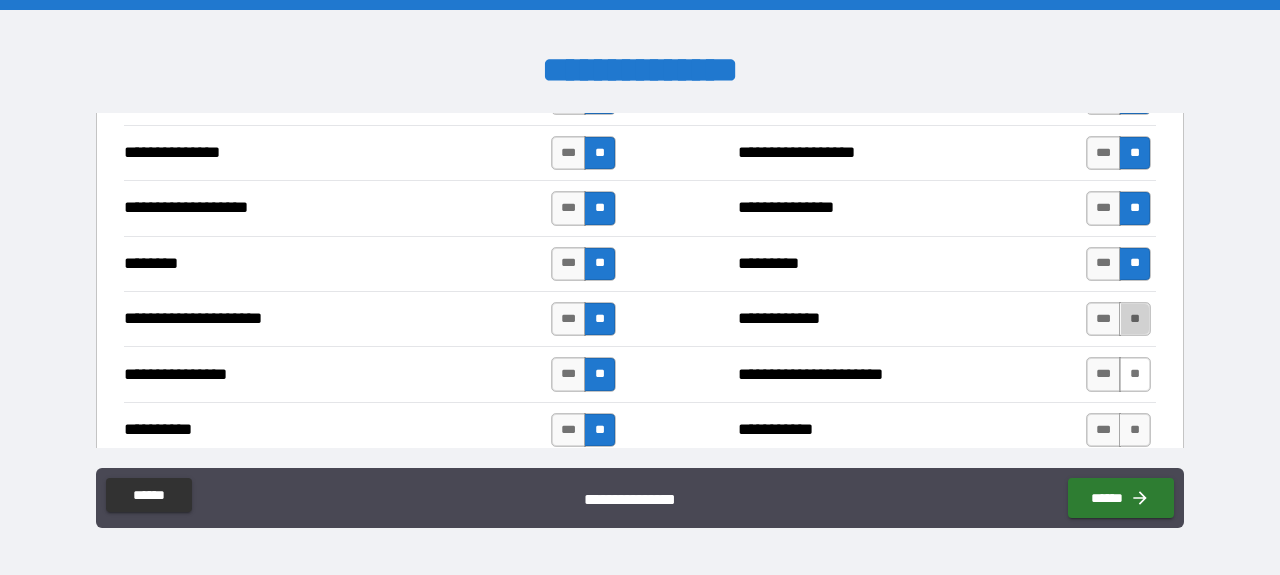 drag, startPoint x: 1125, startPoint y: 290, endPoint x: 1126, endPoint y: 351, distance: 61.008198 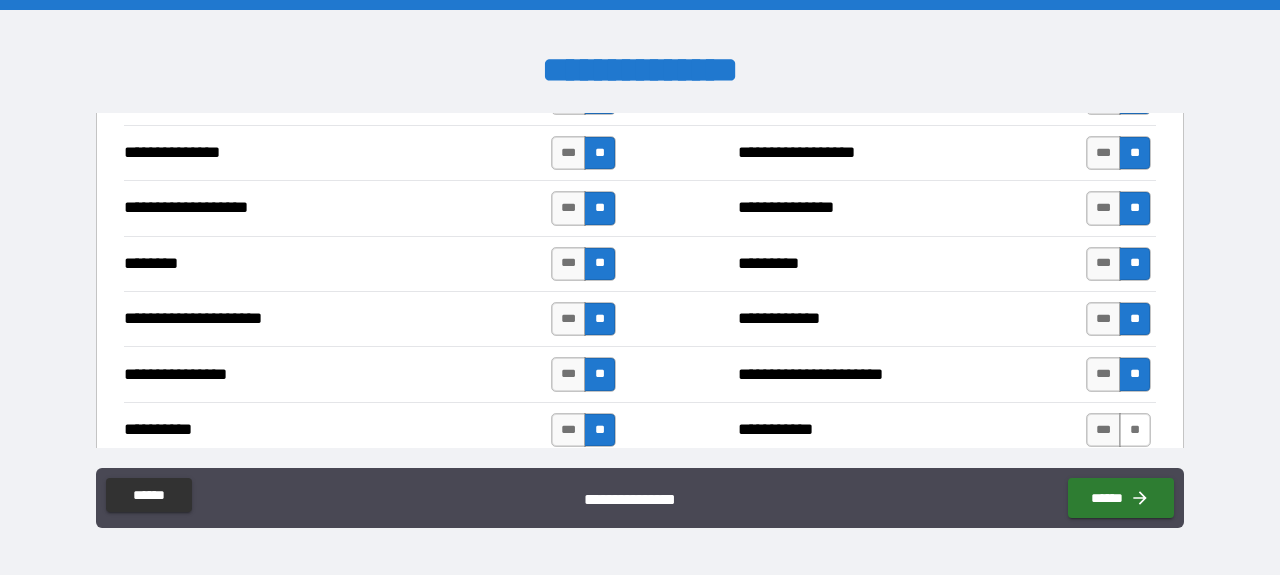 click on "**" at bounding box center [1135, 430] 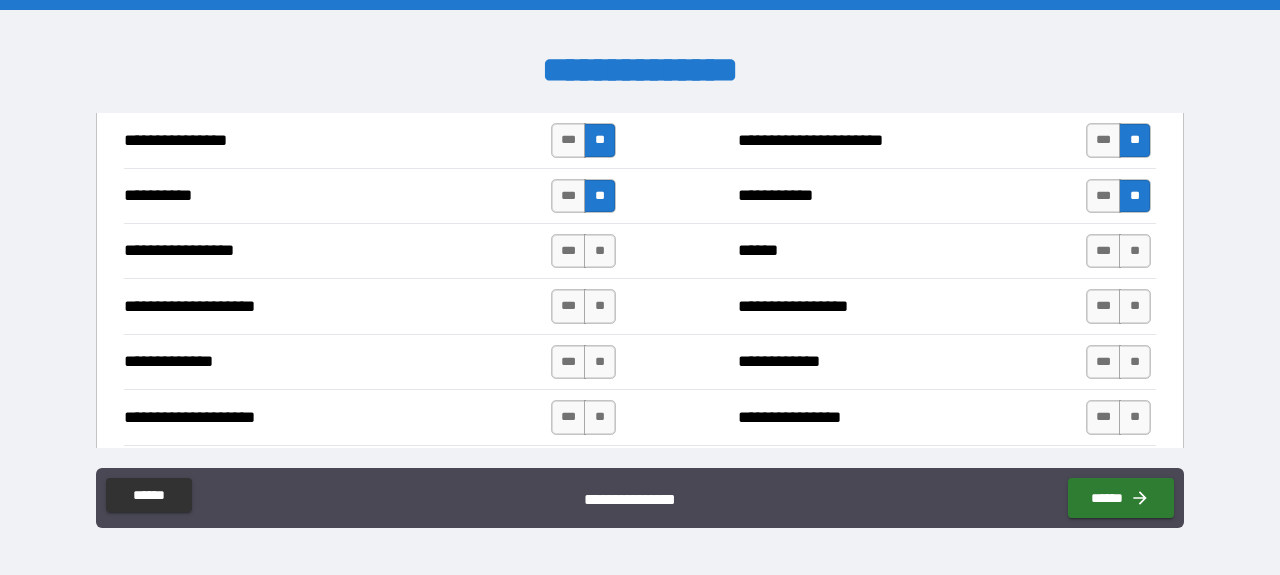 scroll, scrollTop: 2488, scrollLeft: 0, axis: vertical 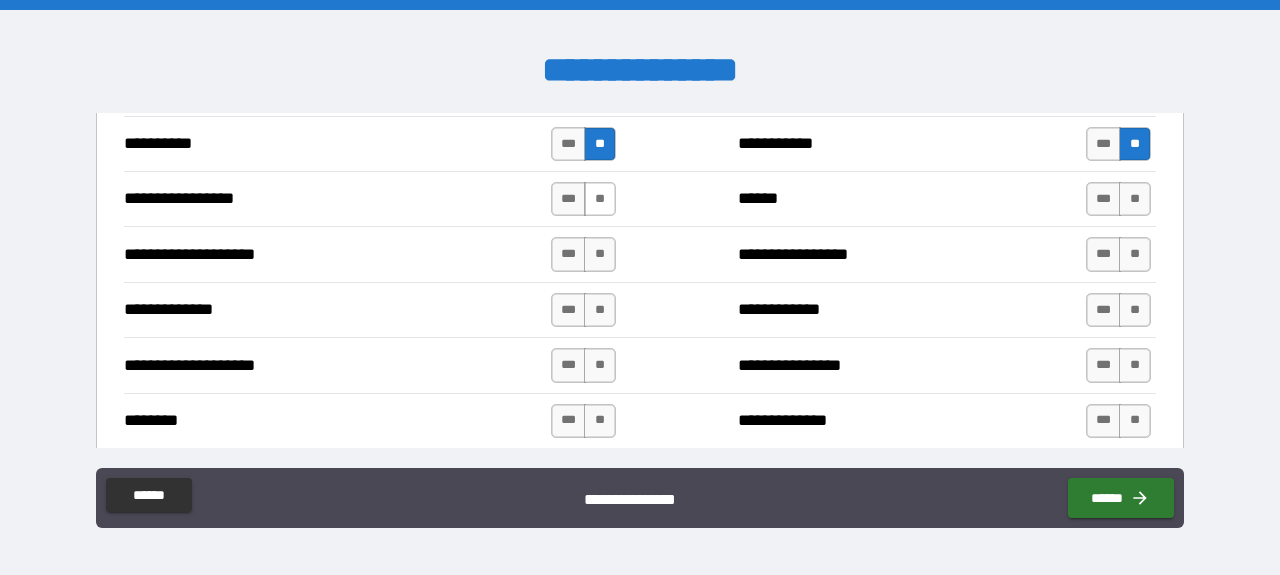 click on "**" at bounding box center (600, 199) 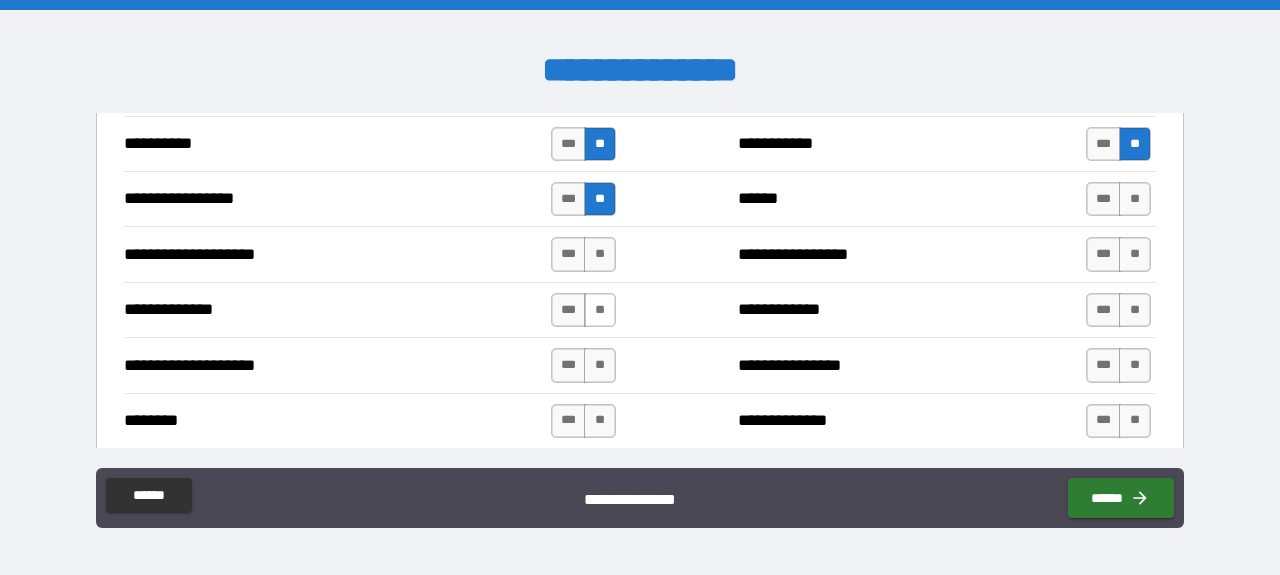 drag, startPoint x: 588, startPoint y: 224, endPoint x: 589, endPoint y: 288, distance: 64.00781 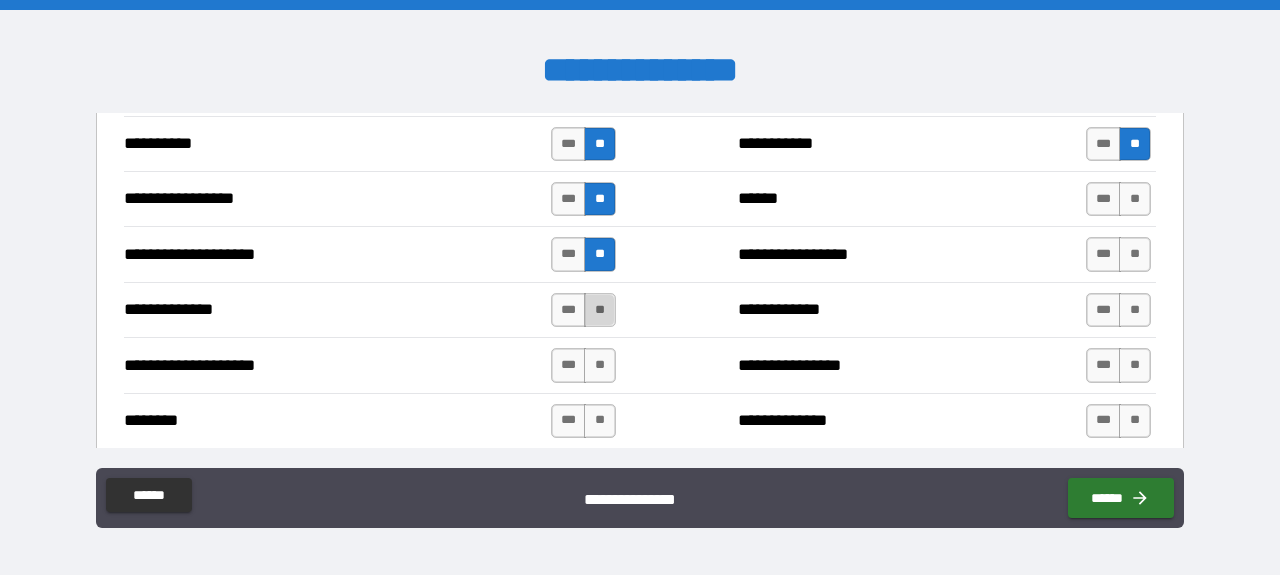 click on "**" at bounding box center [600, 310] 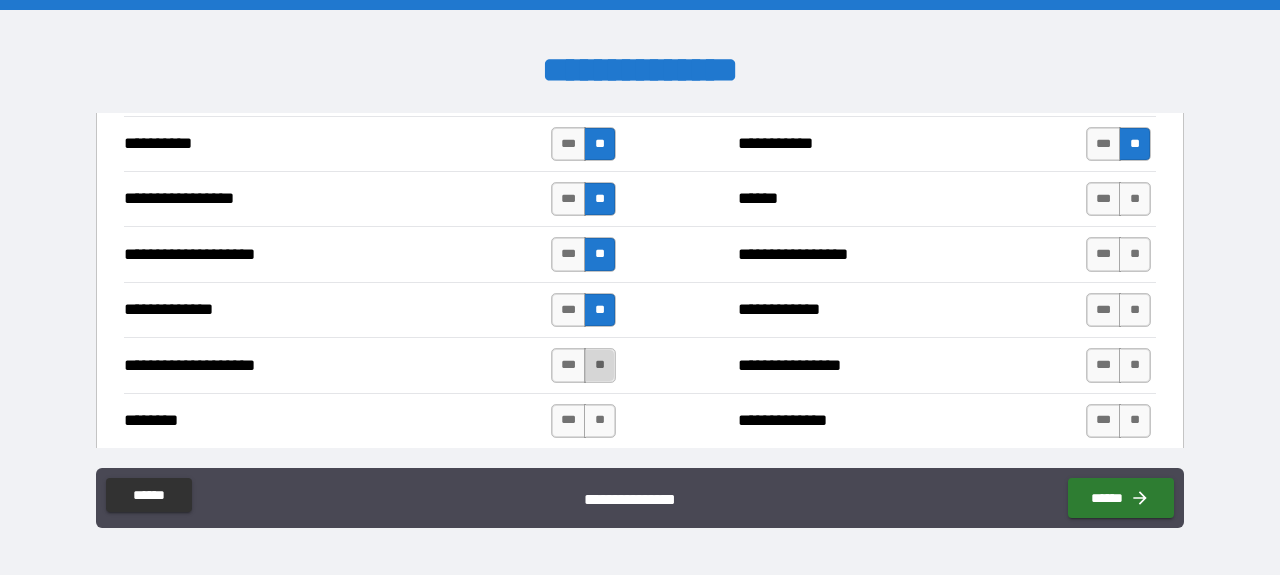 click on "**" at bounding box center [600, 365] 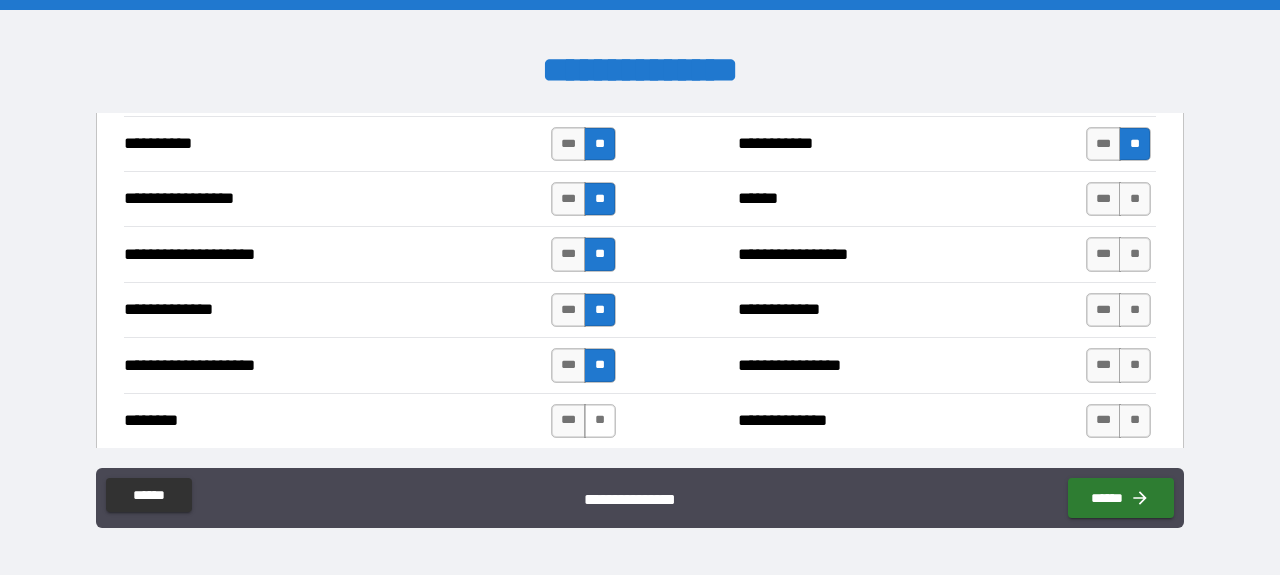 click on "**" at bounding box center (600, 421) 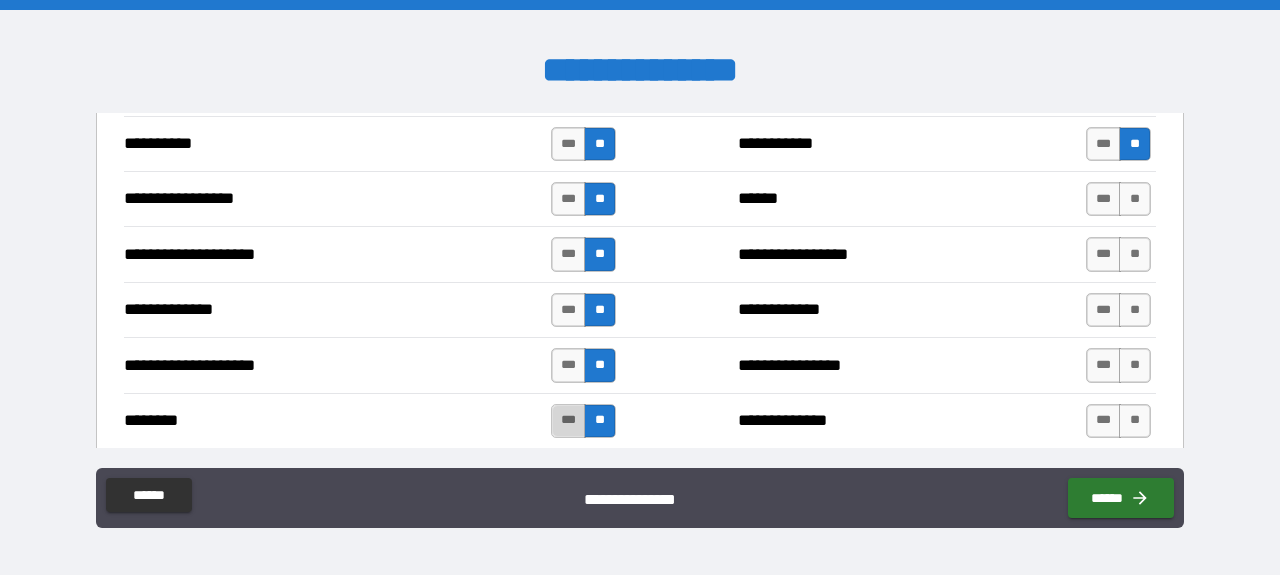 click on "***" at bounding box center [569, 421] 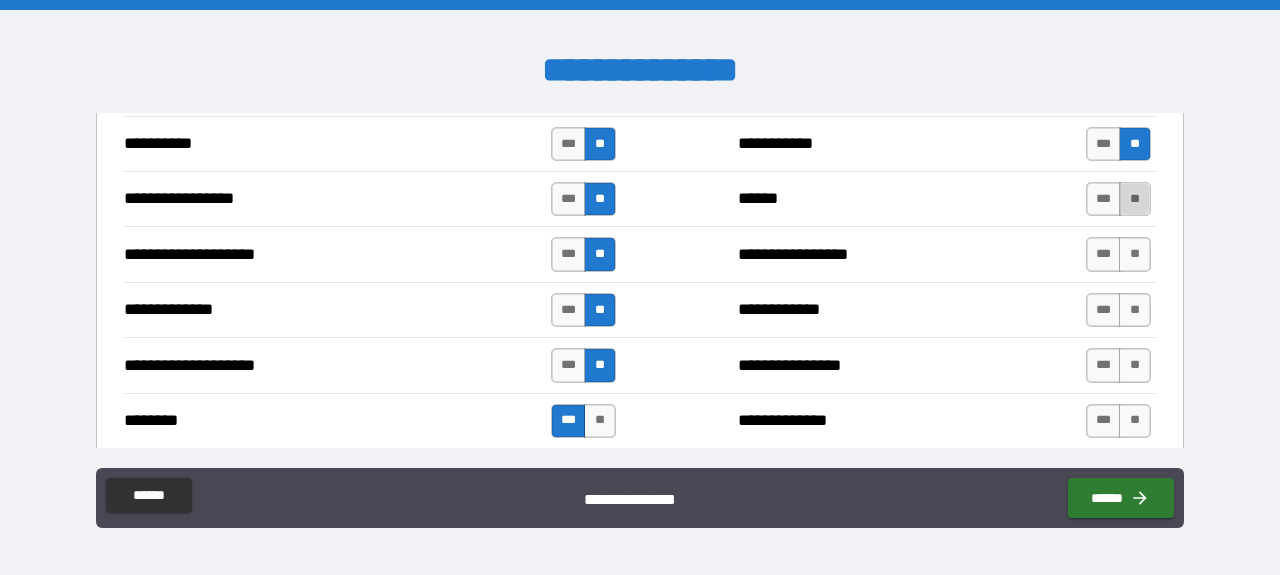 click on "**" at bounding box center (1135, 199) 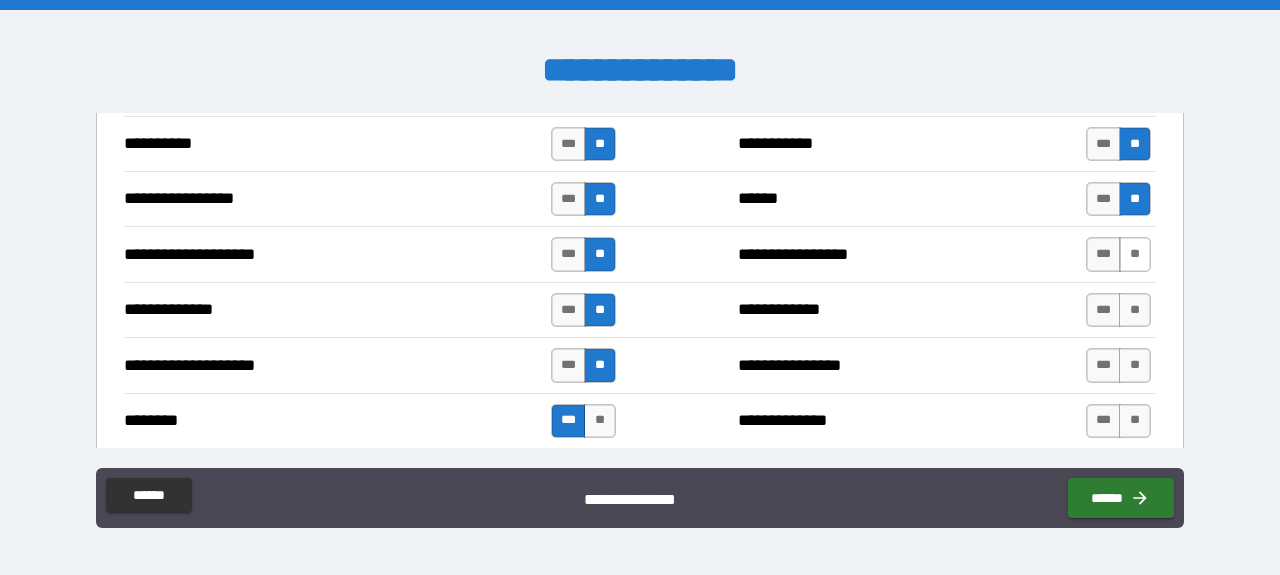 click on "**" at bounding box center [1135, 254] 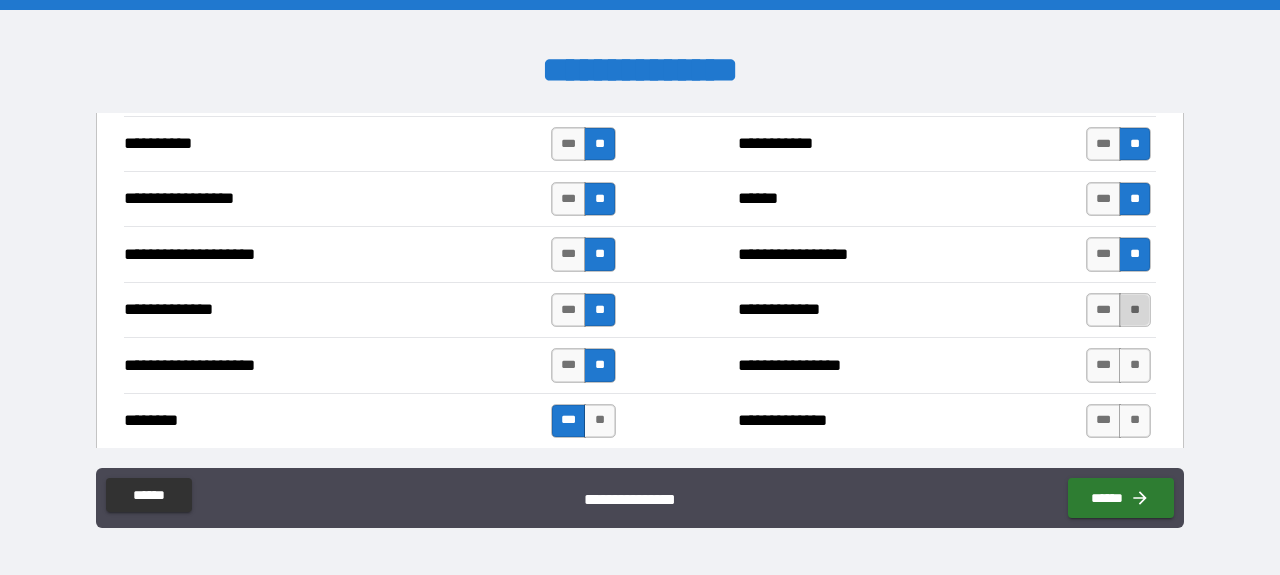 click on "**" at bounding box center [1135, 310] 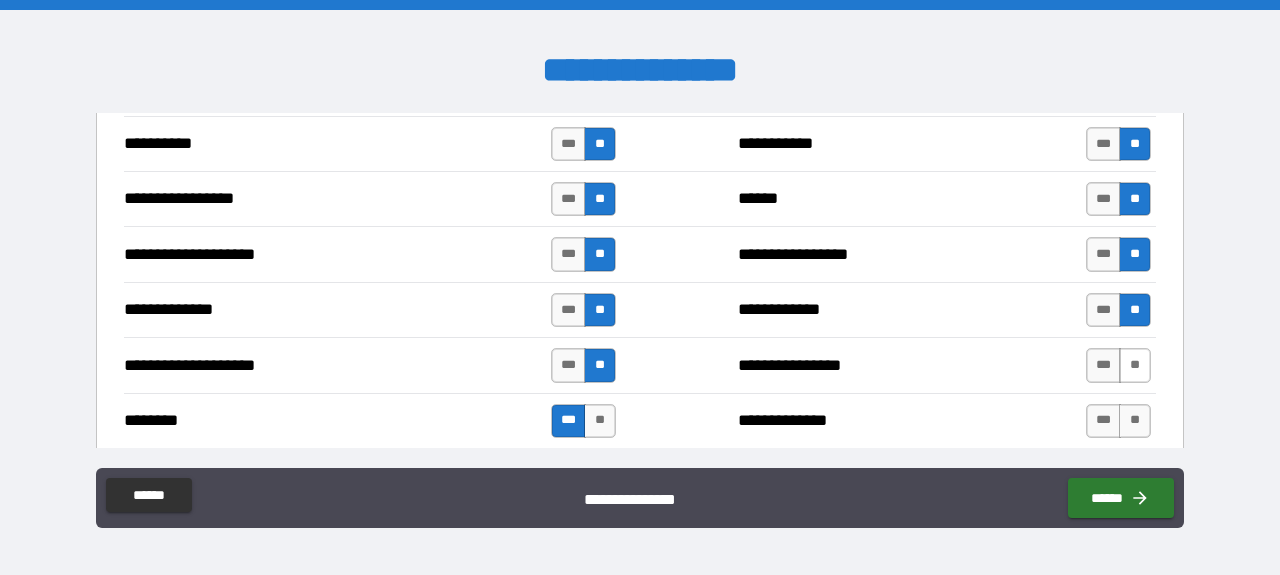 click on "**" at bounding box center [1135, 365] 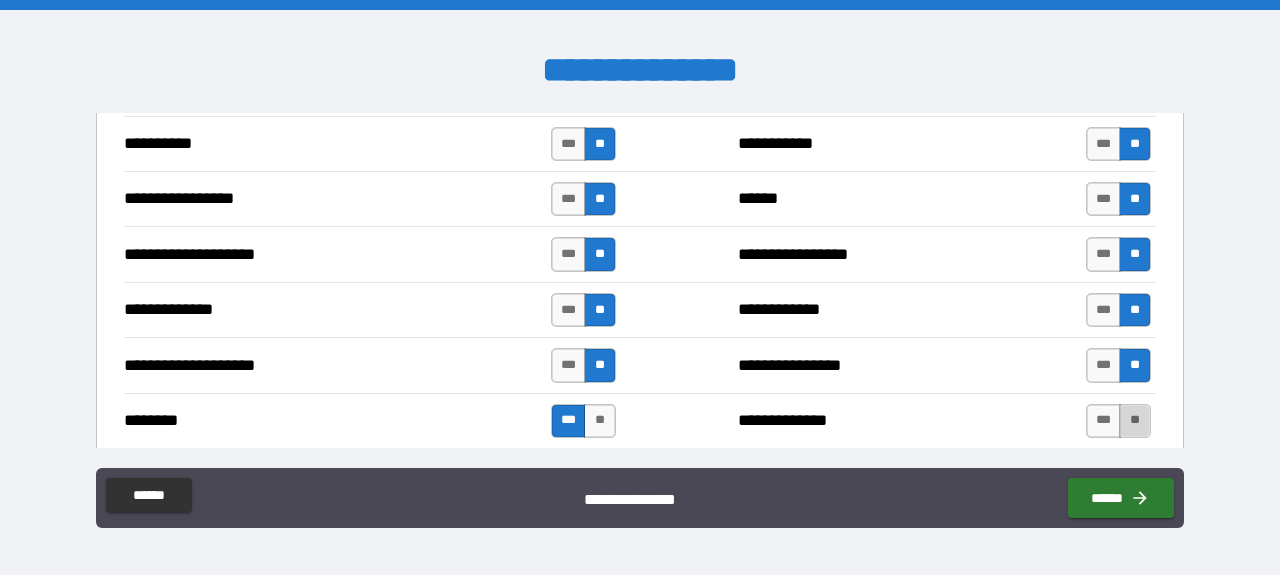 click on "**" at bounding box center (1135, 421) 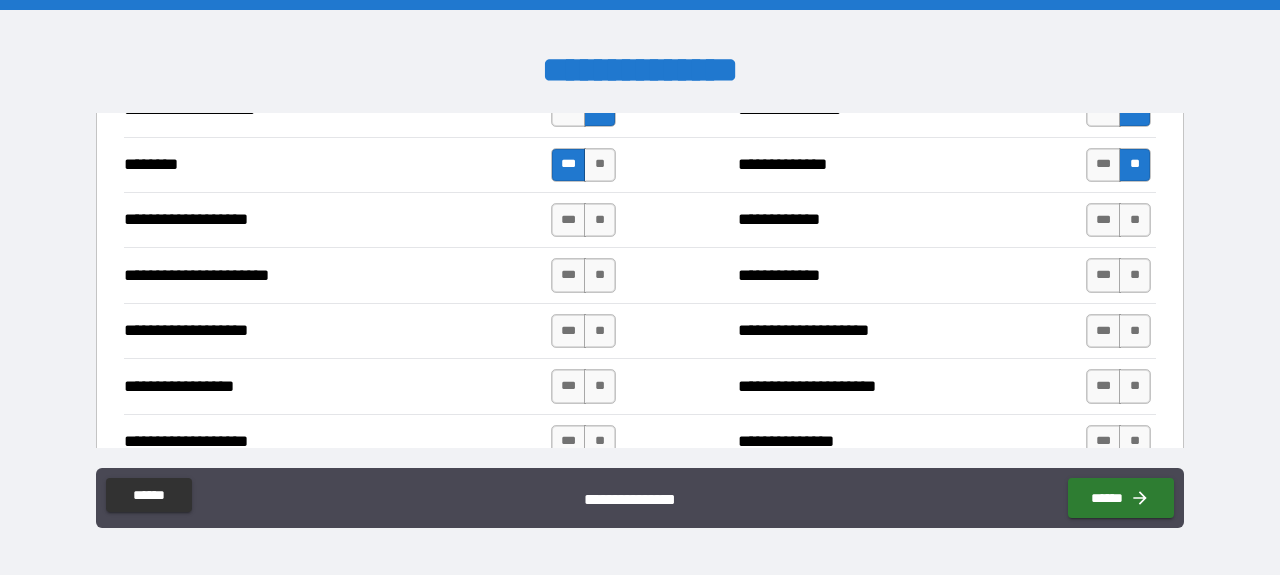 scroll, scrollTop: 2748, scrollLeft: 0, axis: vertical 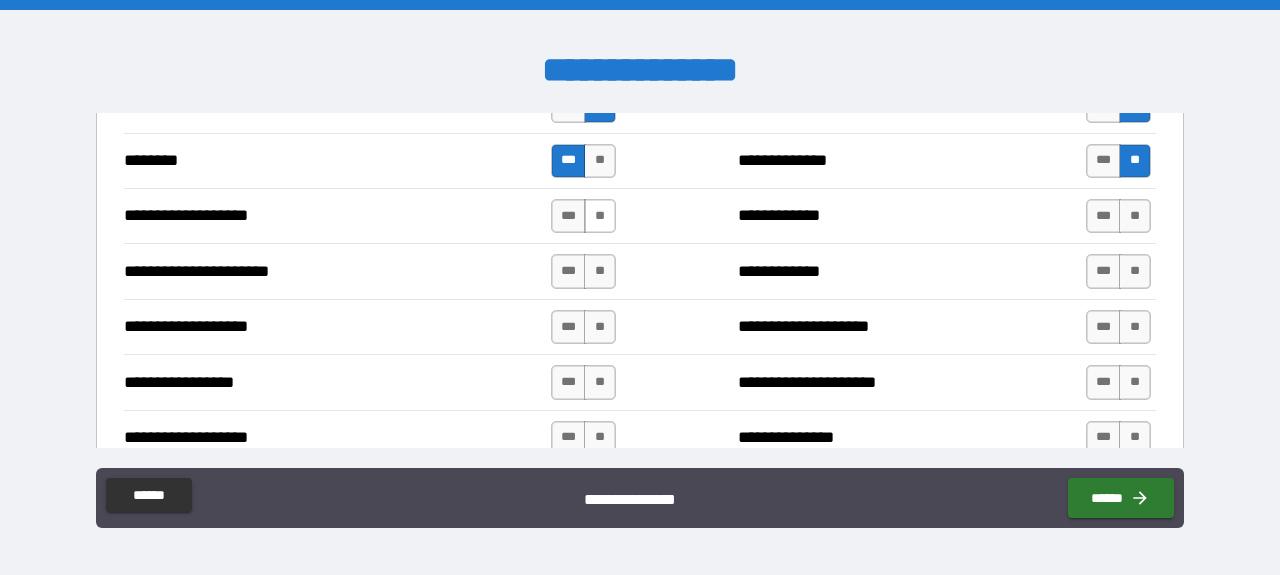 click on "**" at bounding box center [600, 216] 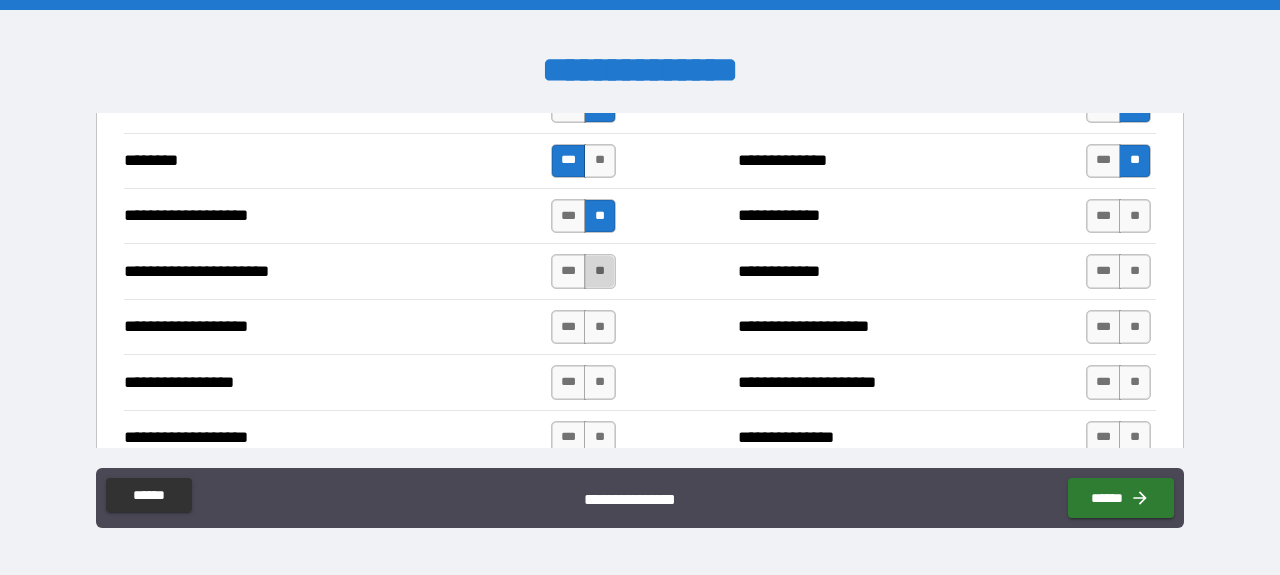 click on "**" at bounding box center [600, 271] 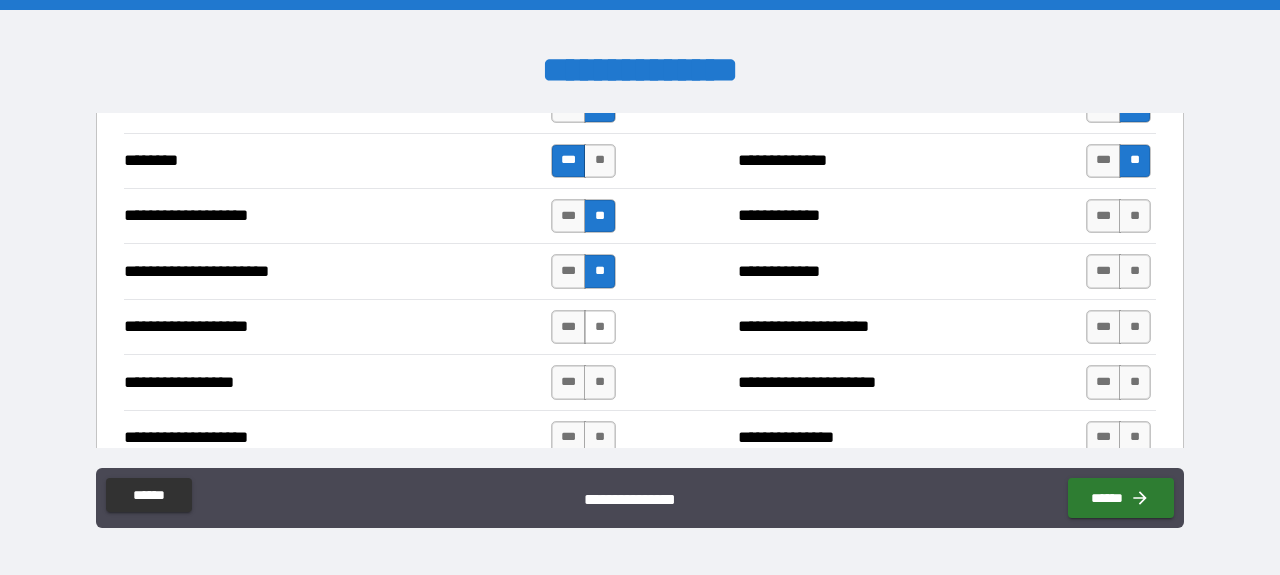 click on "**" at bounding box center (600, 327) 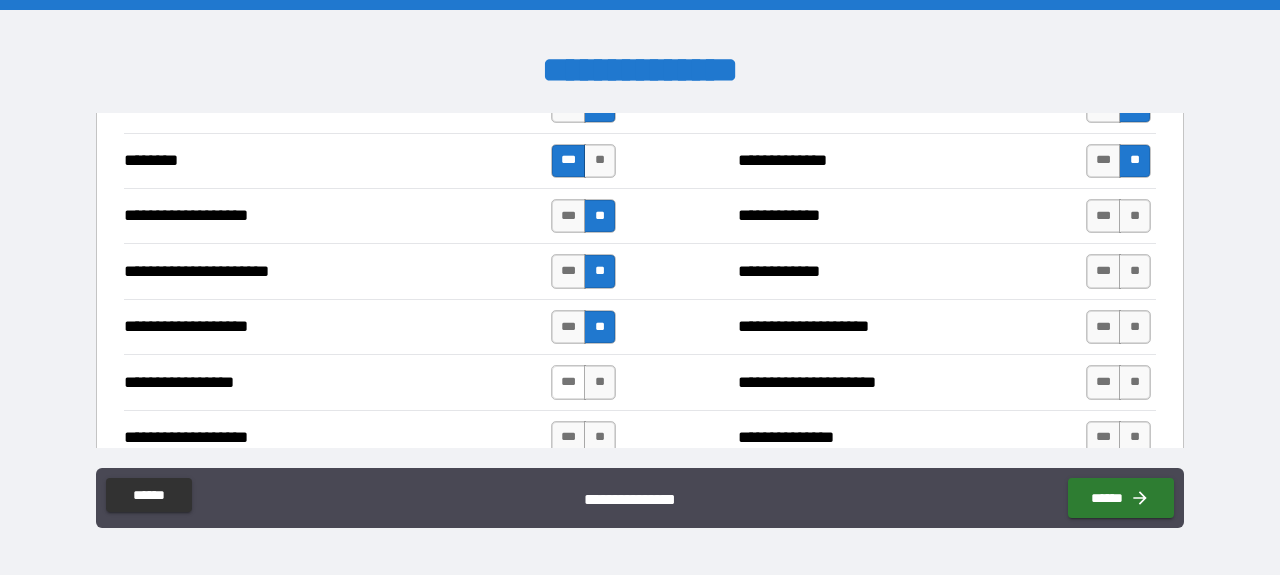 click on "***" at bounding box center (569, 382) 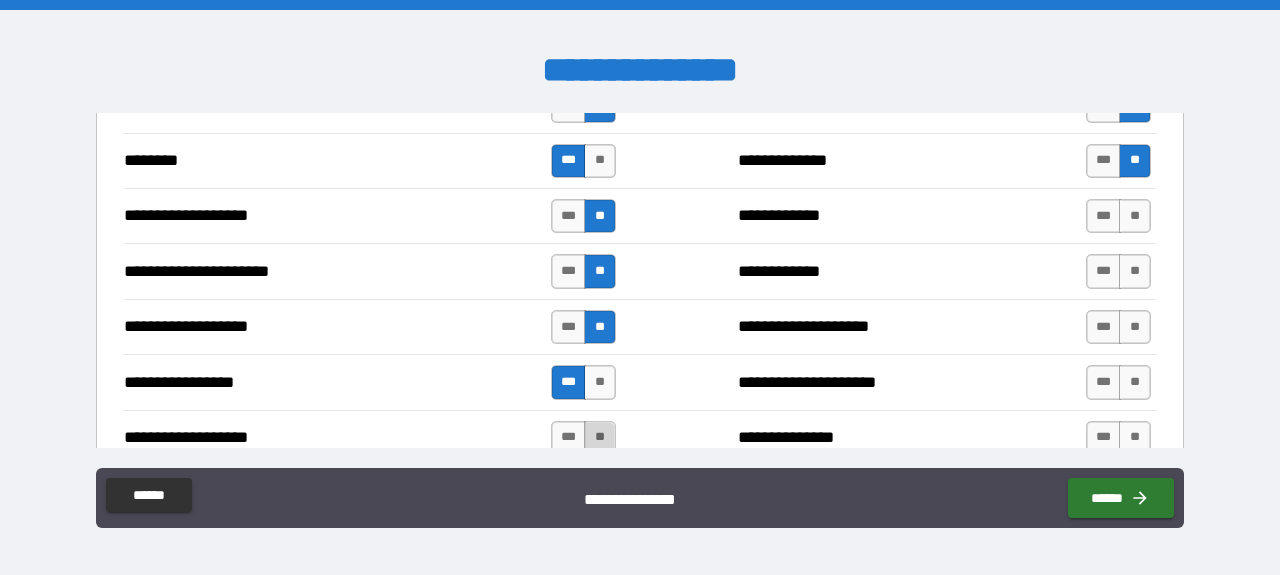 click on "**" at bounding box center [600, 438] 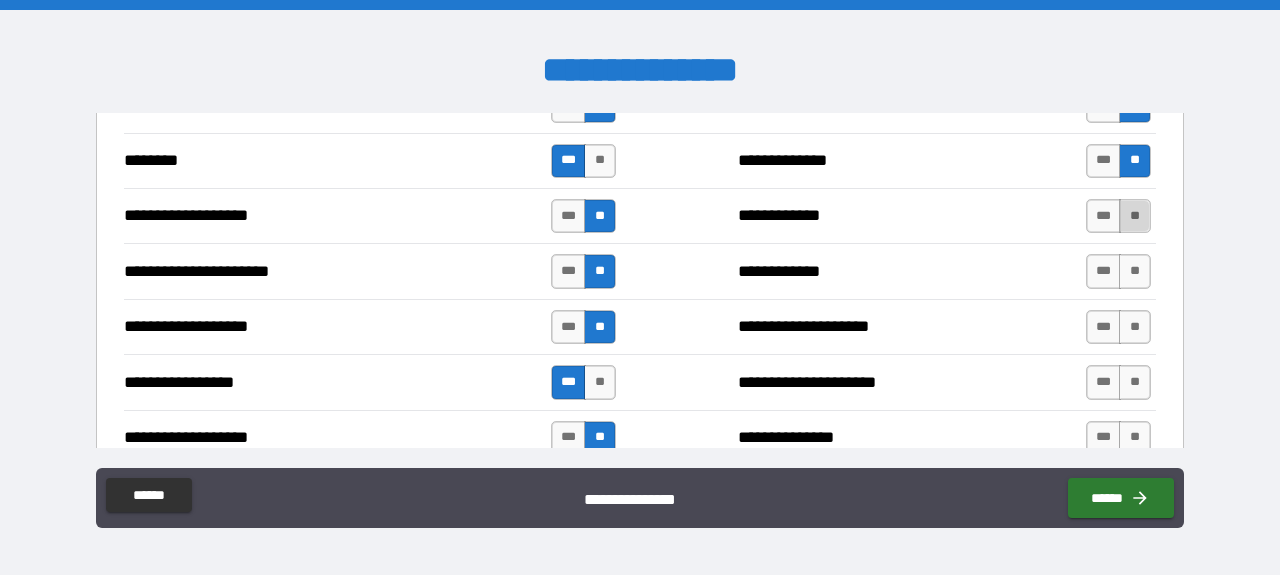 click on "**" at bounding box center (1135, 216) 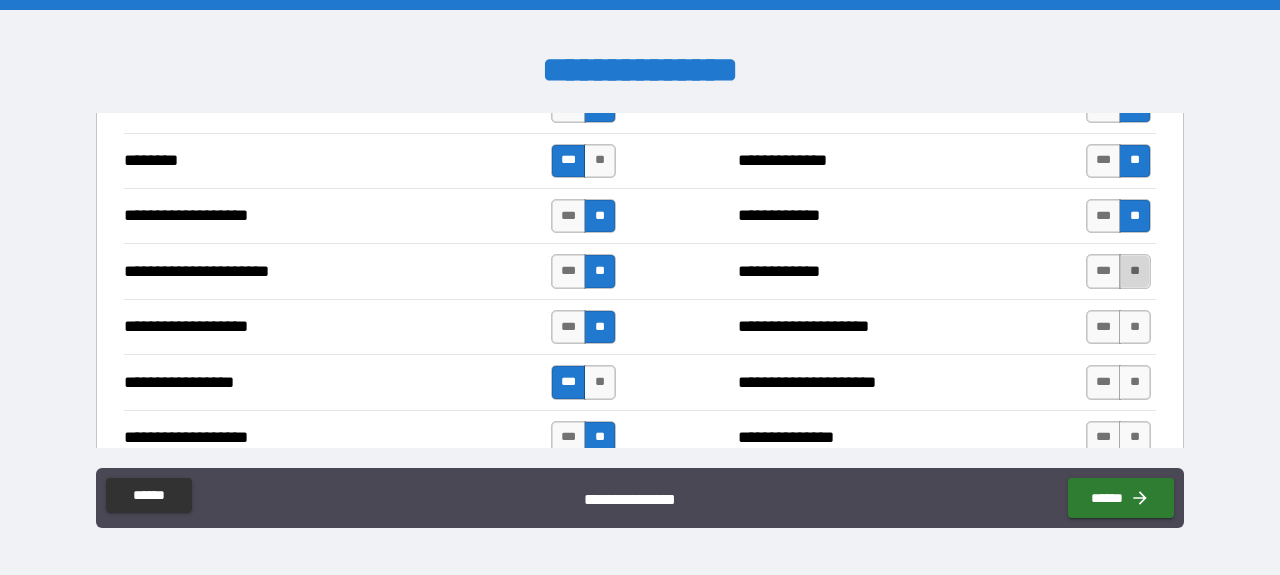 click on "**" at bounding box center [1135, 271] 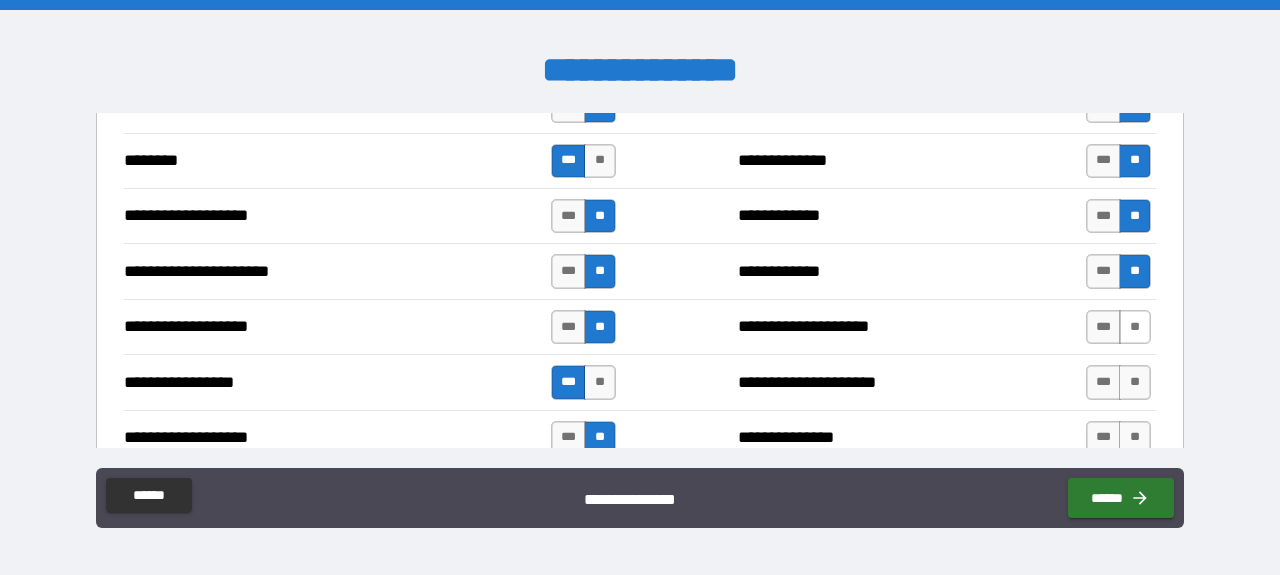 click on "**" at bounding box center [1135, 327] 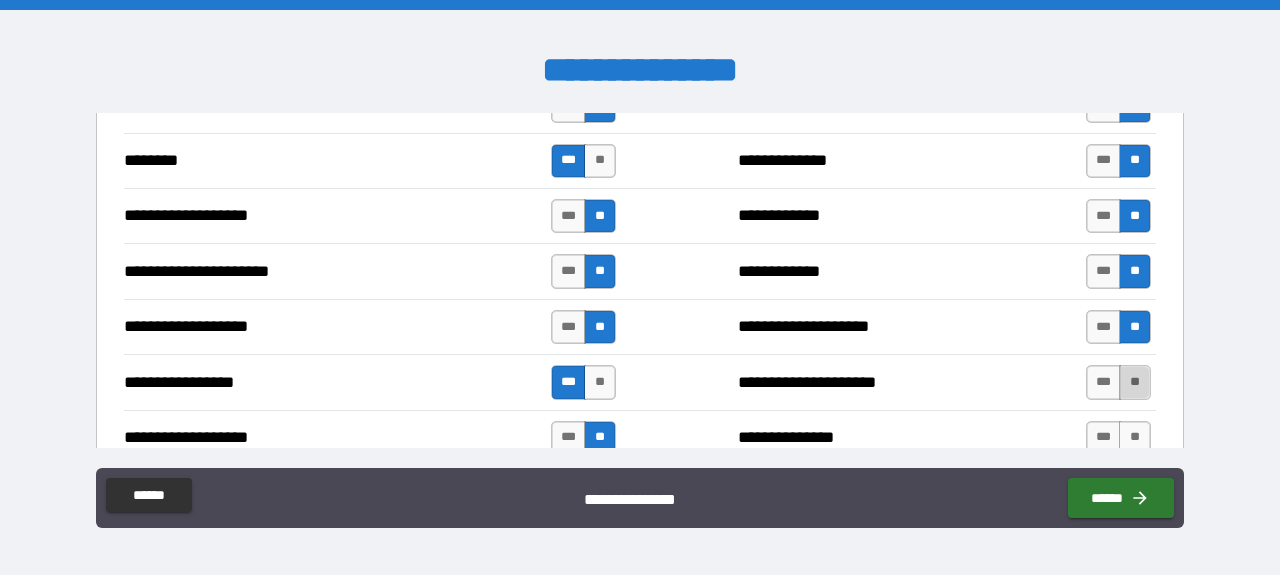 click on "**" at bounding box center [1135, 382] 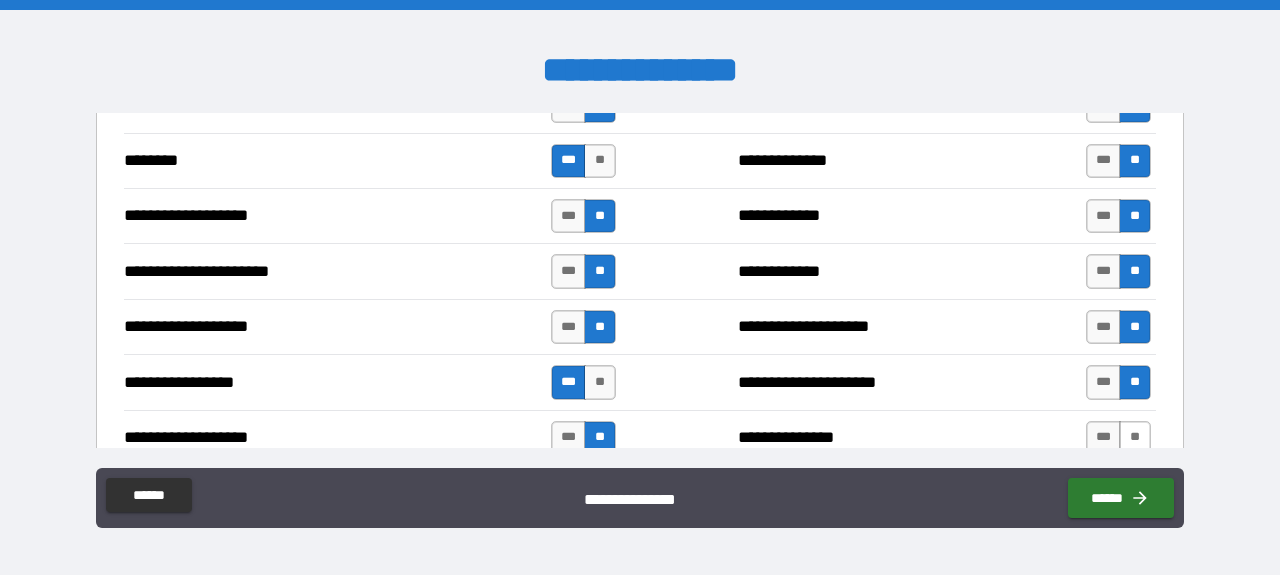 click on "**" at bounding box center [1135, 438] 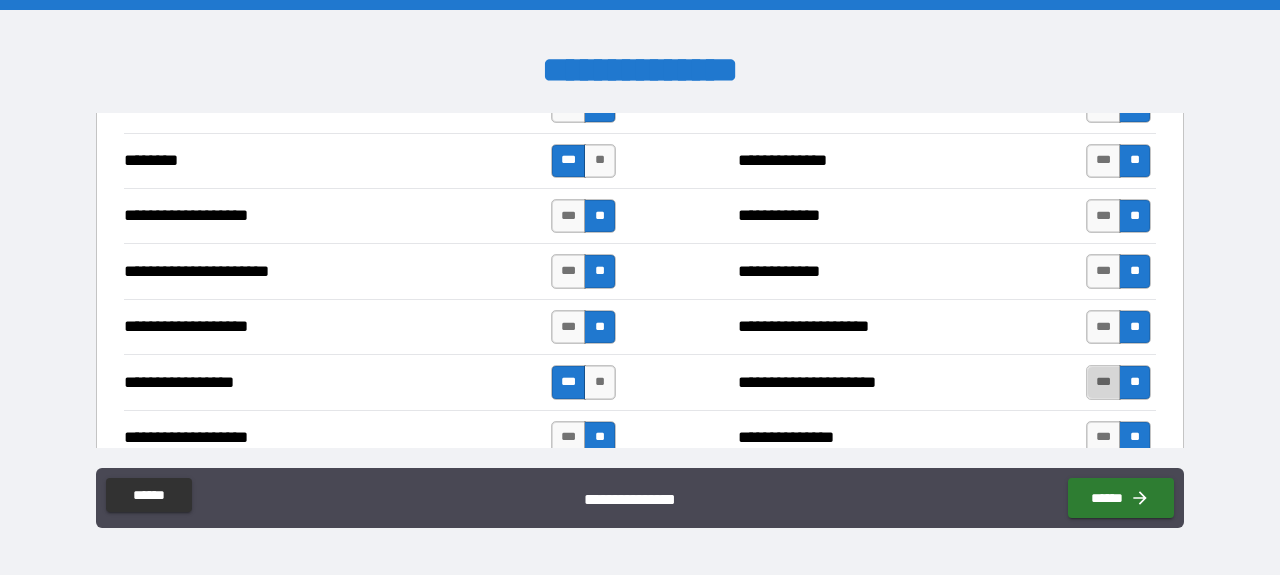 click on "***" at bounding box center [1104, 382] 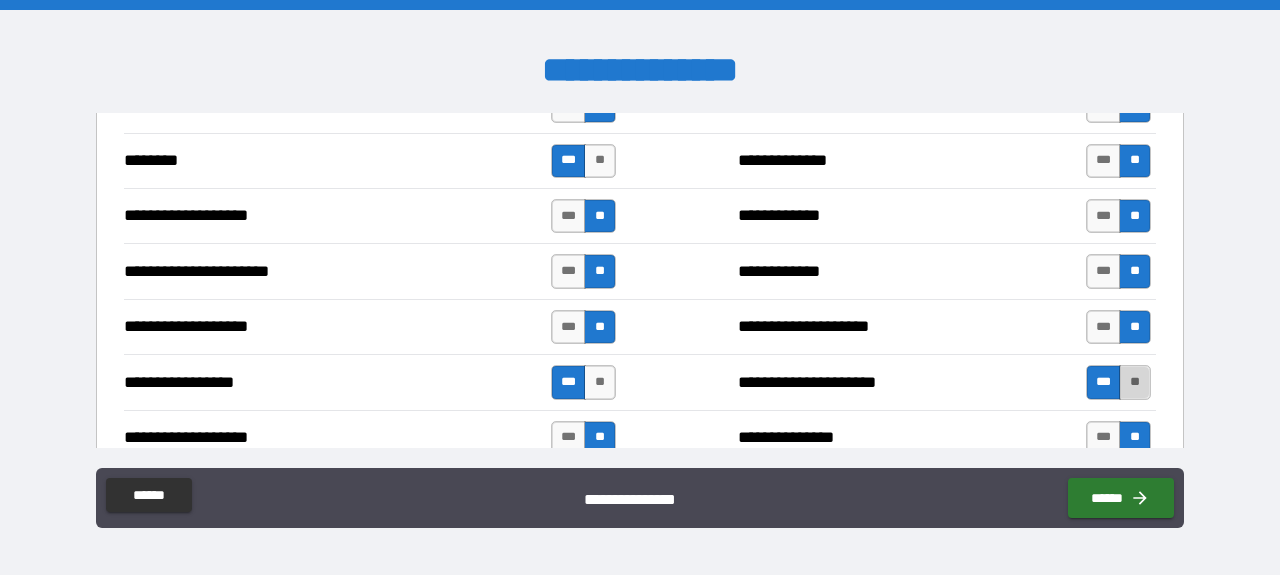 click on "**" at bounding box center [1135, 382] 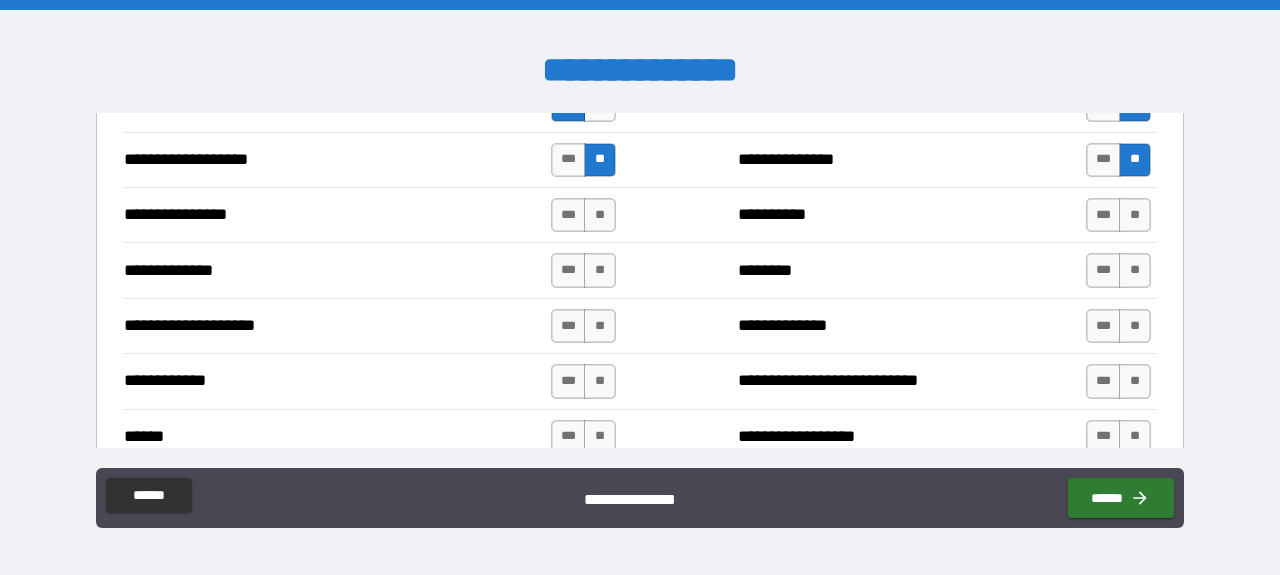 scroll, scrollTop: 3041, scrollLeft: 0, axis: vertical 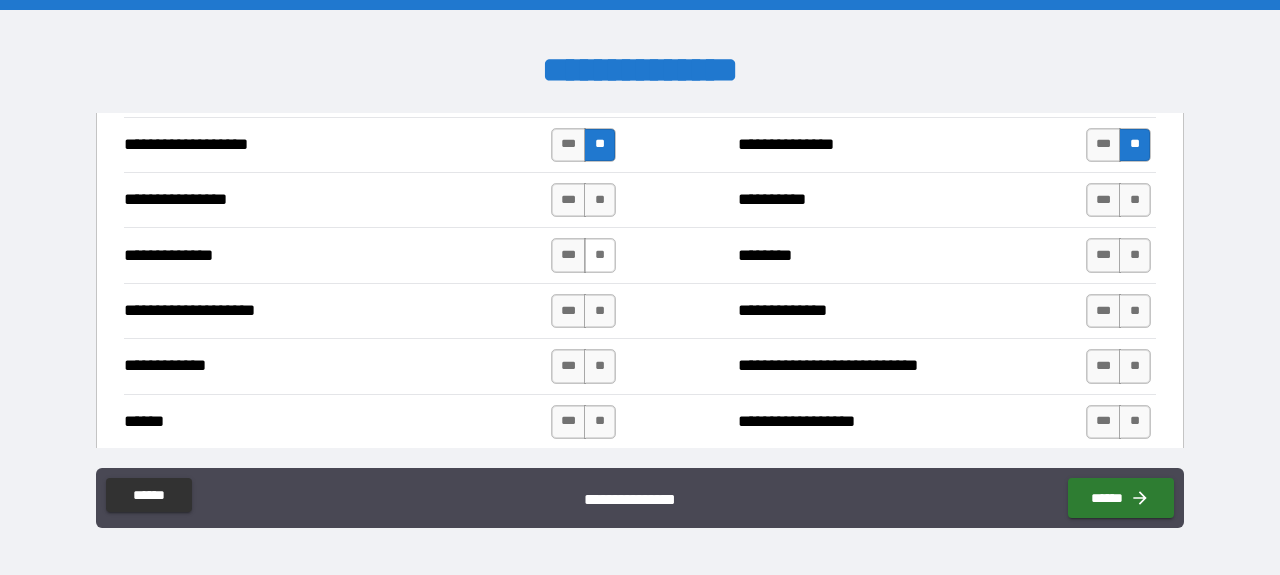 drag, startPoint x: 598, startPoint y: 177, endPoint x: 596, endPoint y: 209, distance: 32.06244 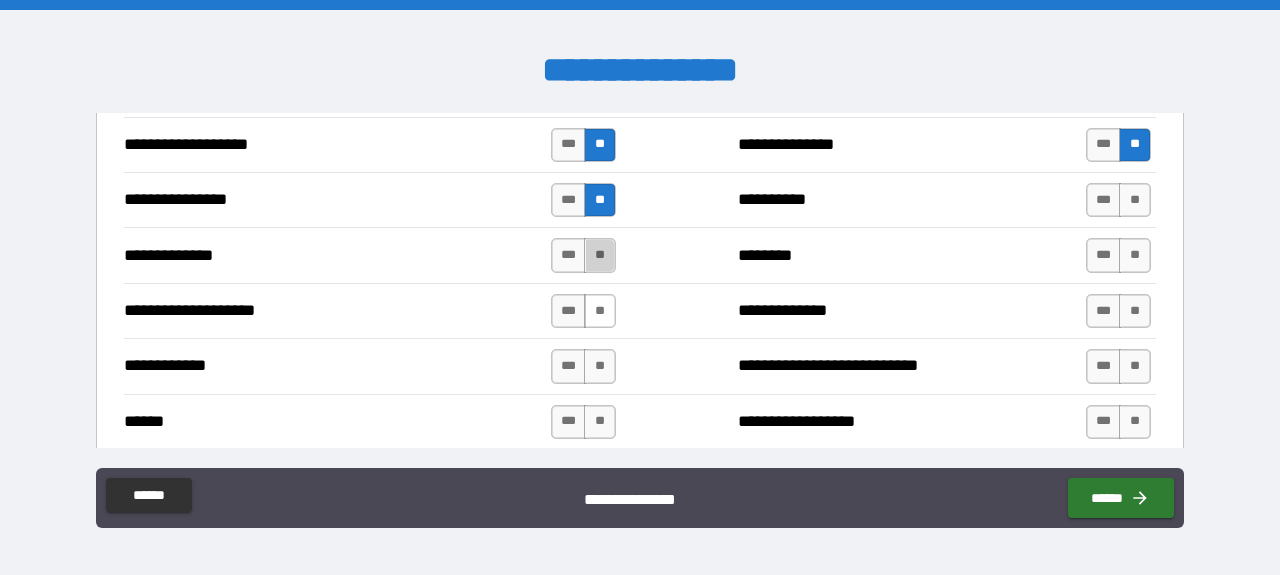 drag, startPoint x: 596, startPoint y: 209, endPoint x: 599, endPoint y: 278, distance: 69.065186 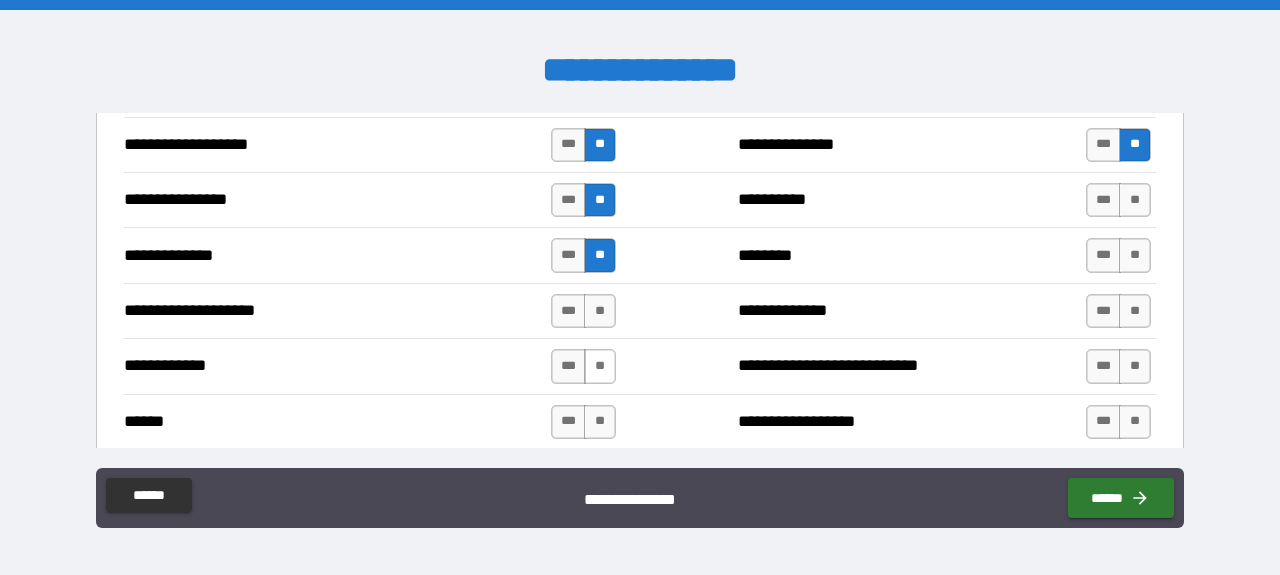 drag, startPoint x: 599, startPoint y: 278, endPoint x: 594, endPoint y: 328, distance: 50.24938 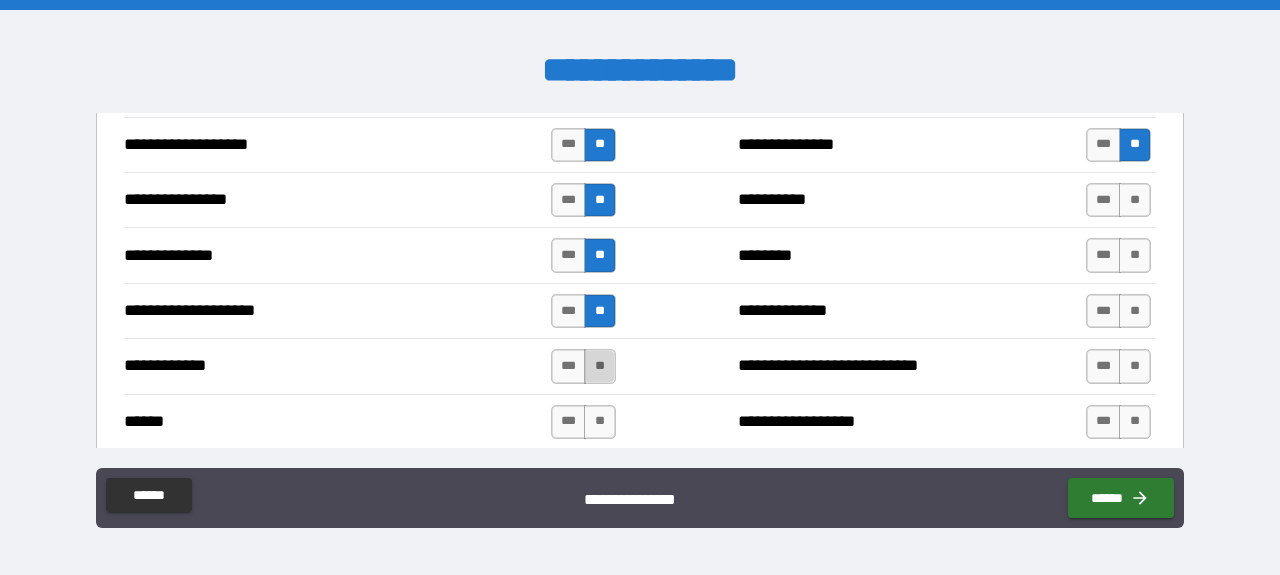 click on "**" at bounding box center (600, 366) 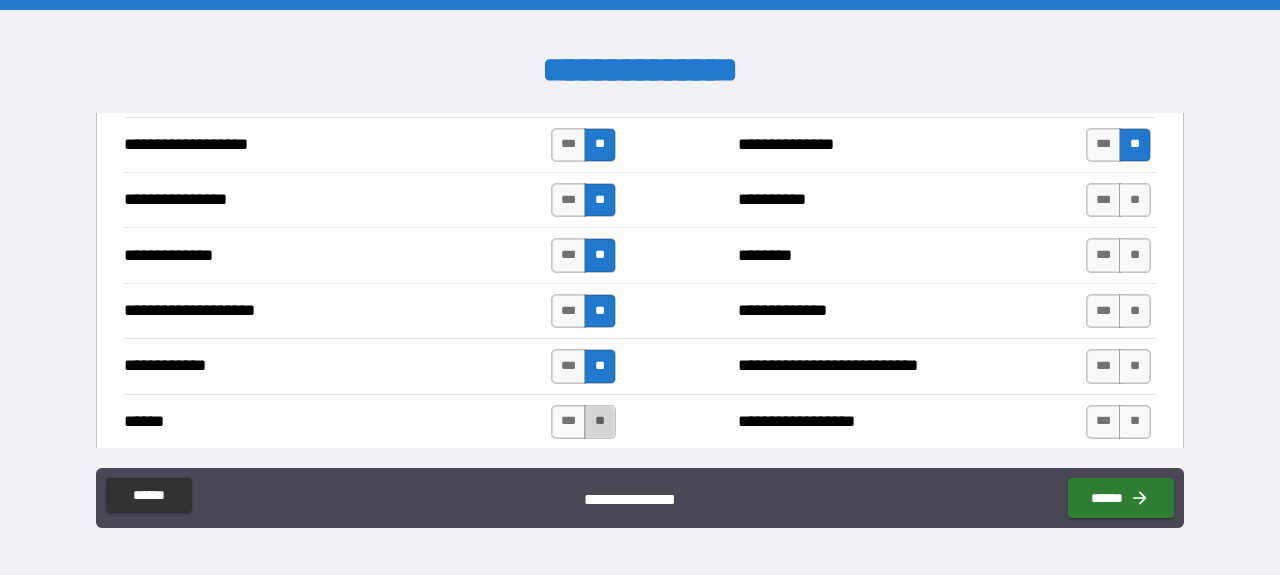 click on "**" at bounding box center (600, 422) 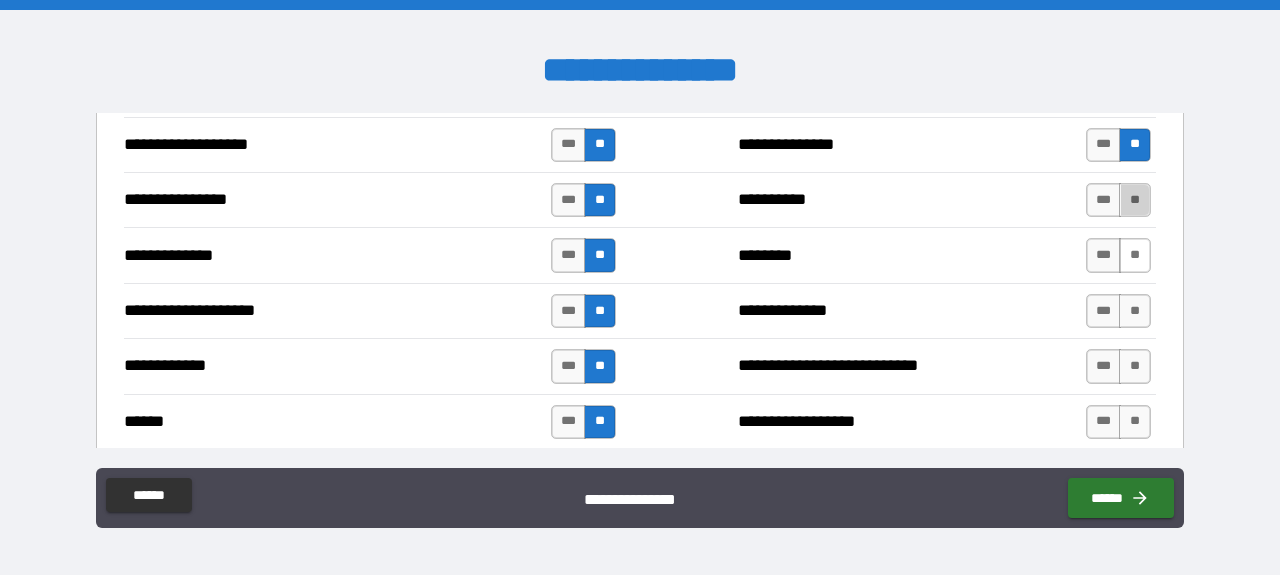 drag, startPoint x: 1123, startPoint y: 176, endPoint x: 1123, endPoint y: 223, distance: 47 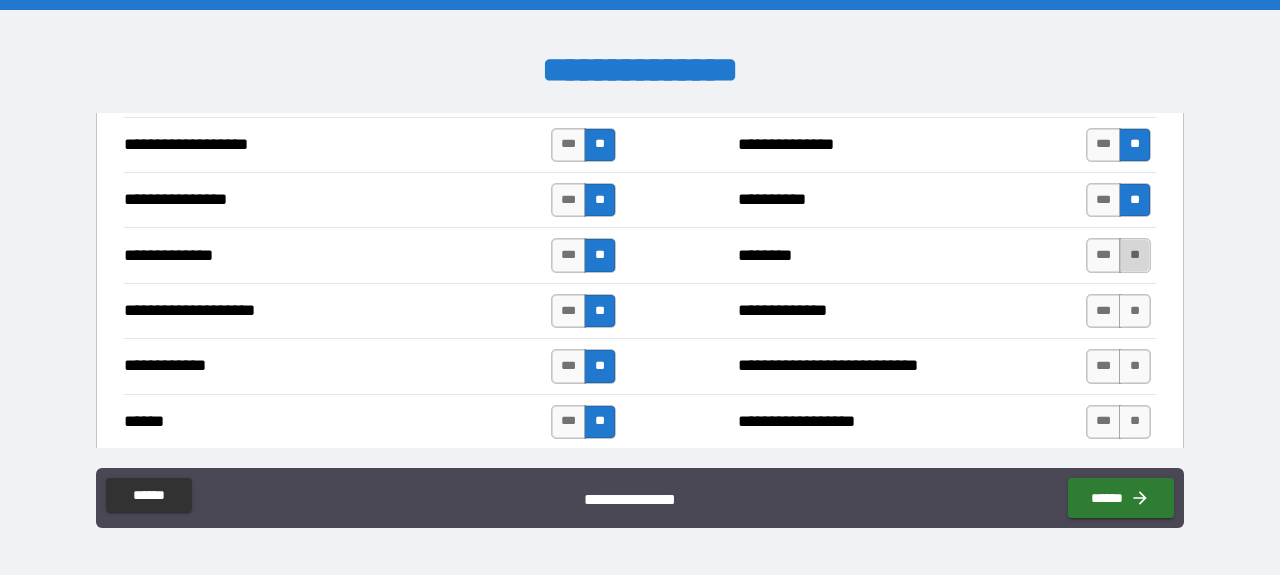 click on "**" at bounding box center [1135, 255] 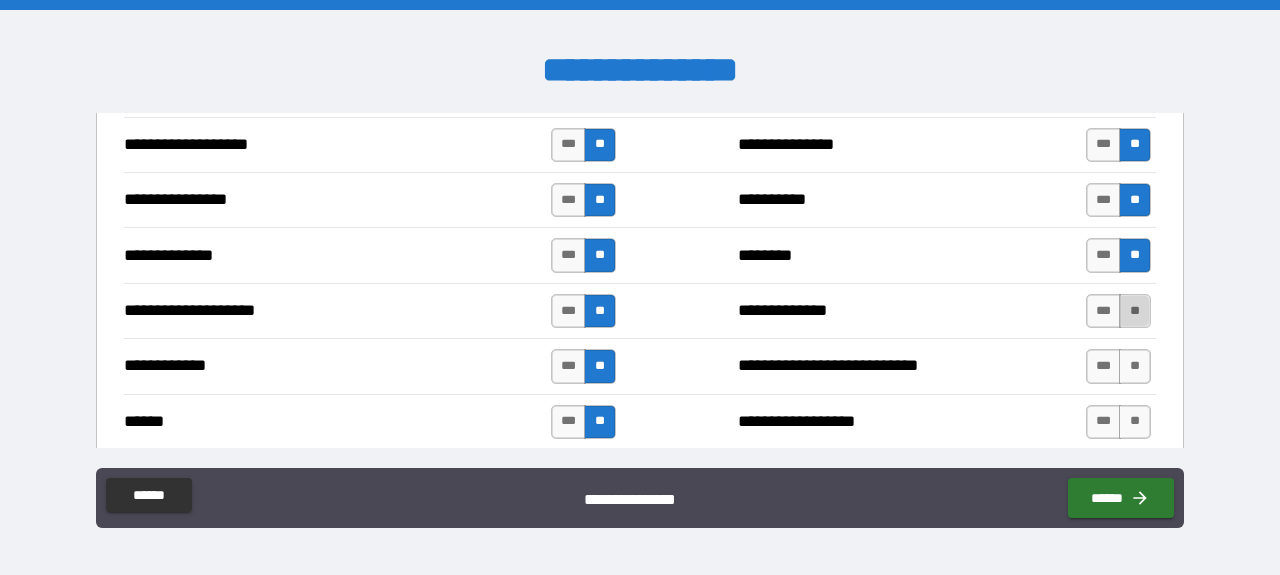 click on "**" at bounding box center (1135, 311) 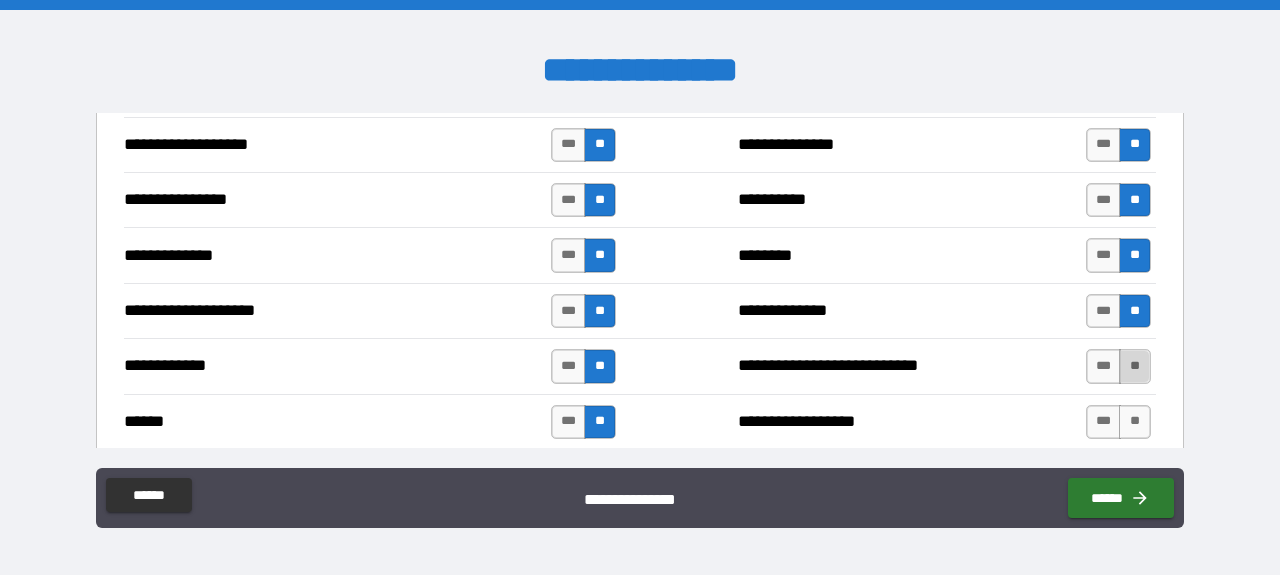 click on "**" at bounding box center (1135, 366) 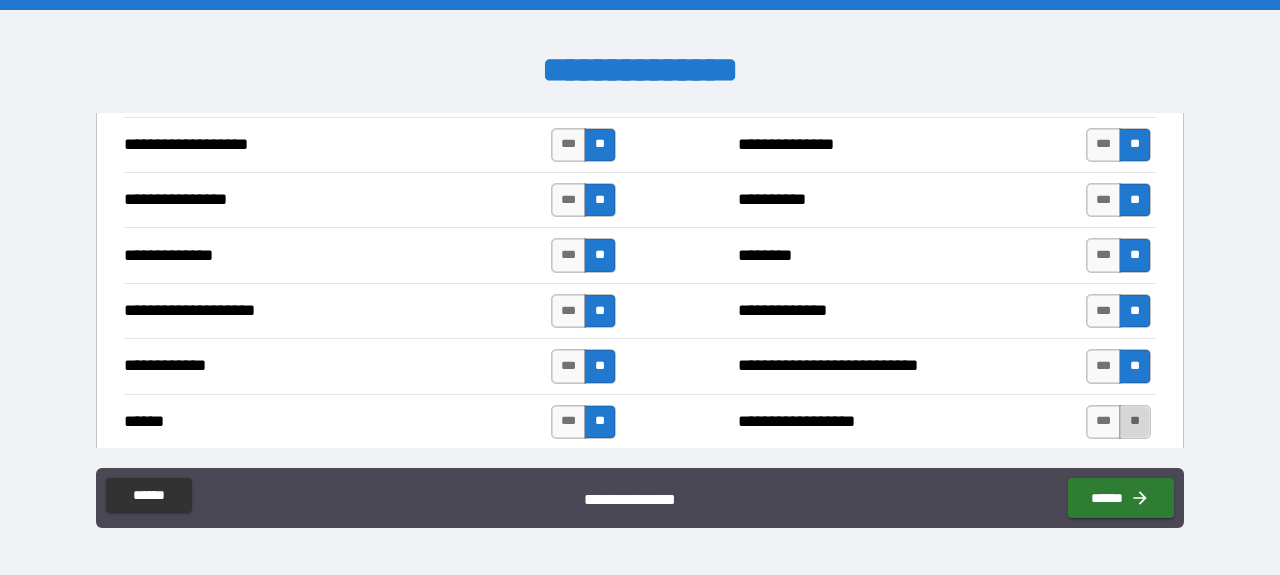 click on "**" at bounding box center [1135, 422] 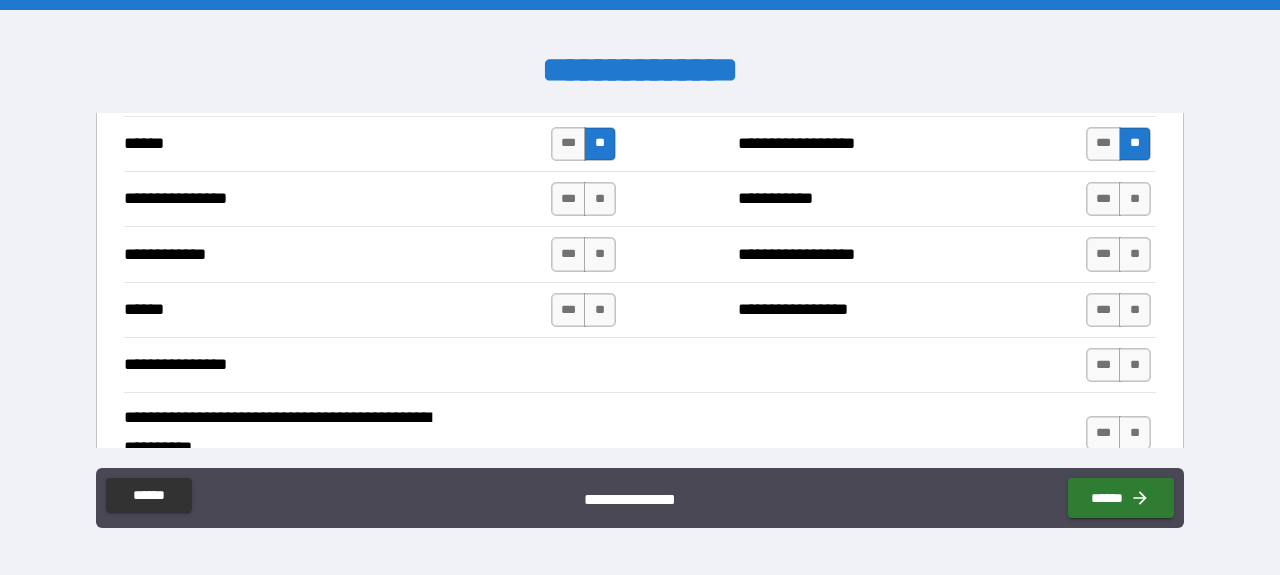 scroll, scrollTop: 3314, scrollLeft: 0, axis: vertical 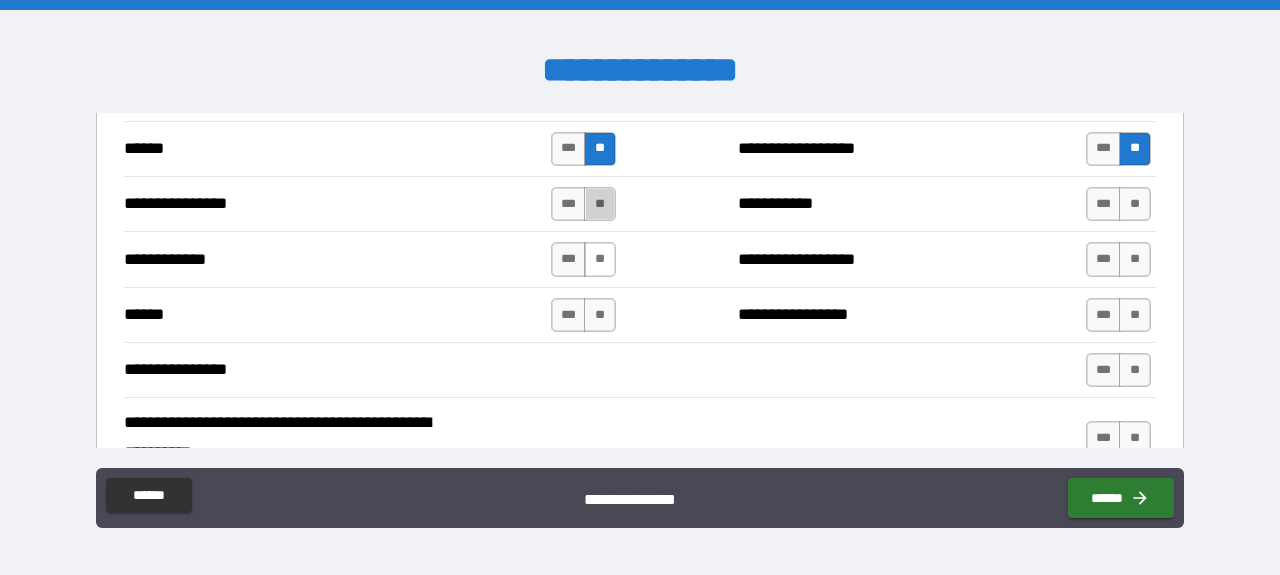 drag, startPoint x: 592, startPoint y: 174, endPoint x: 588, endPoint y: 234, distance: 60.133186 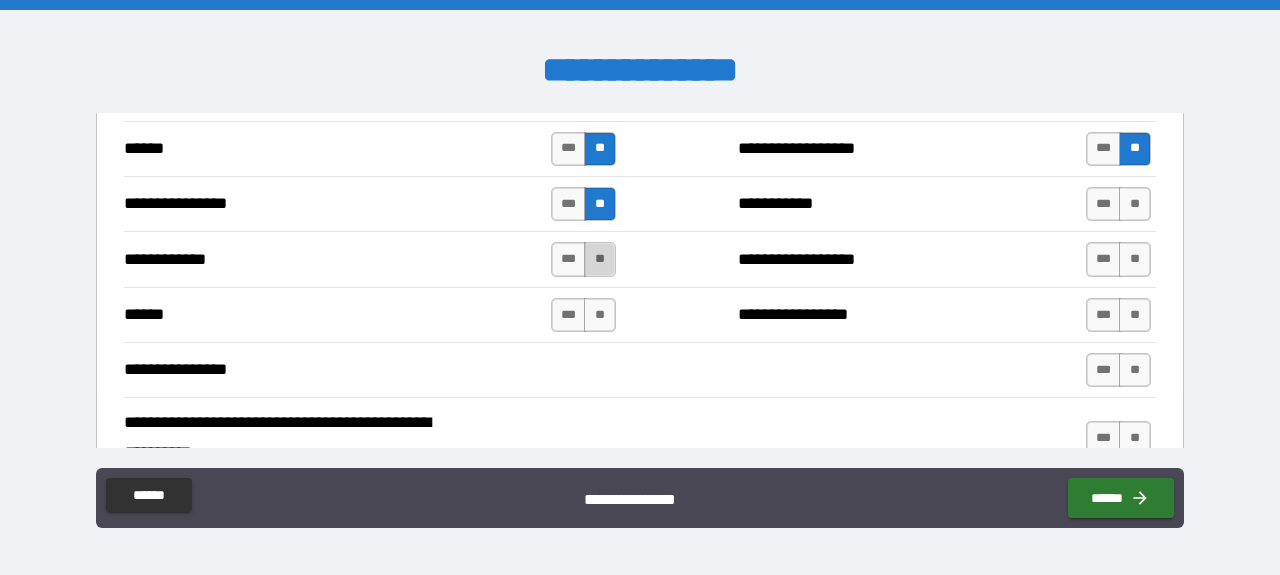 click on "**" at bounding box center (600, 259) 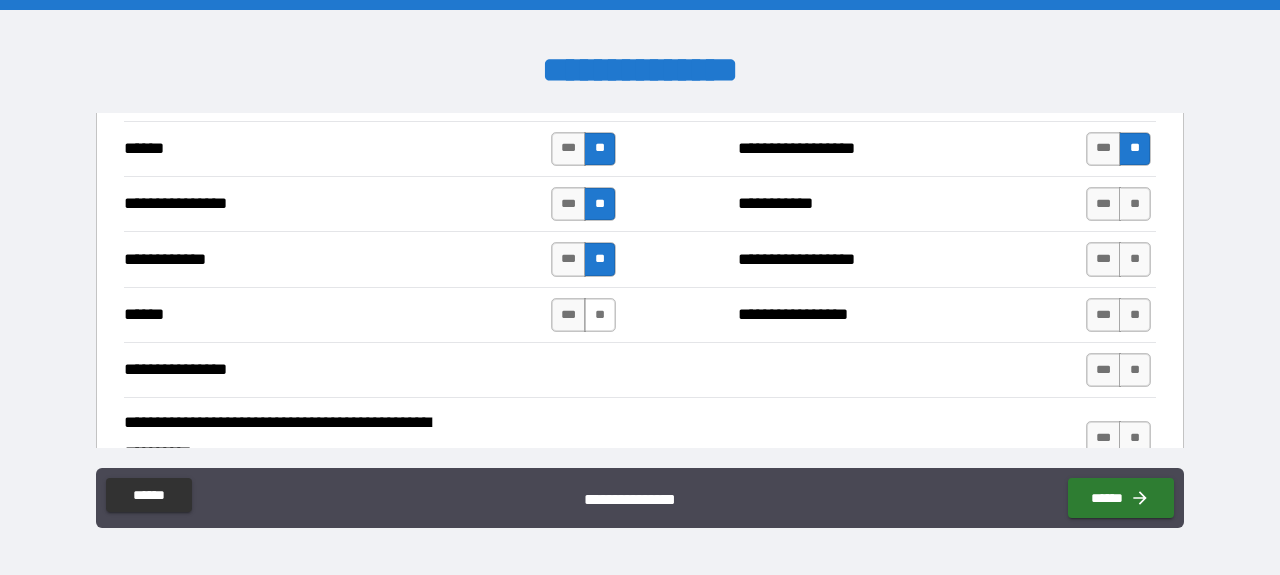 click on "**" at bounding box center (600, 315) 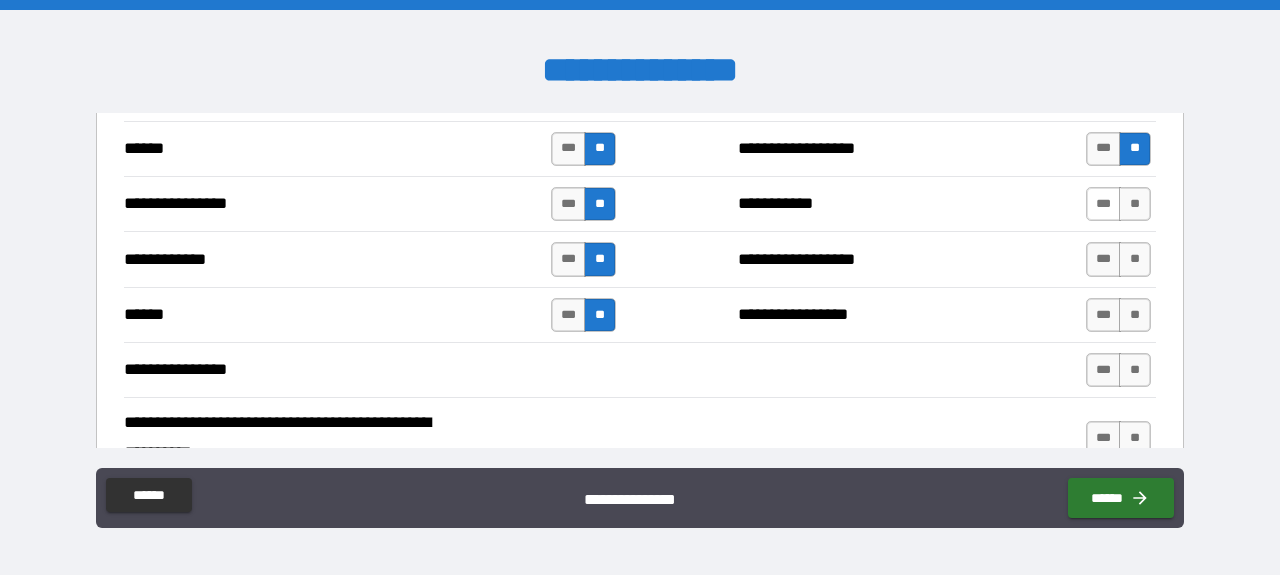 click on "***" at bounding box center (1104, 204) 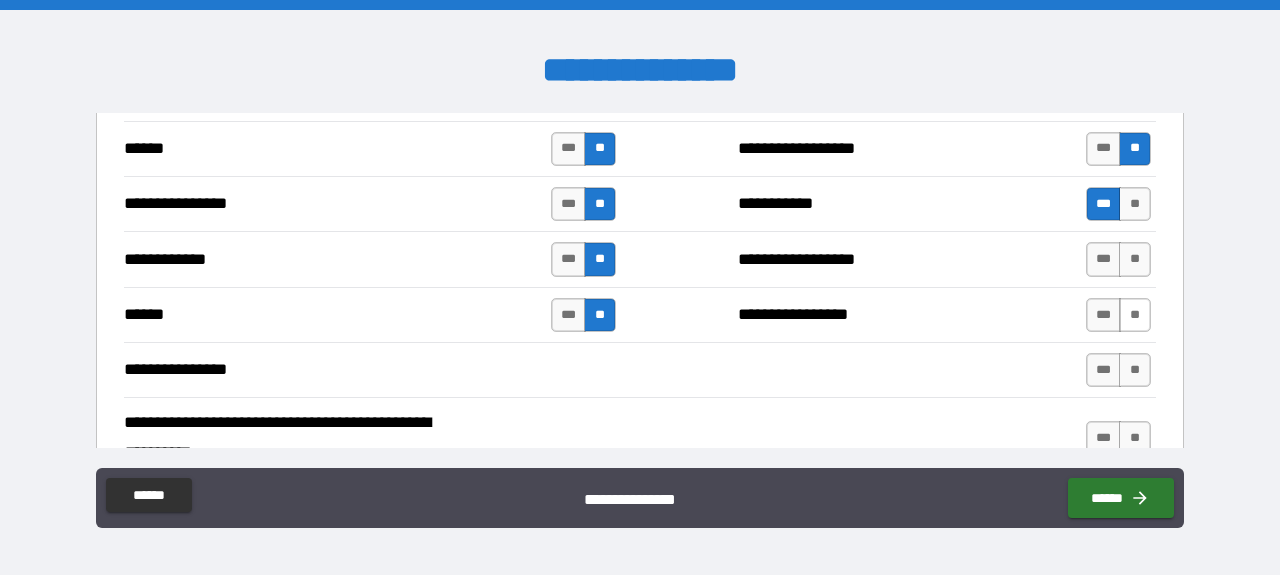 drag, startPoint x: 1129, startPoint y: 227, endPoint x: 1120, endPoint y: 288, distance: 61.66036 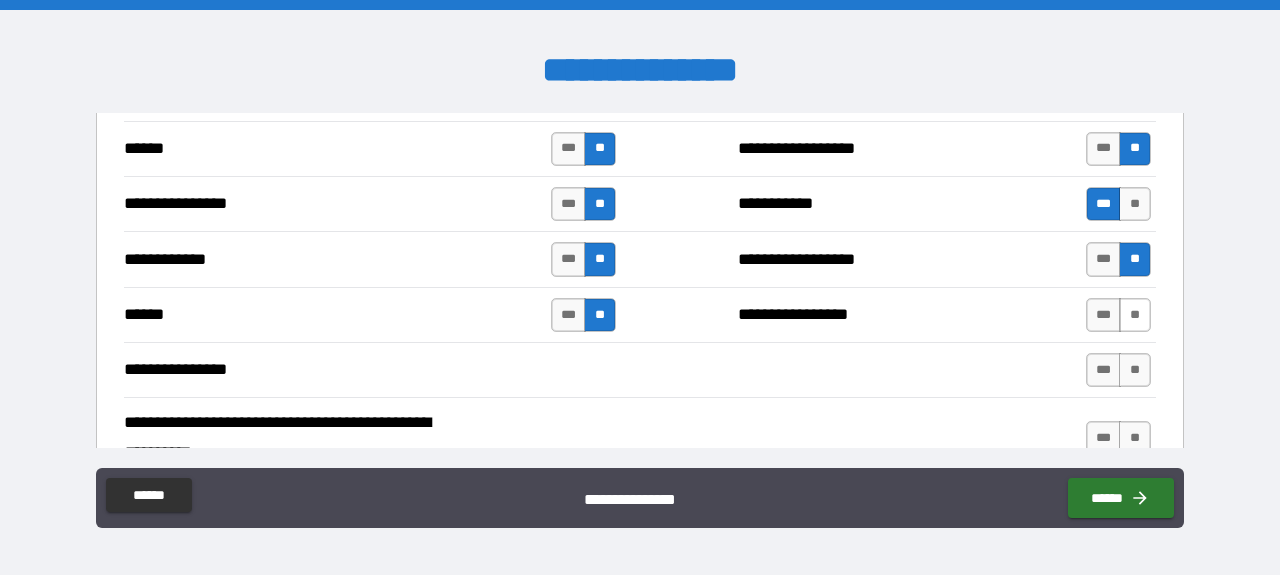 click on "**" at bounding box center (1135, 315) 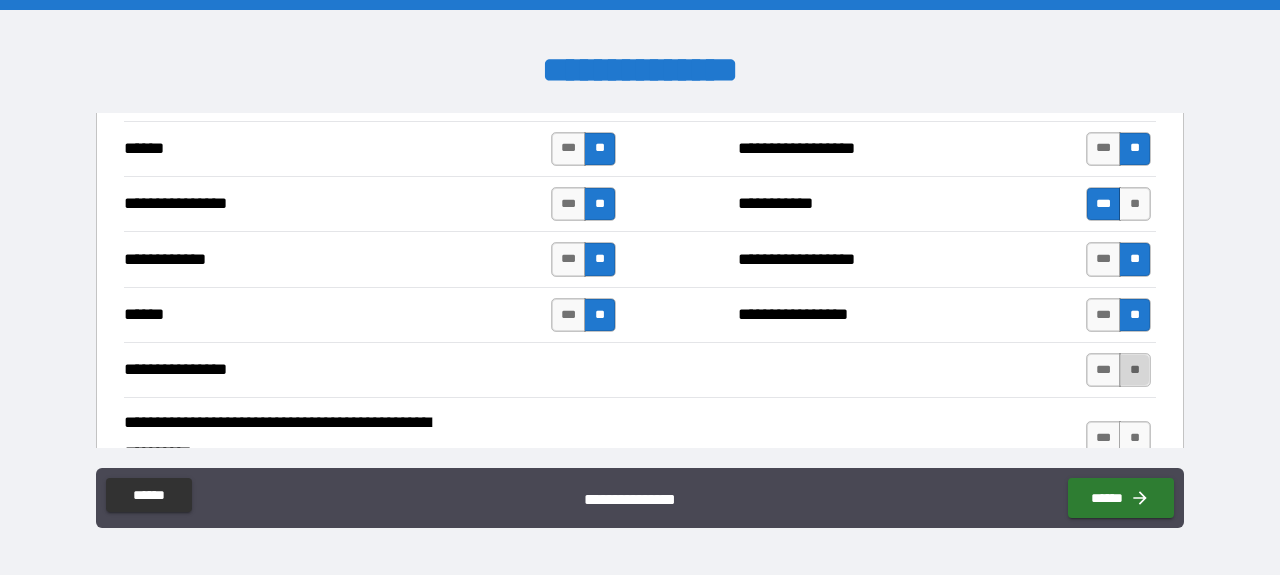 click on "**" at bounding box center (1135, 370) 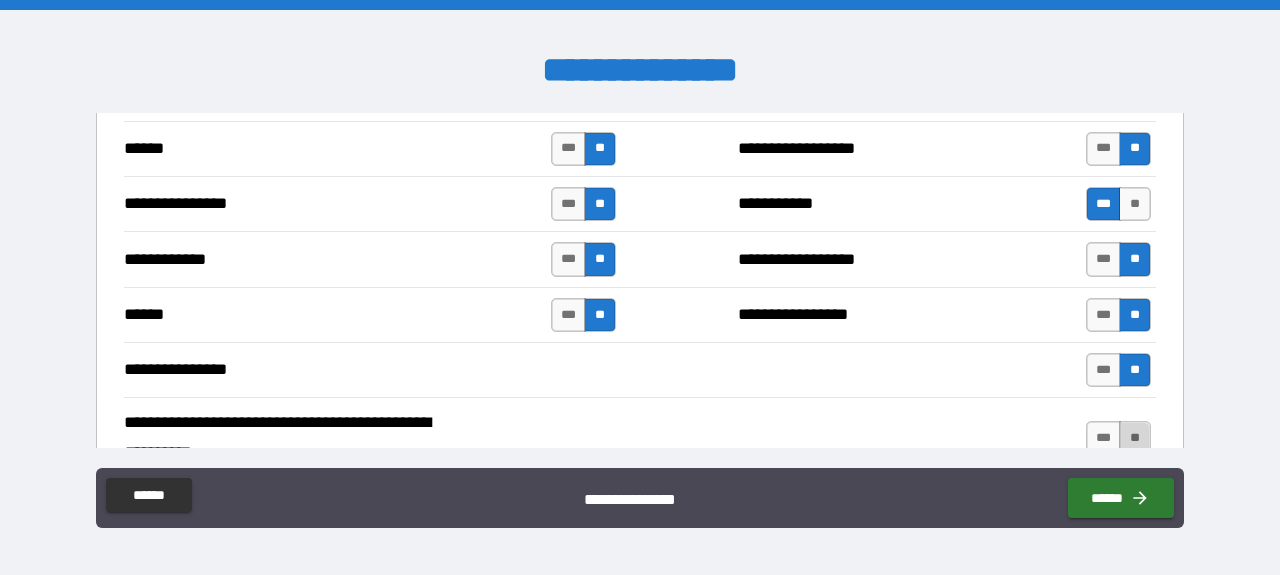 click on "**" at bounding box center [1135, 438] 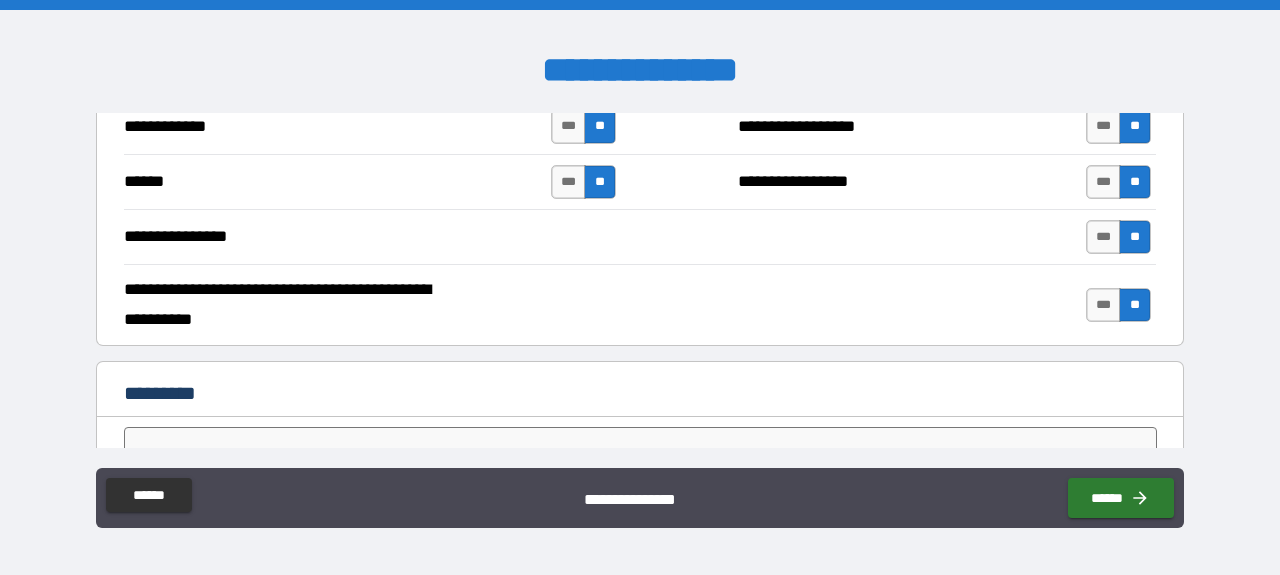 scroll, scrollTop: 3474, scrollLeft: 0, axis: vertical 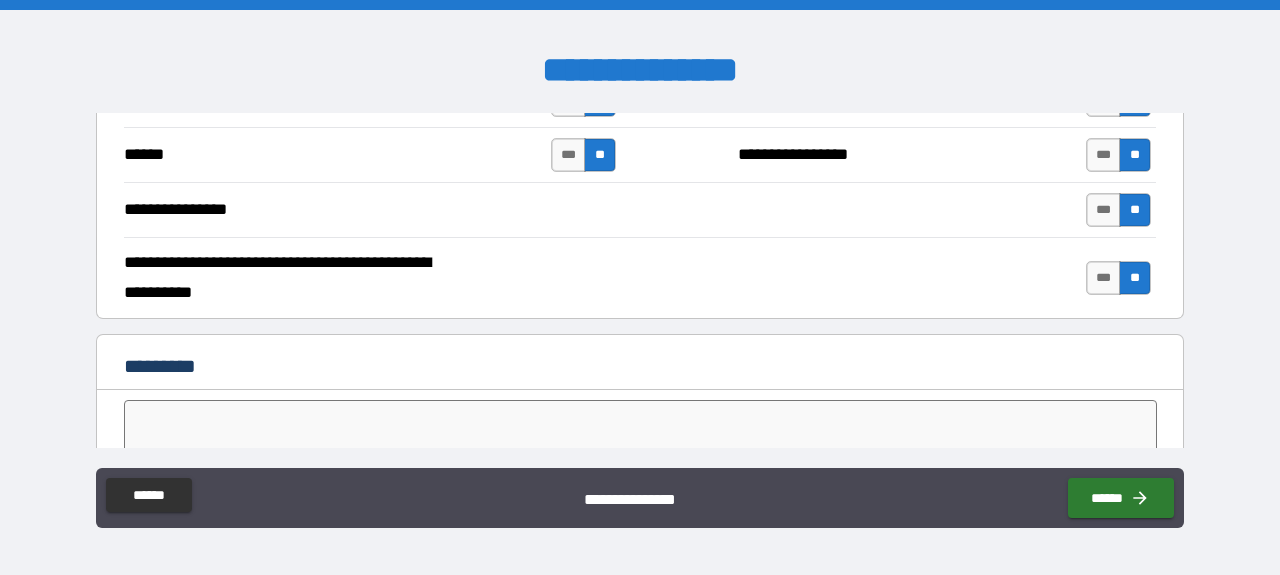 click at bounding box center (640, 430) 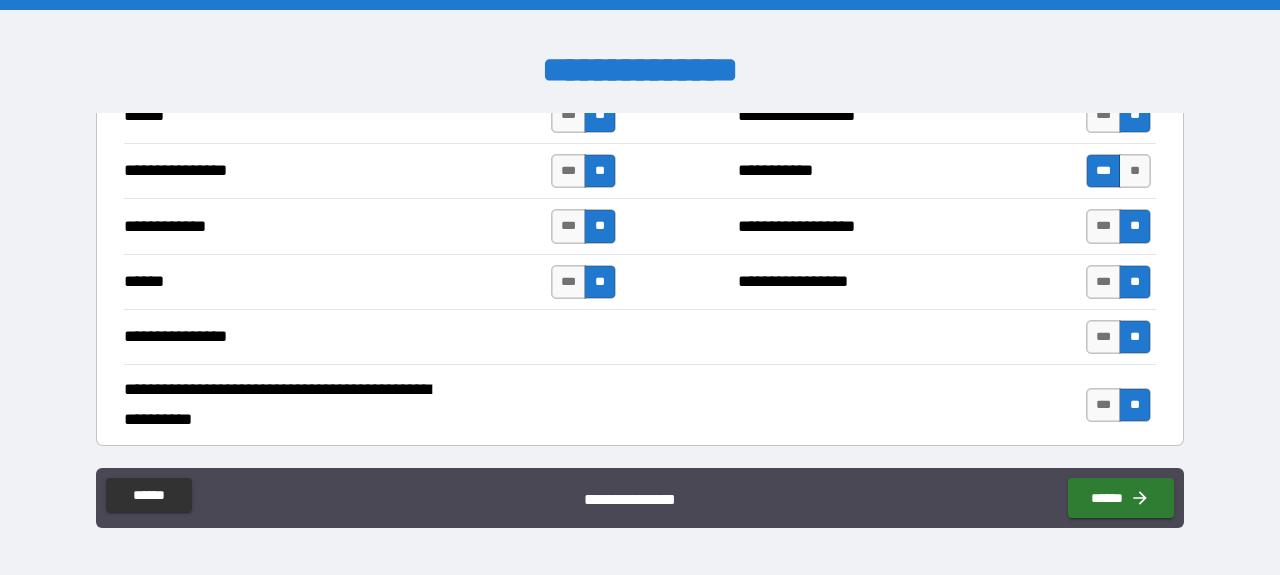 scroll, scrollTop: 3345, scrollLeft: 0, axis: vertical 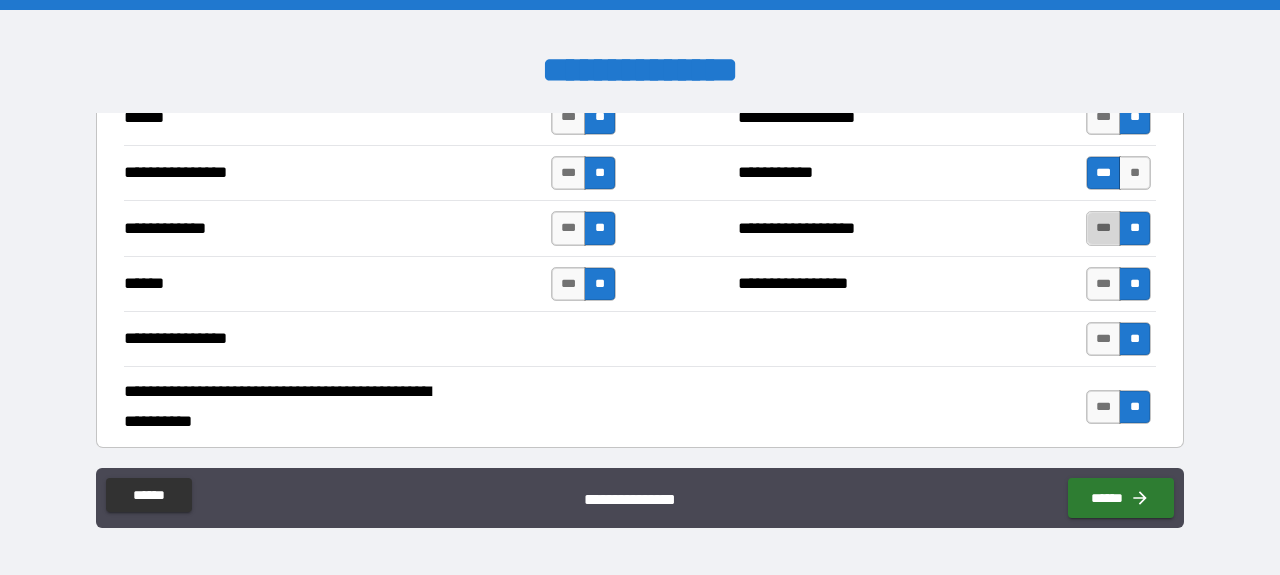 click on "***" at bounding box center [1104, 228] 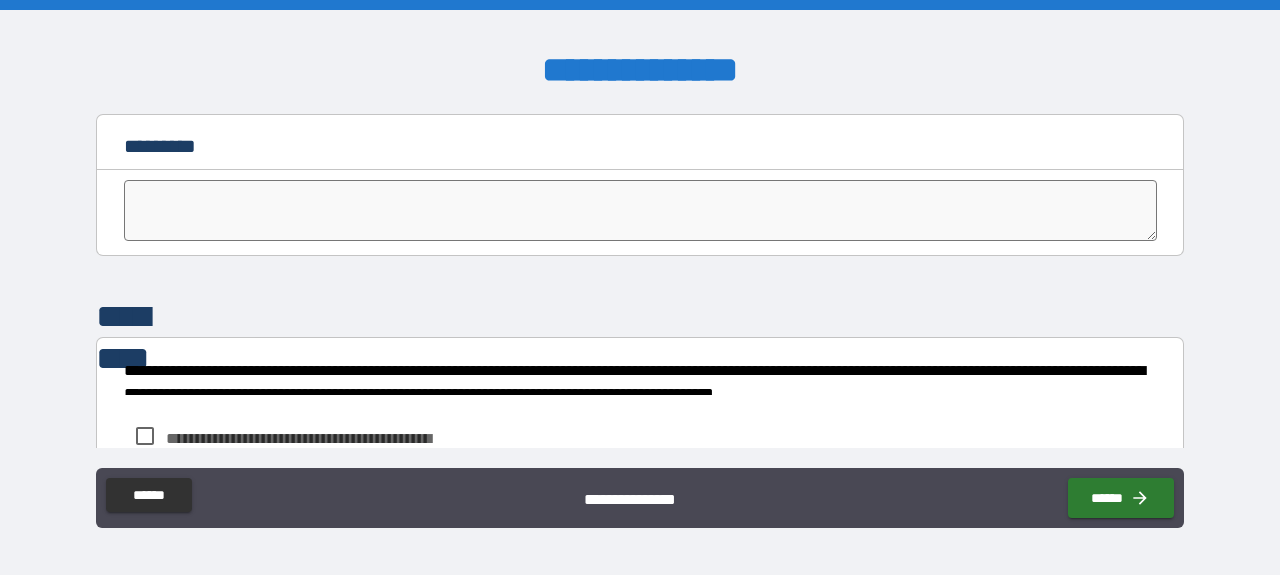 scroll, scrollTop: 3692, scrollLeft: 0, axis: vertical 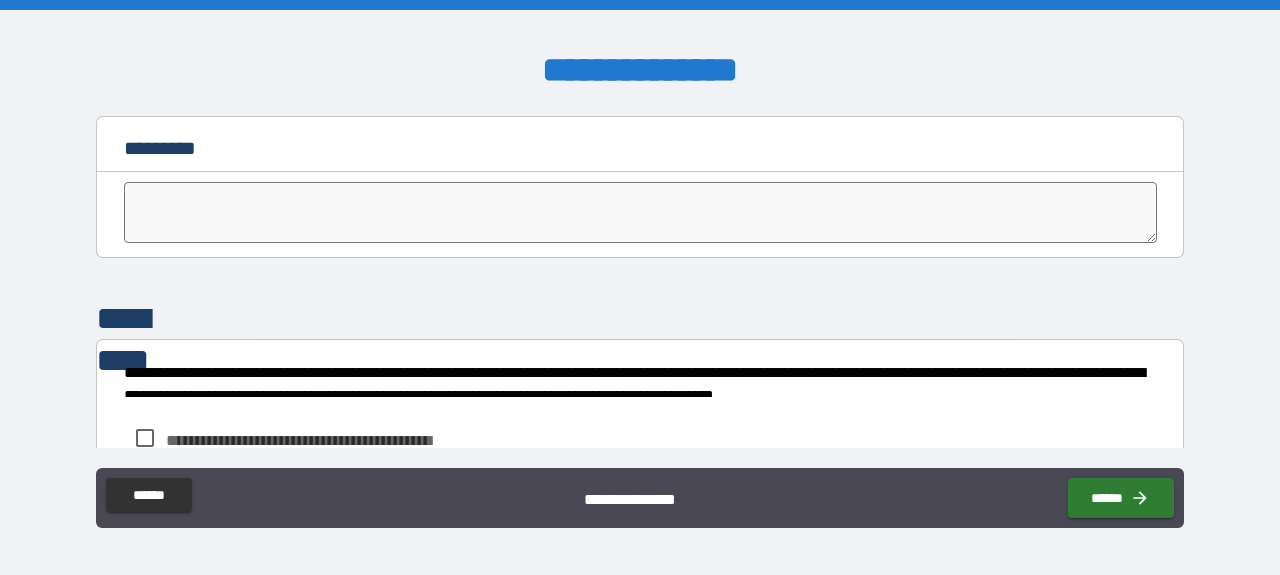 click at bounding box center (640, 212) 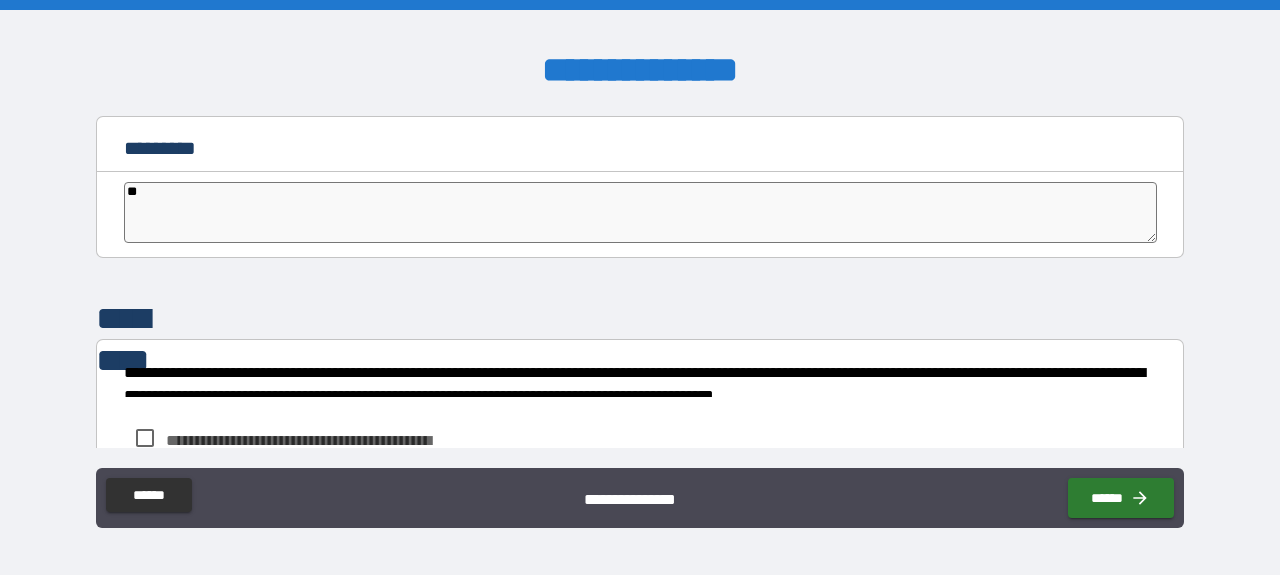 type on "***" 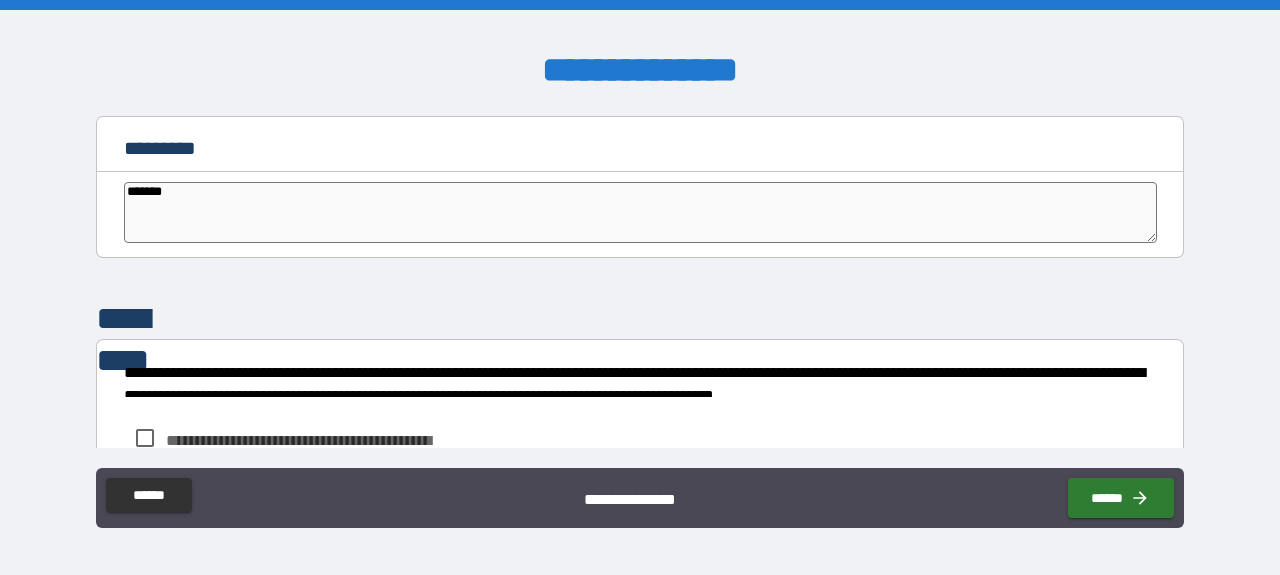 type on "*******" 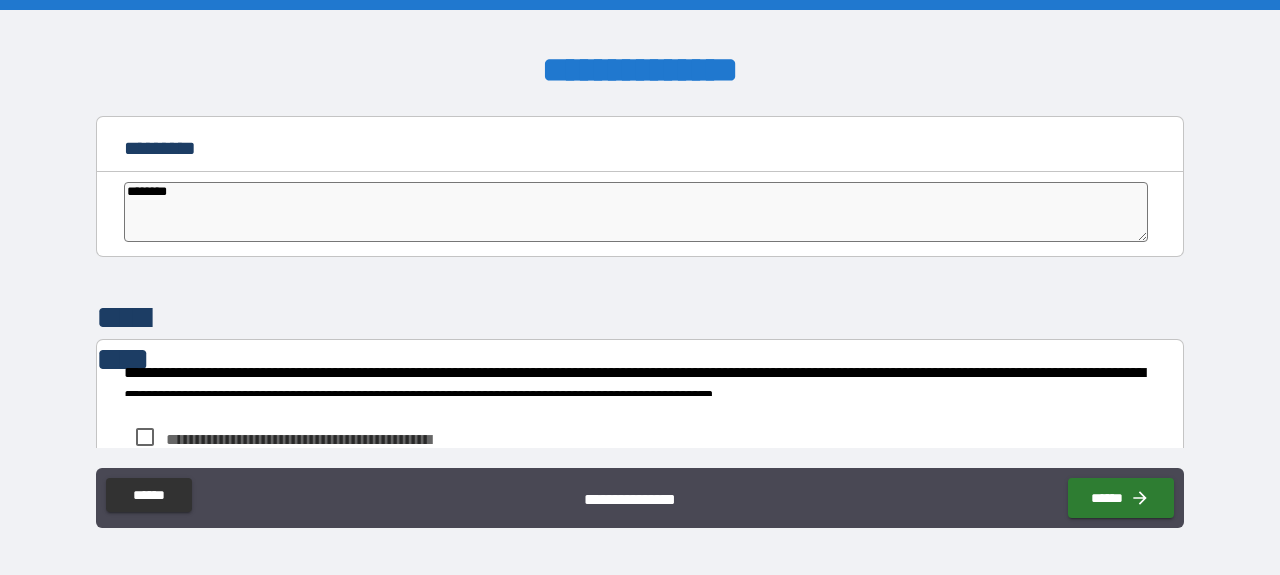 type on "*" 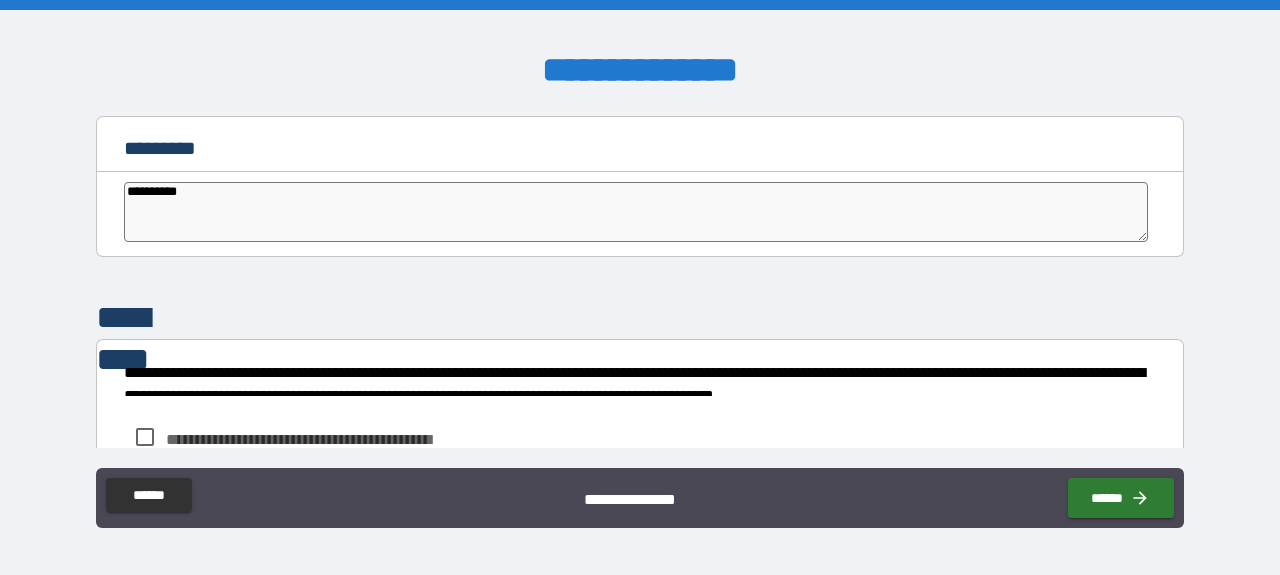 type on "**********" 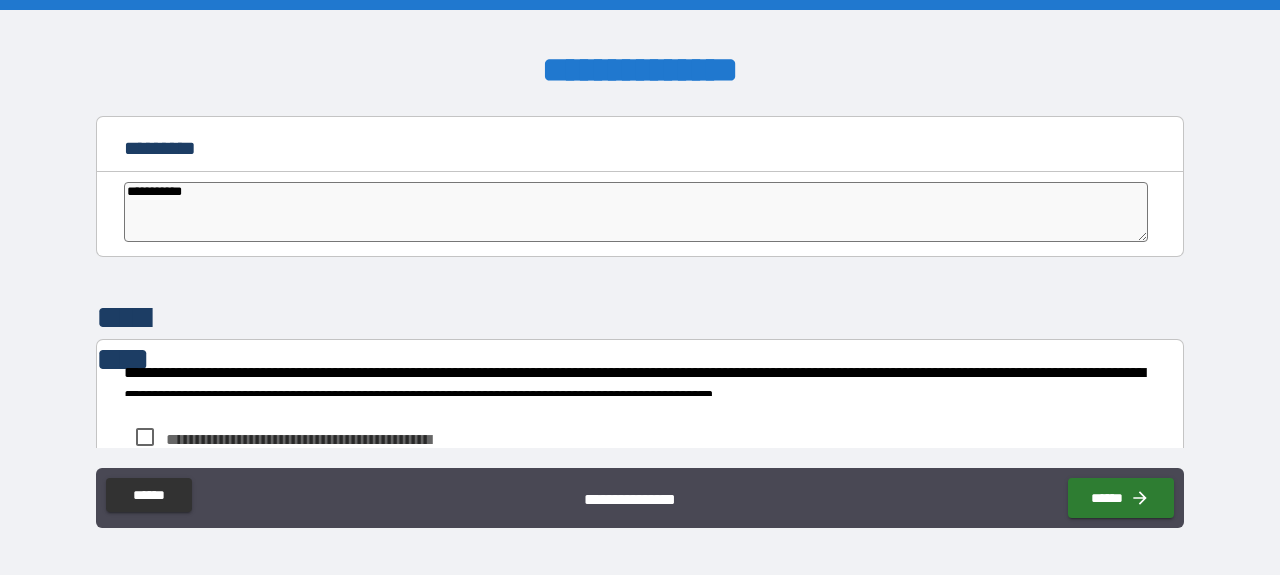type on "*" 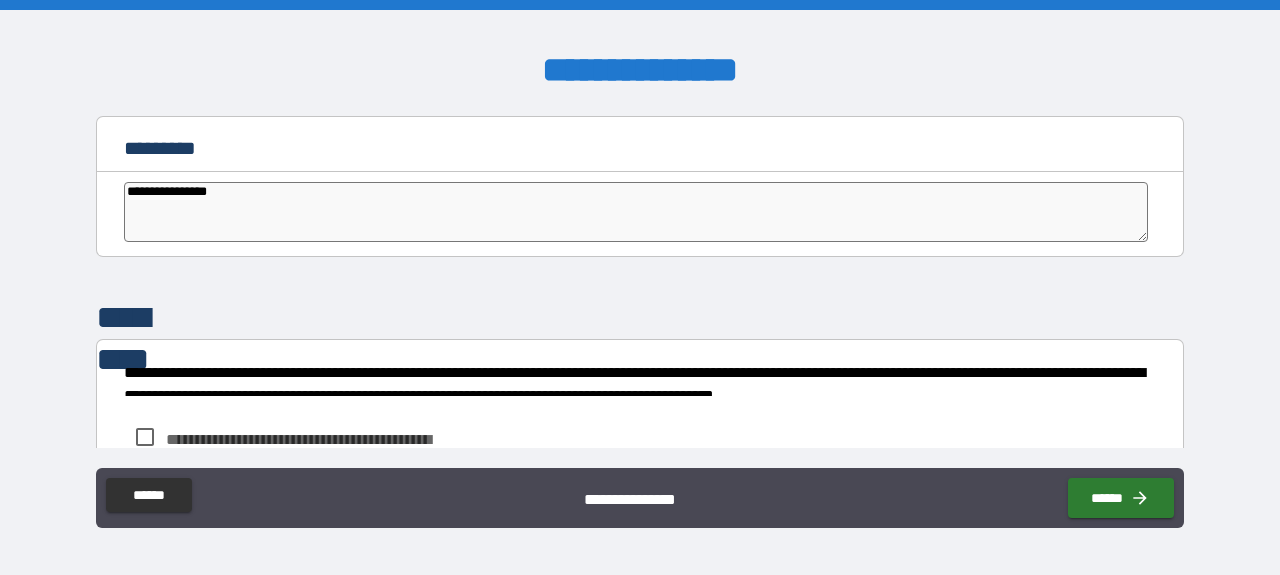 type on "**********" 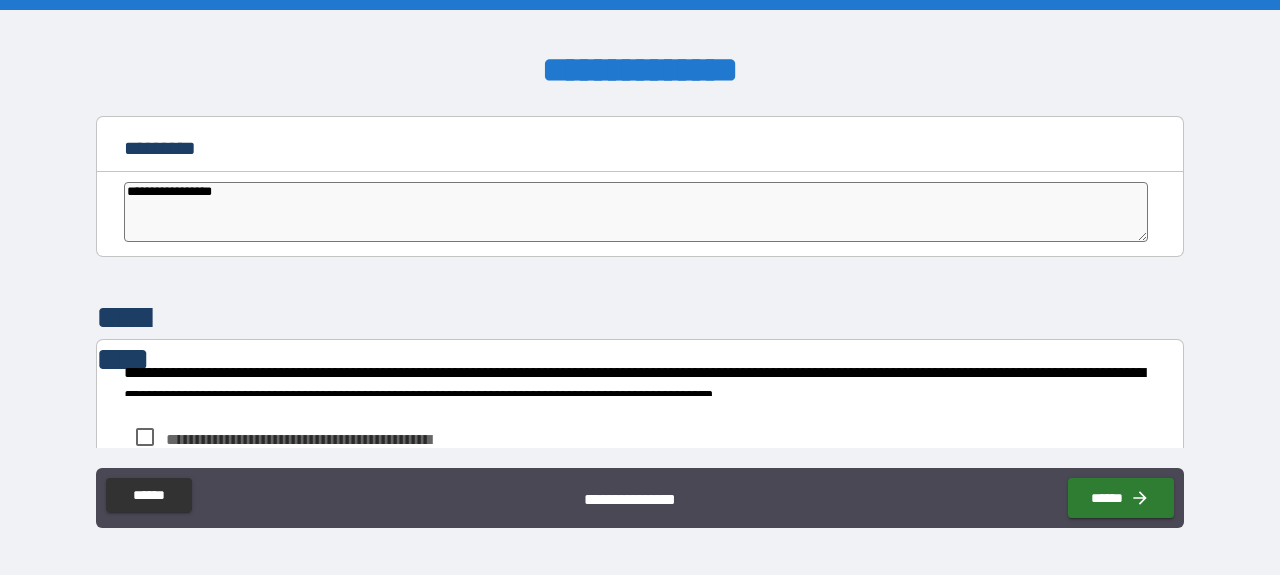 type on "*" 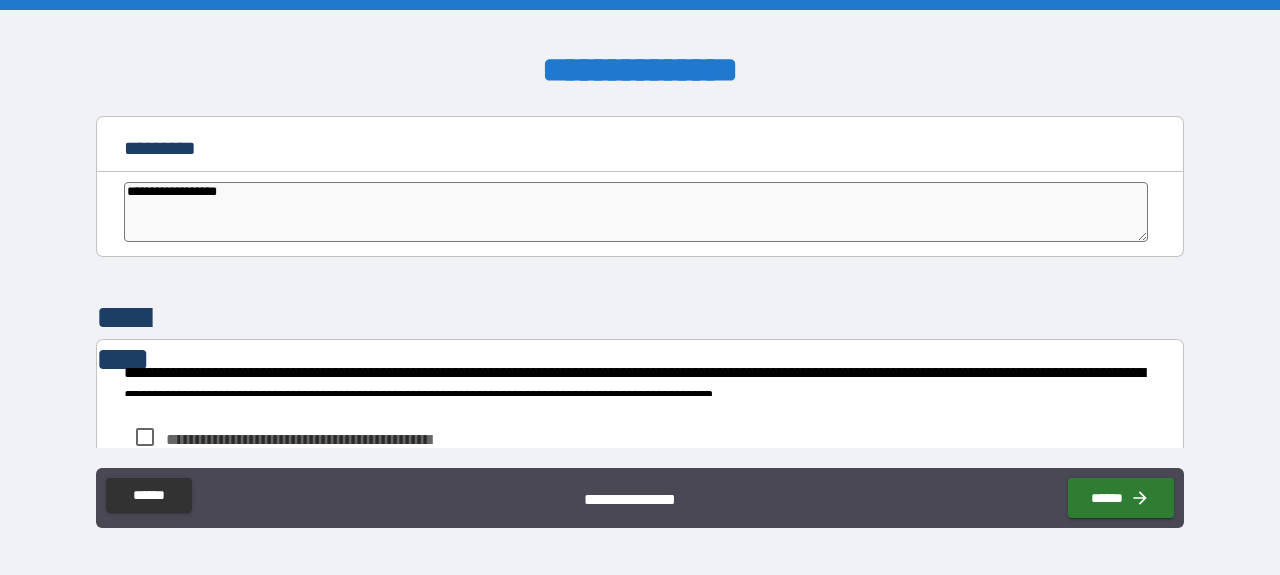 type on "**********" 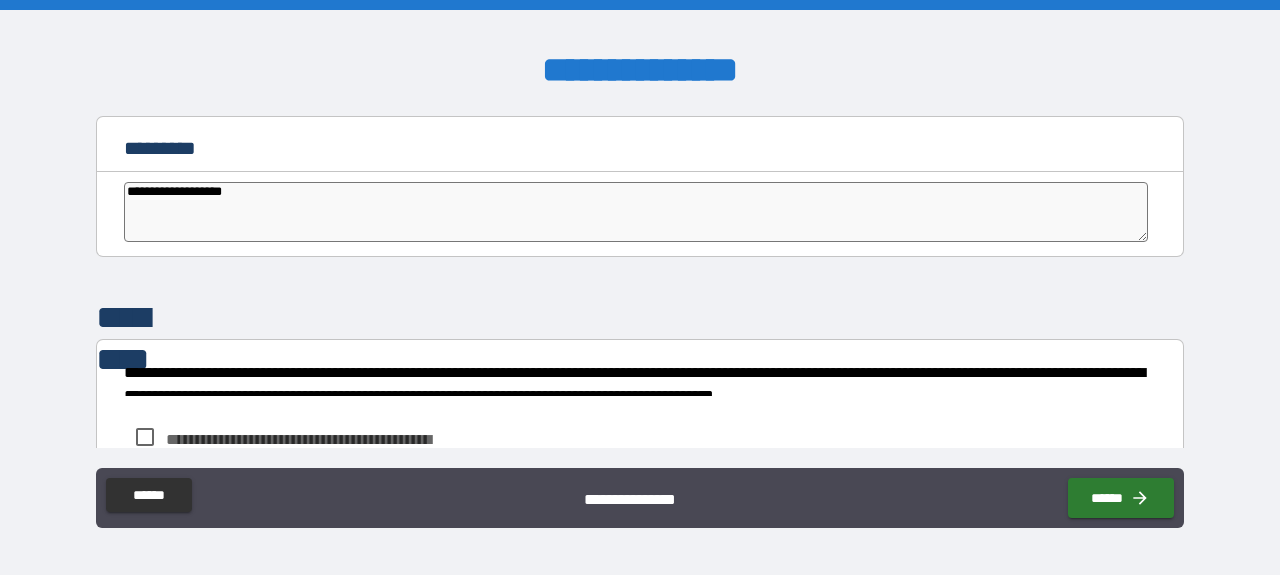 type on "*" 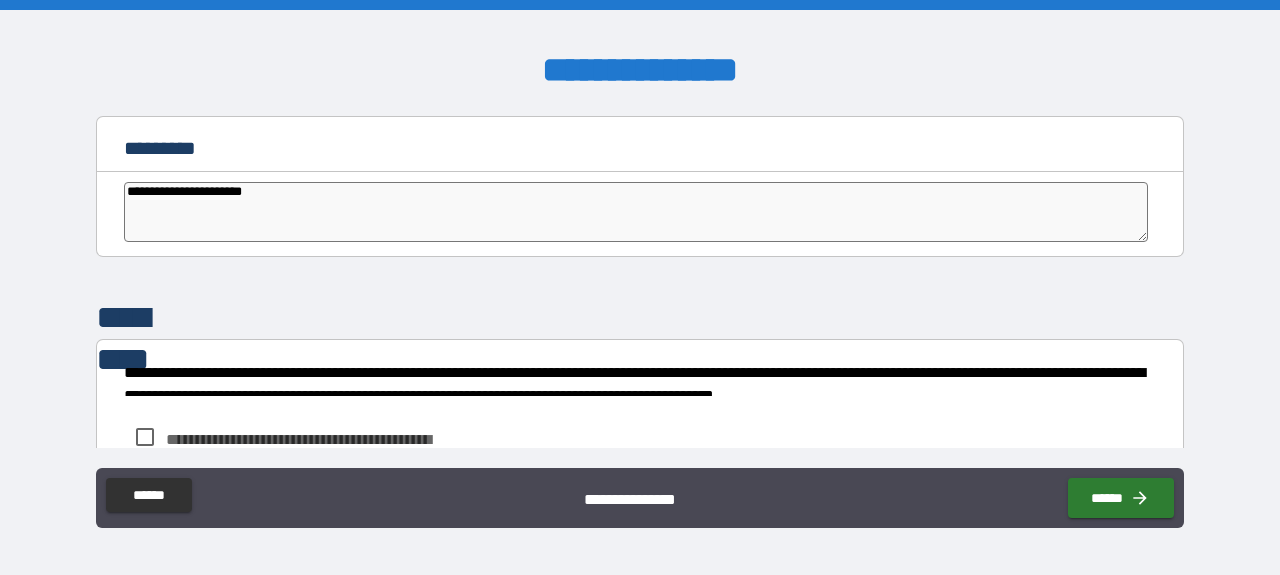 type on "**********" 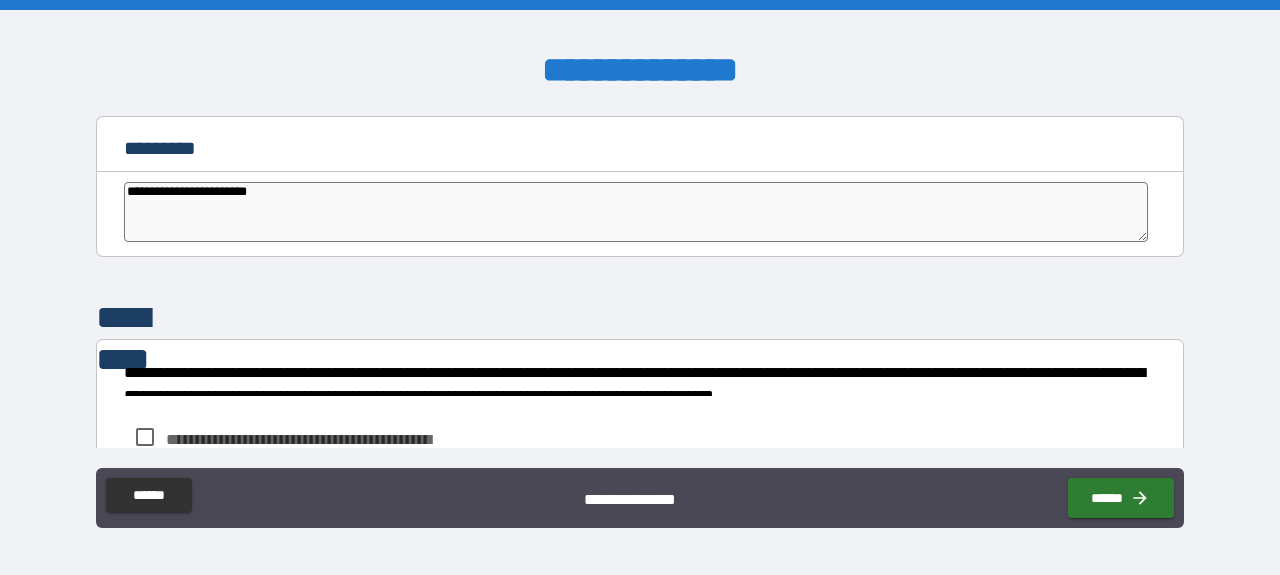 type on "**********" 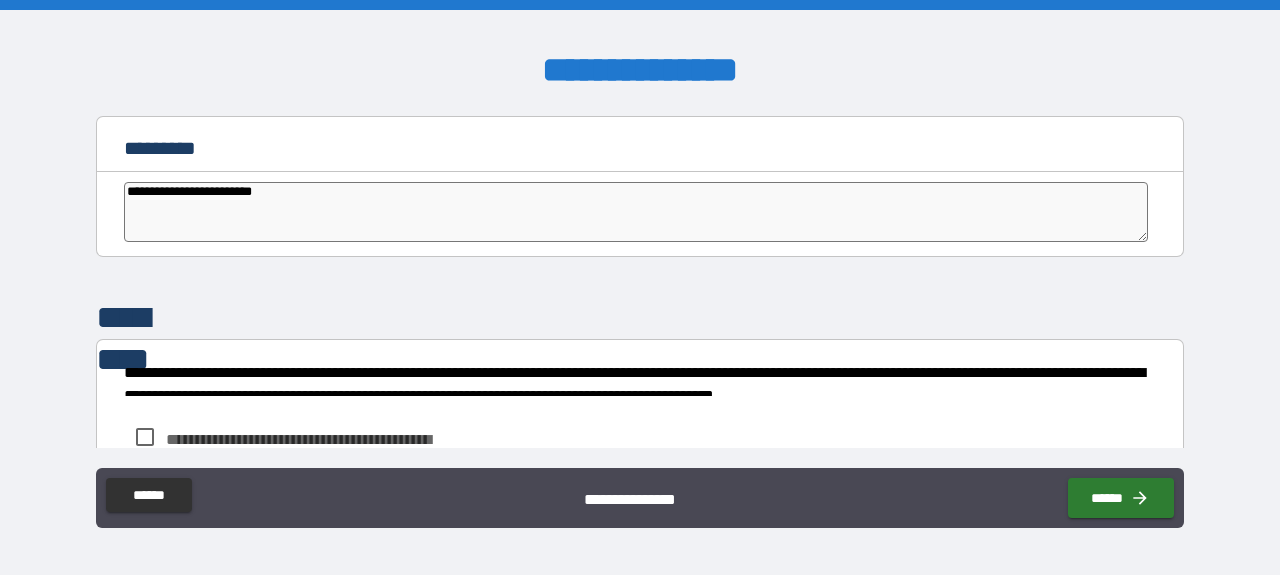 type on "*" 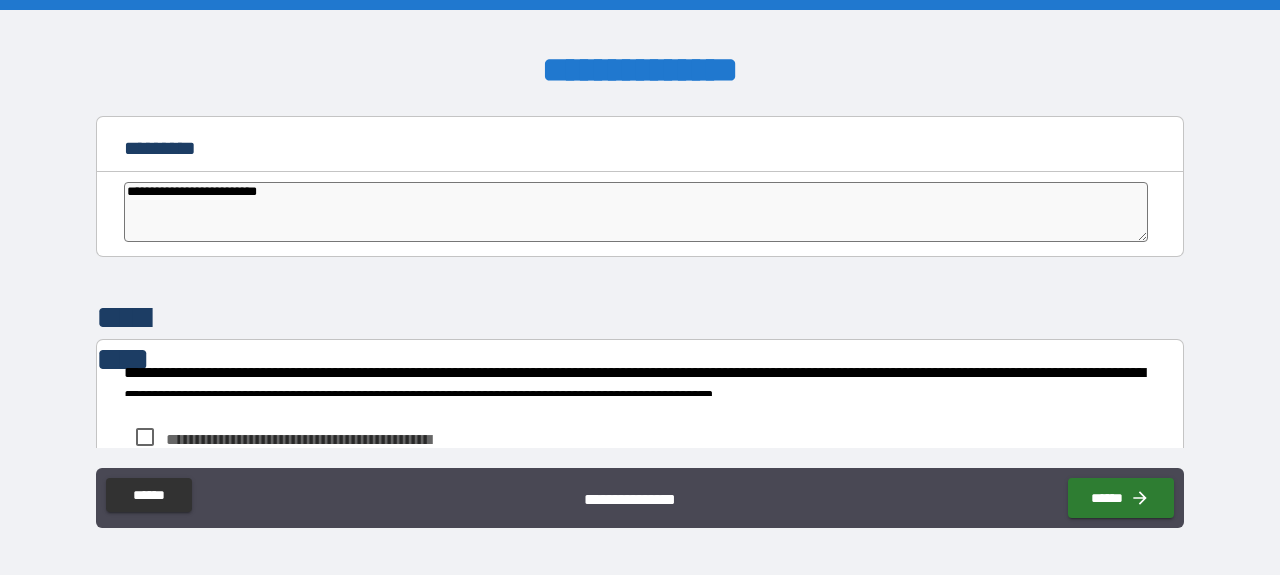 type on "*" 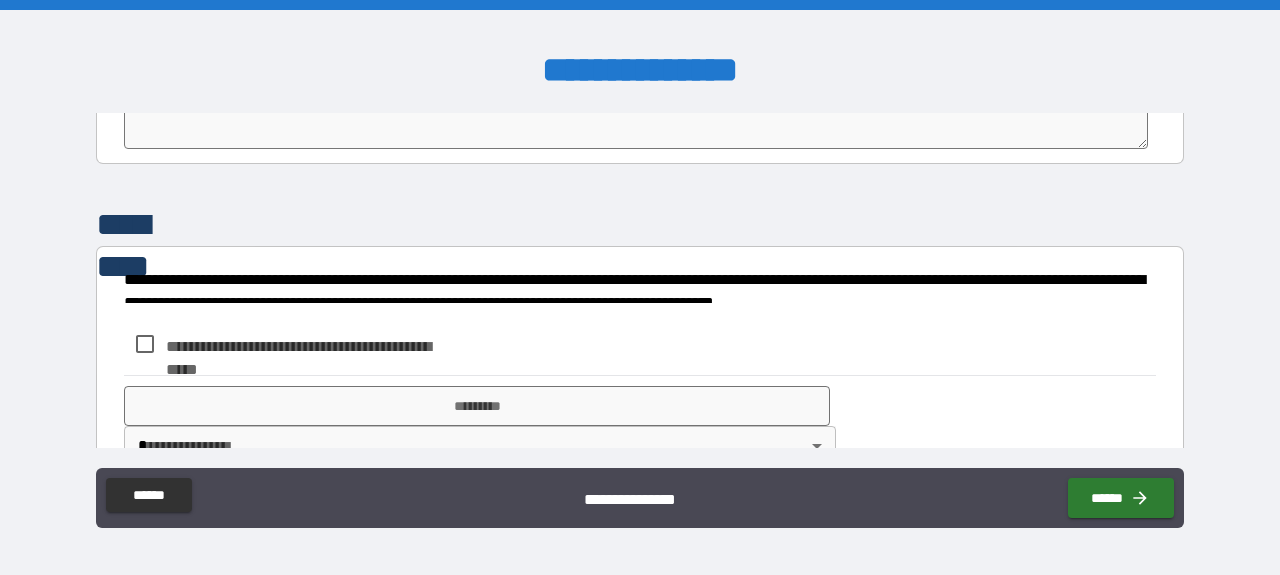scroll, scrollTop: 3786, scrollLeft: 0, axis: vertical 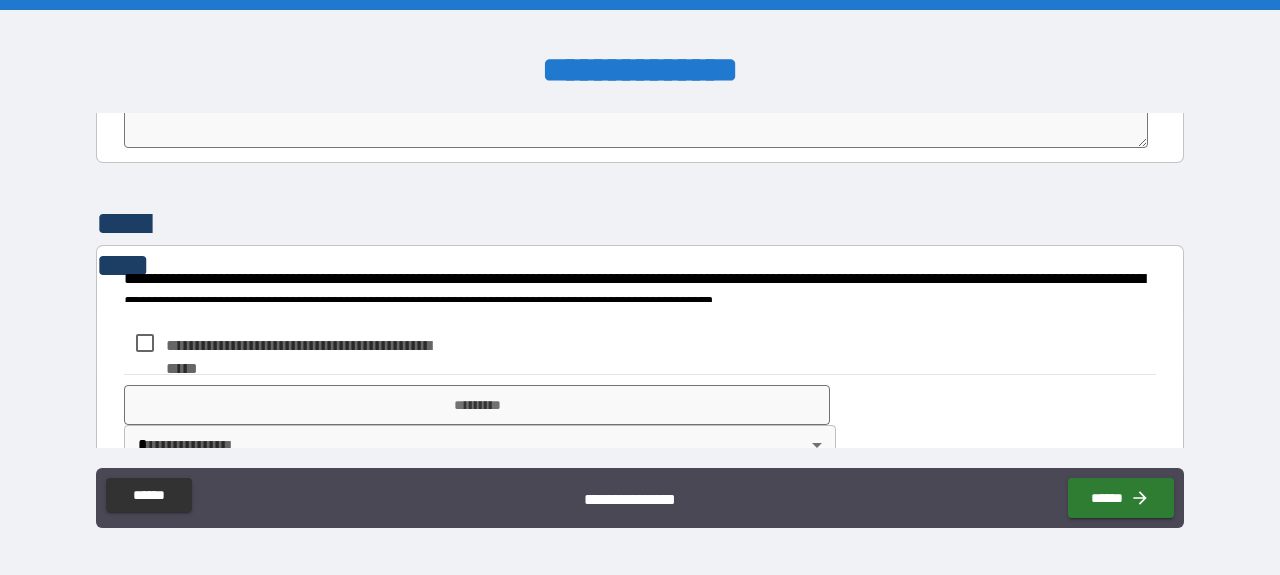 type on "**********" 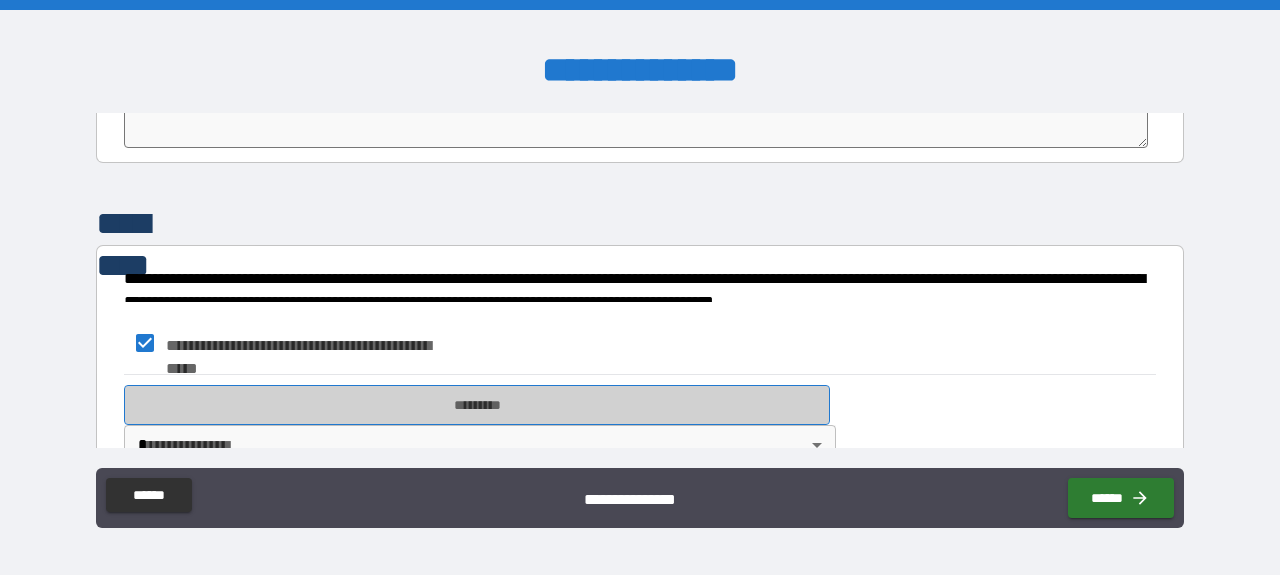 click on "*********" at bounding box center (477, 405) 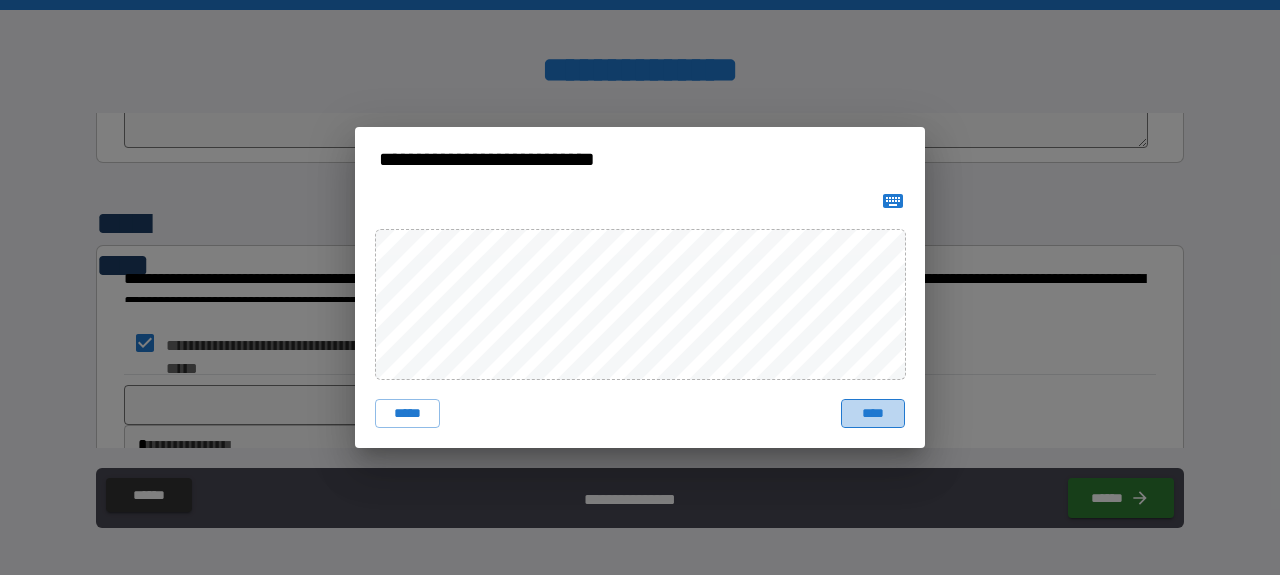 click on "****" at bounding box center (873, 414) 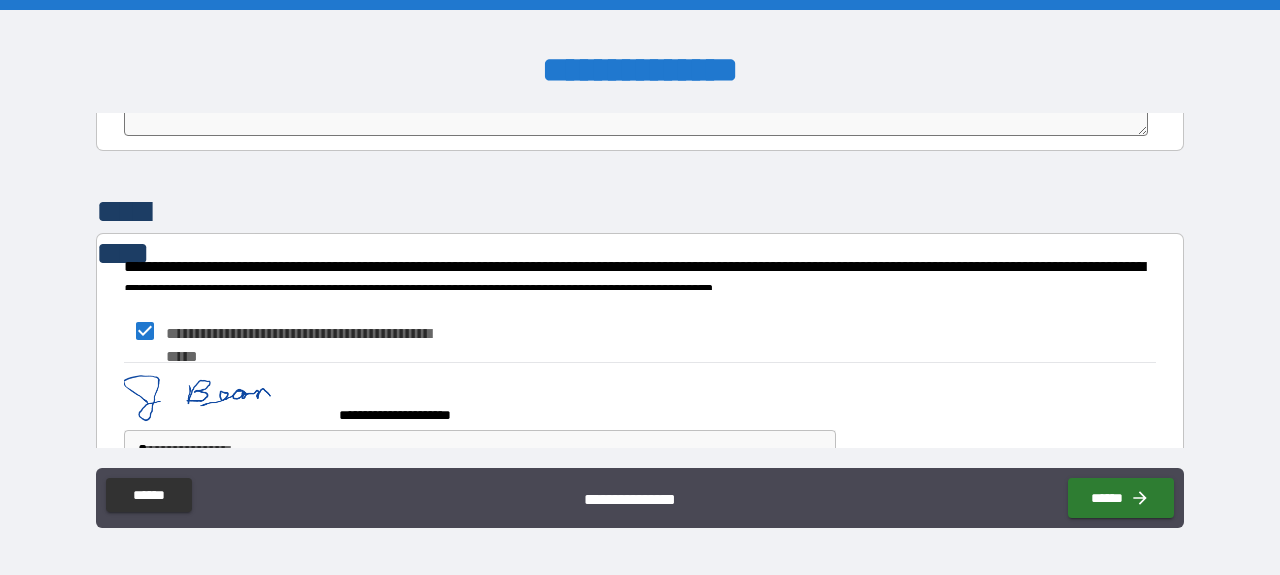 scroll, scrollTop: 3802, scrollLeft: 0, axis: vertical 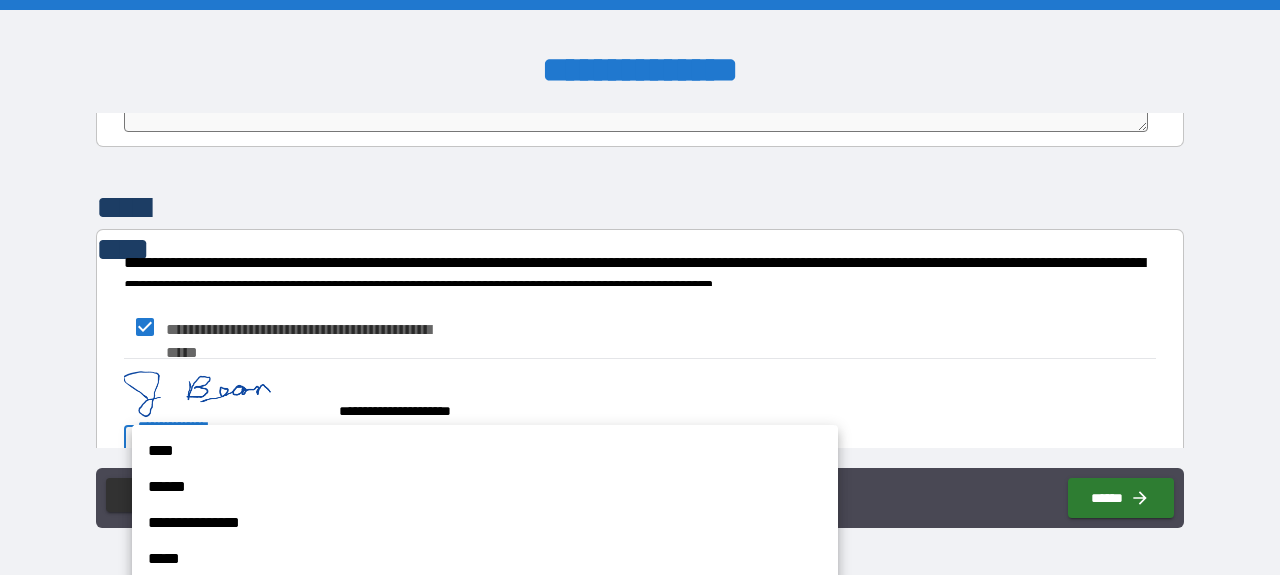 click on "**********" at bounding box center [640, 287] 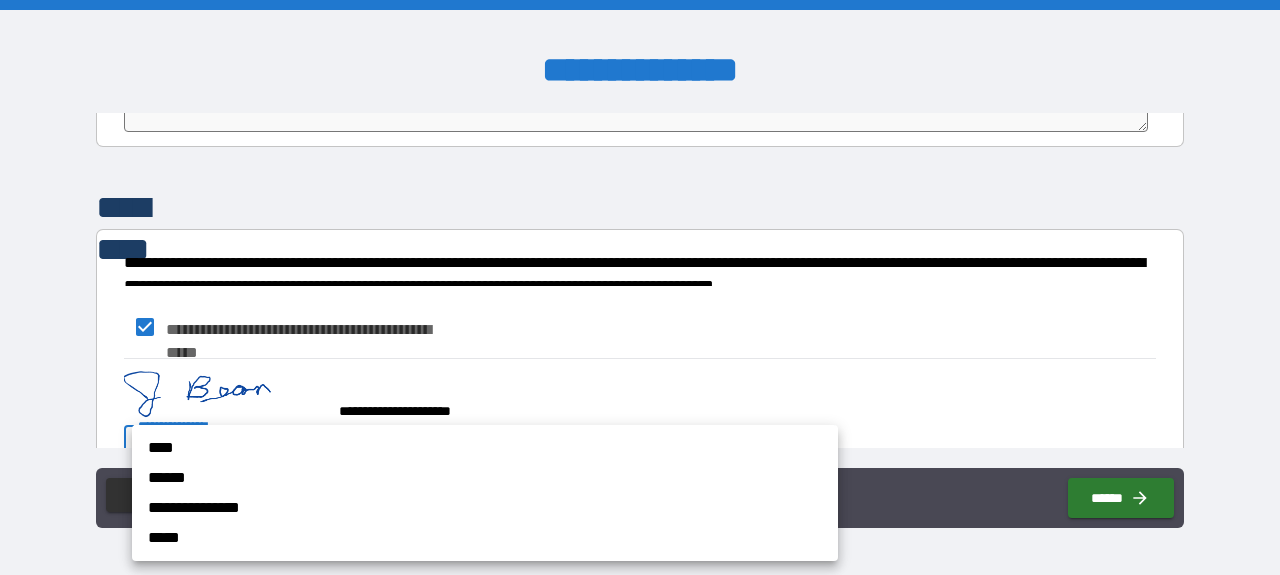 click on "****" at bounding box center (485, 448) 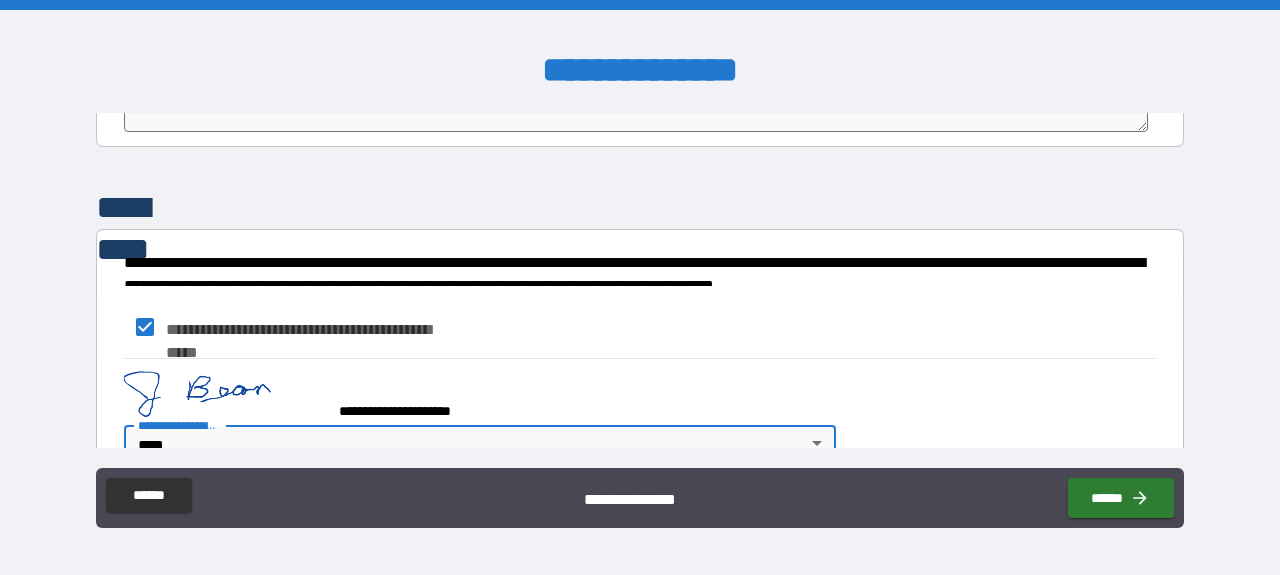type on "*" 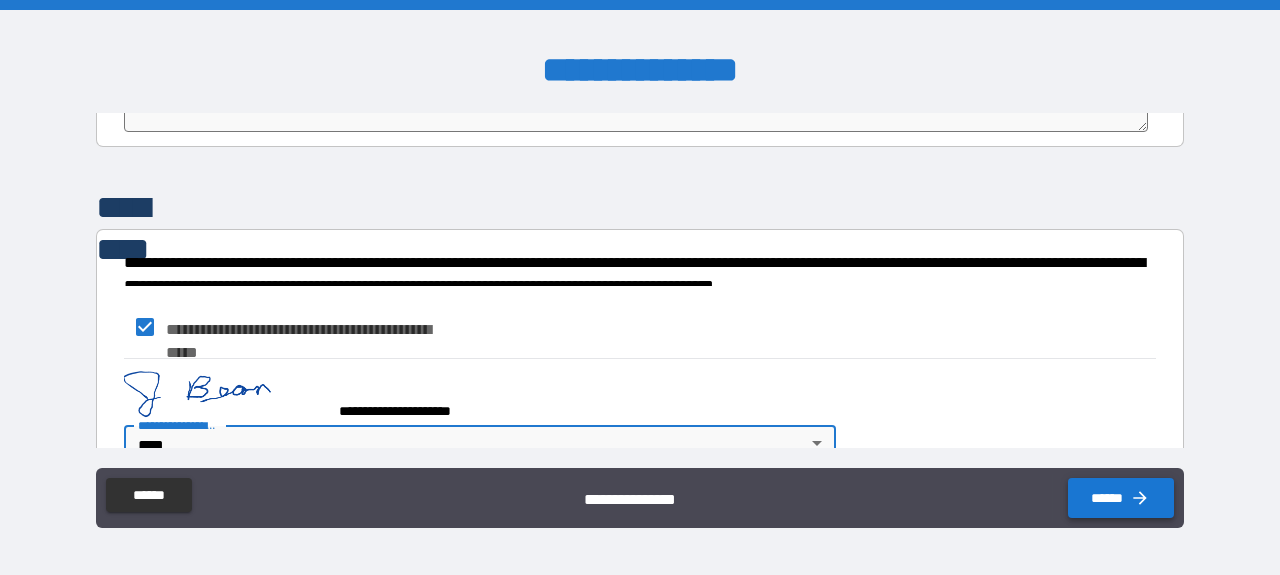 click on "******" at bounding box center [1121, 498] 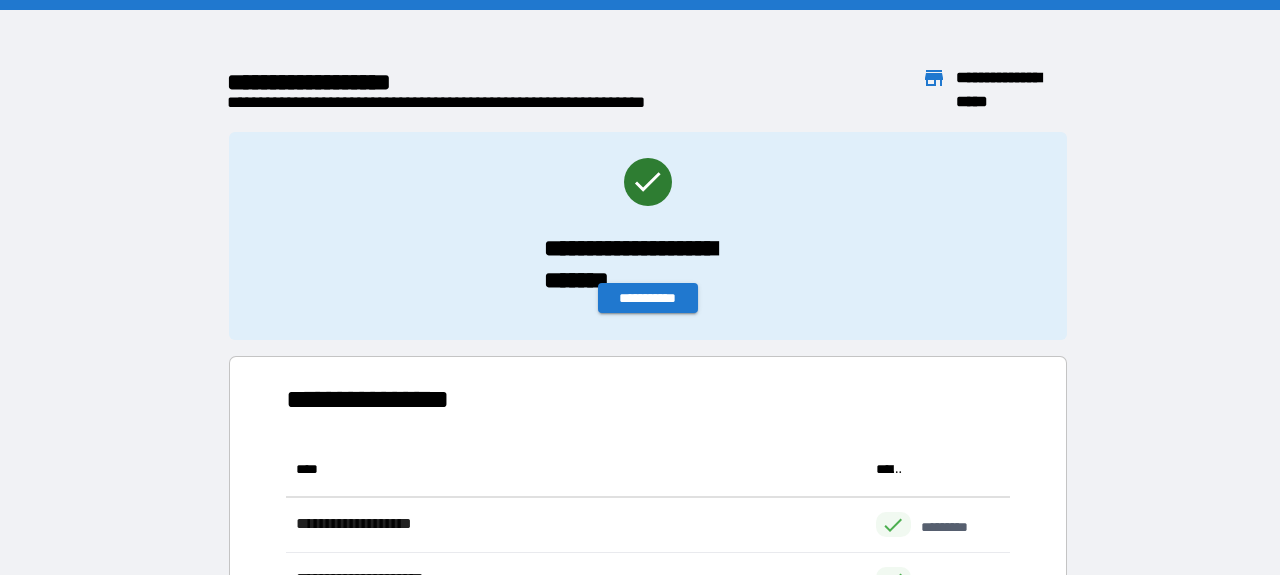 scroll, scrollTop: 0, scrollLeft: 1, axis: horizontal 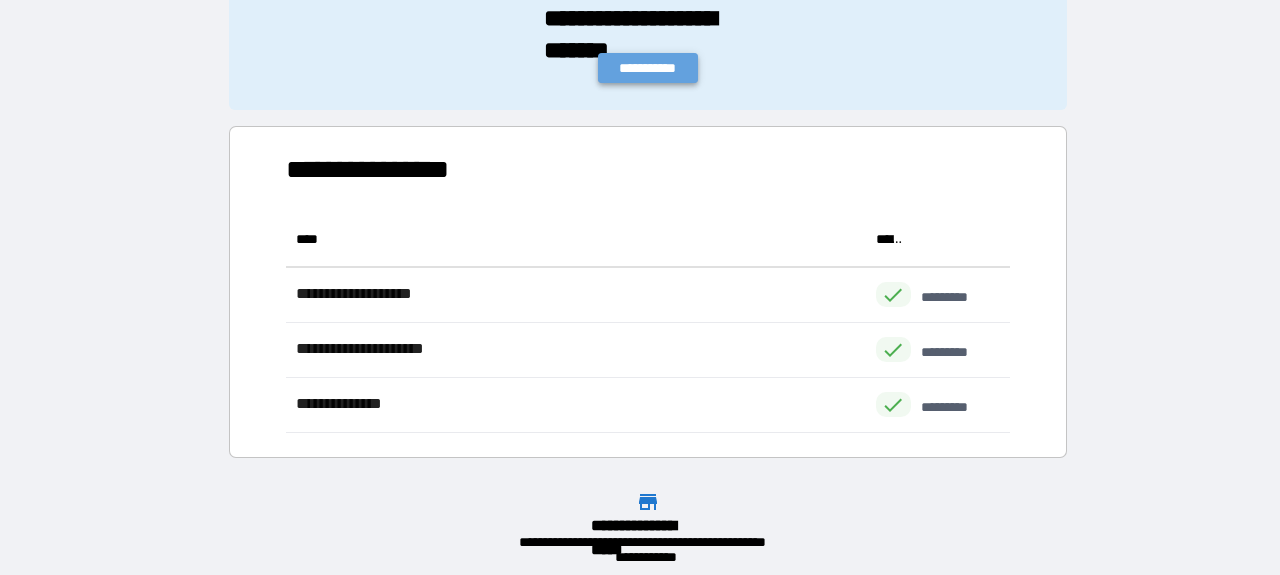 click on "**********" at bounding box center (648, 68) 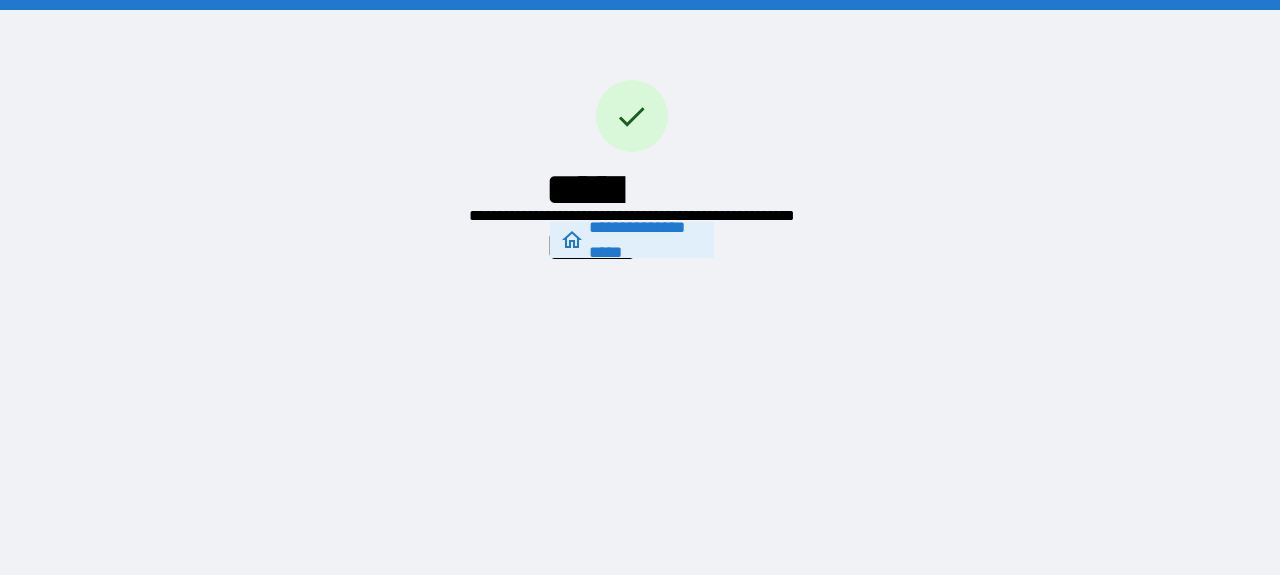 scroll, scrollTop: 0, scrollLeft: 0, axis: both 